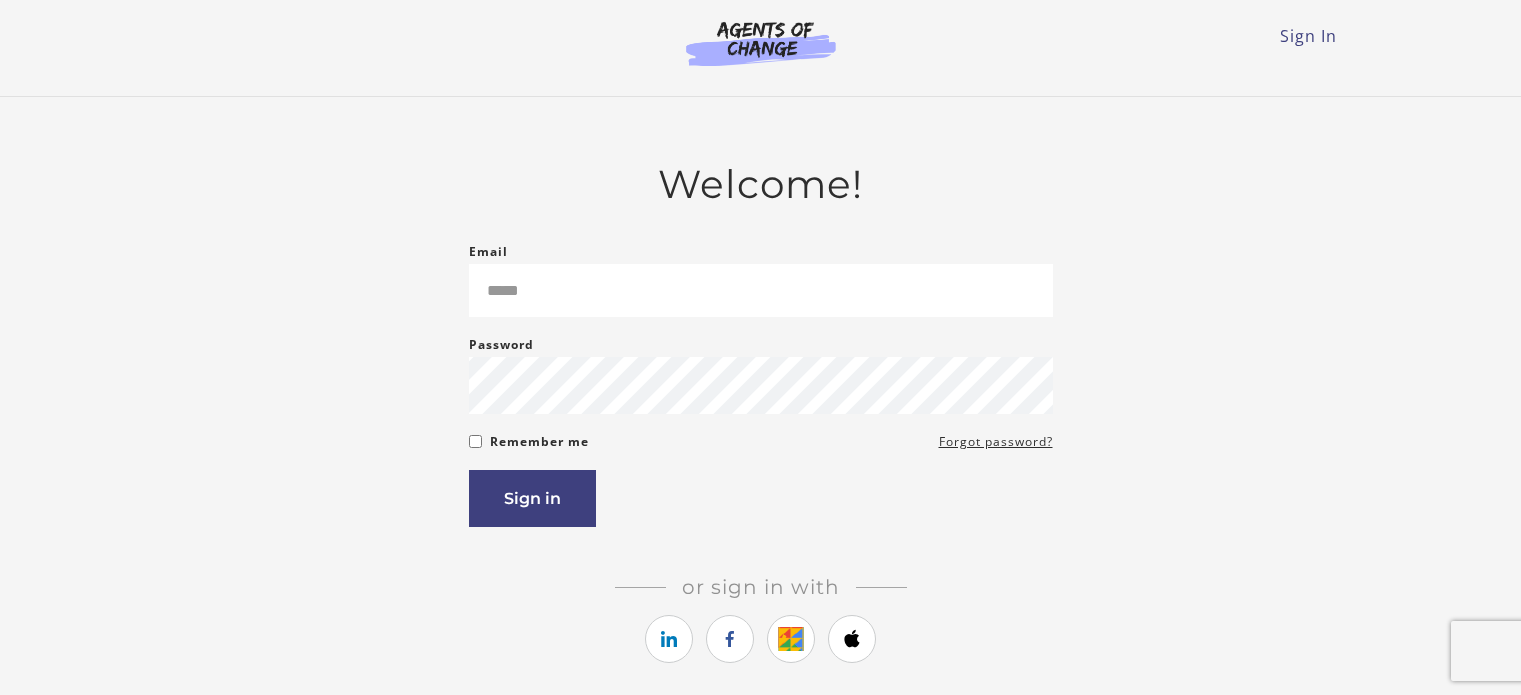 scroll, scrollTop: 0, scrollLeft: 0, axis: both 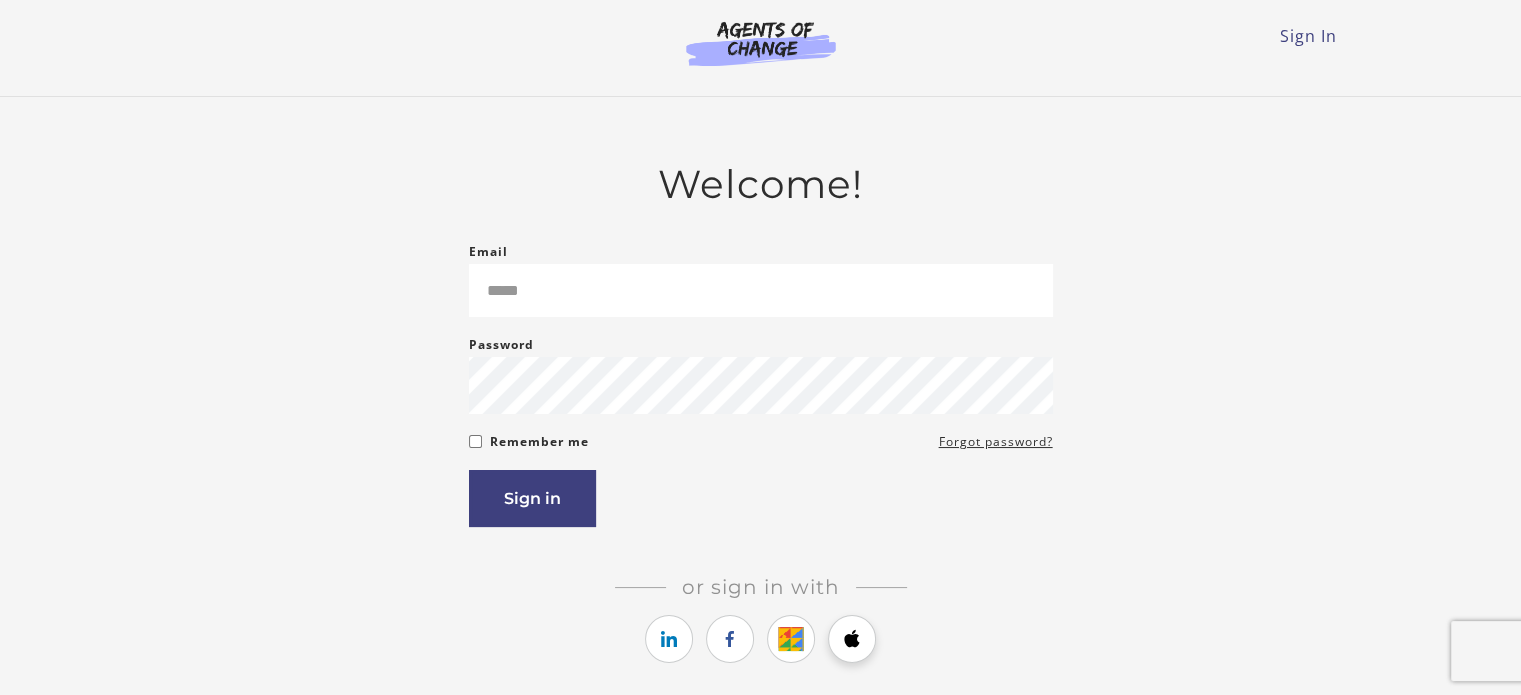 click at bounding box center [852, 639] 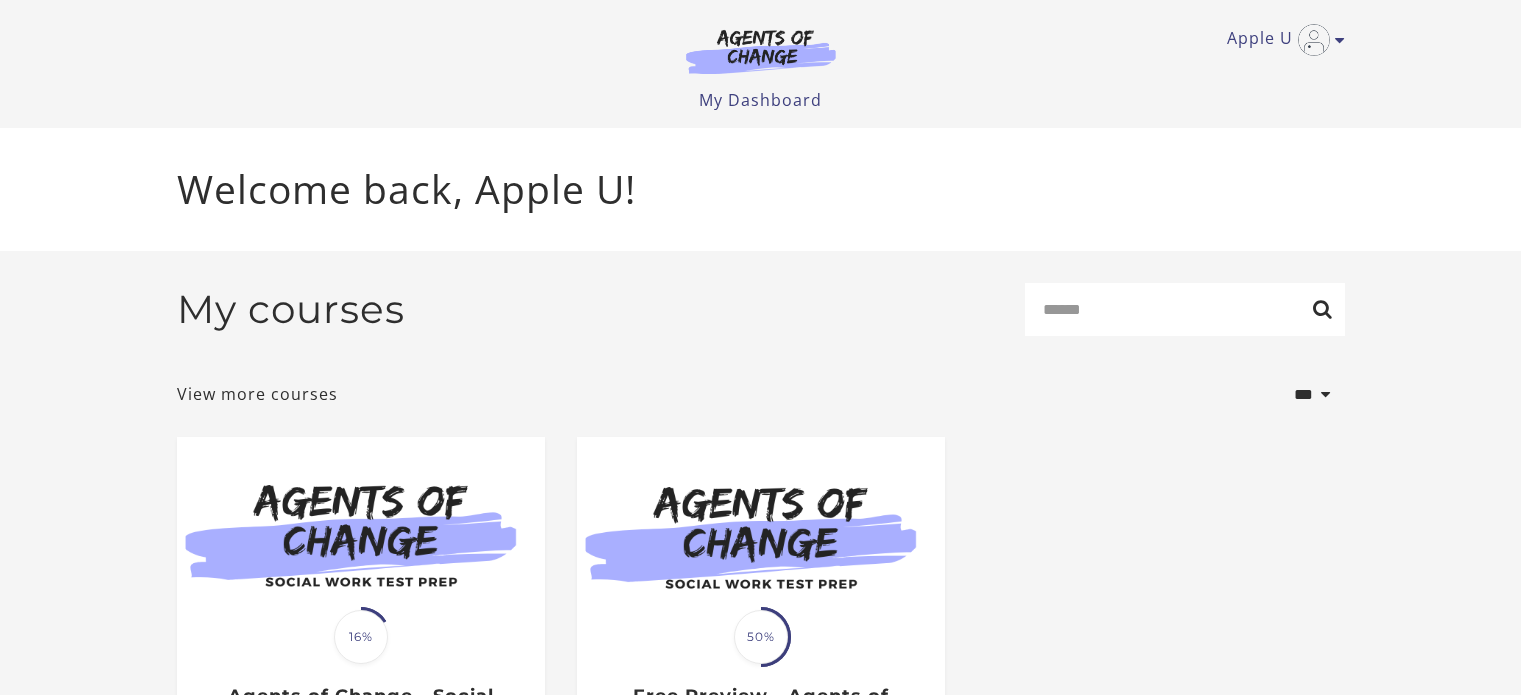 scroll, scrollTop: 0, scrollLeft: 0, axis: both 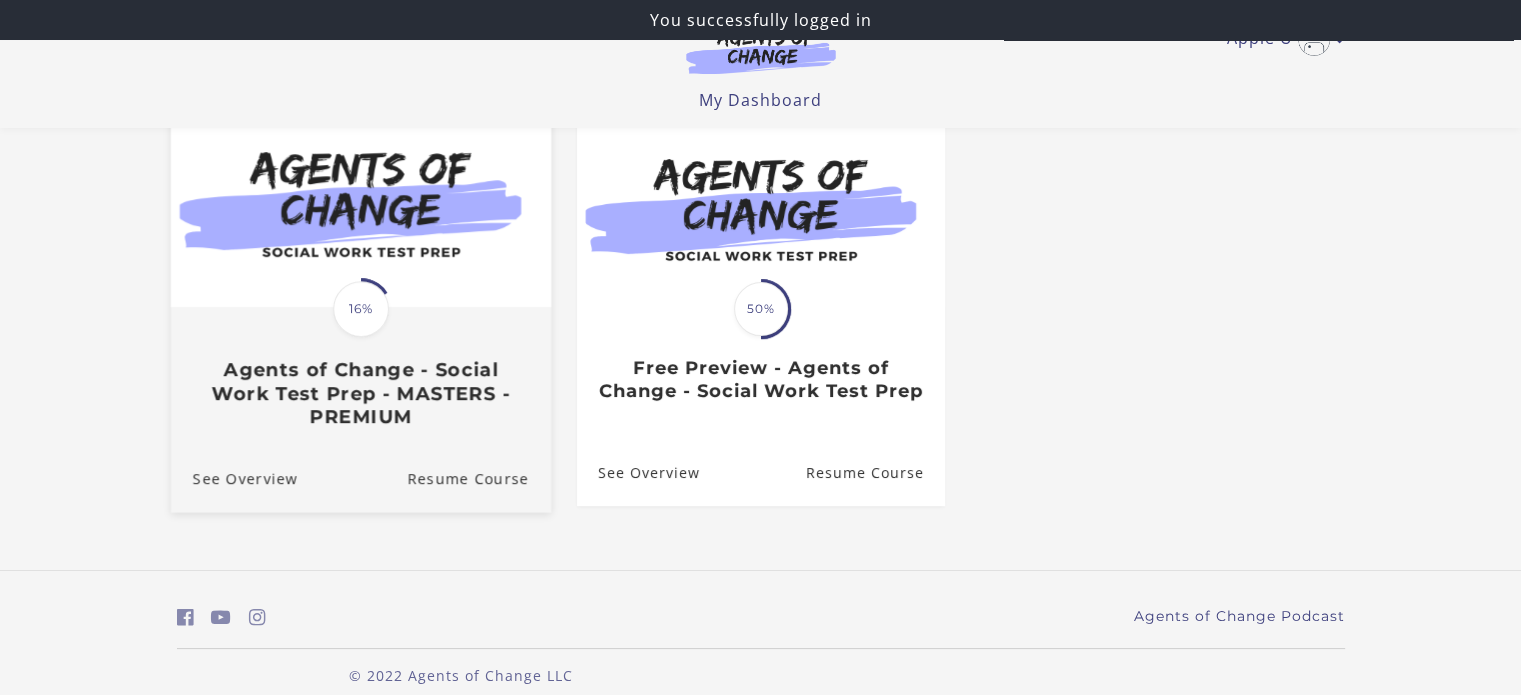 click on "Agents of Change - Social Work Test Prep - MASTERS - PREMIUM" at bounding box center [360, 394] 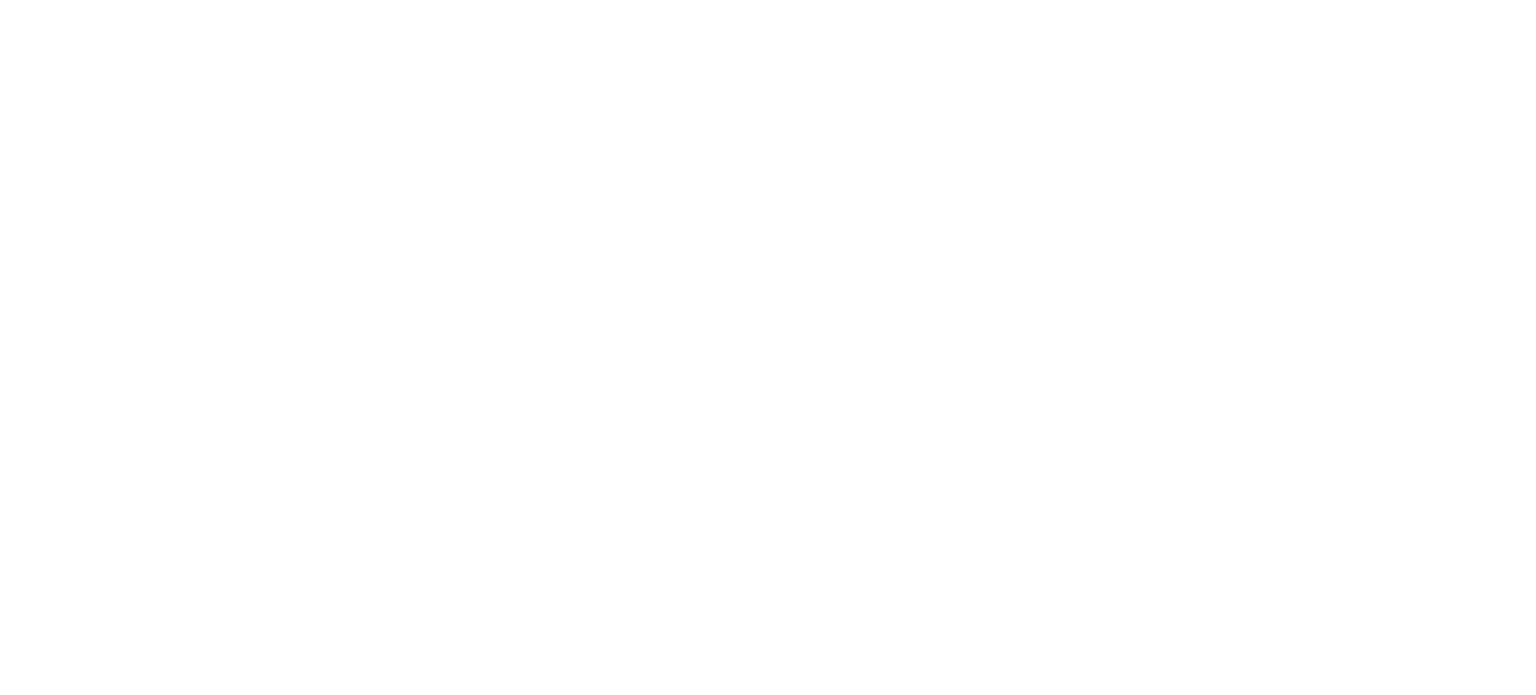 scroll, scrollTop: 0, scrollLeft: 0, axis: both 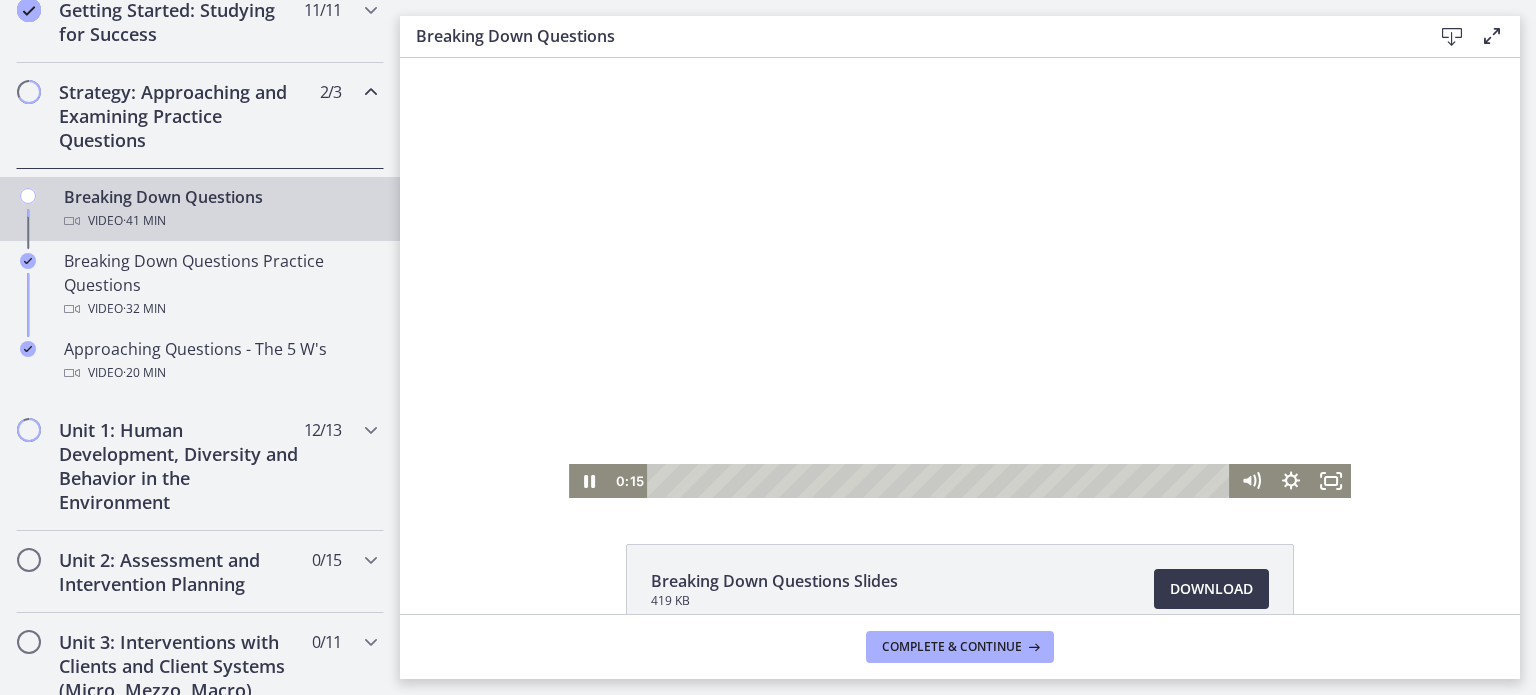 click at bounding box center (960, 278) 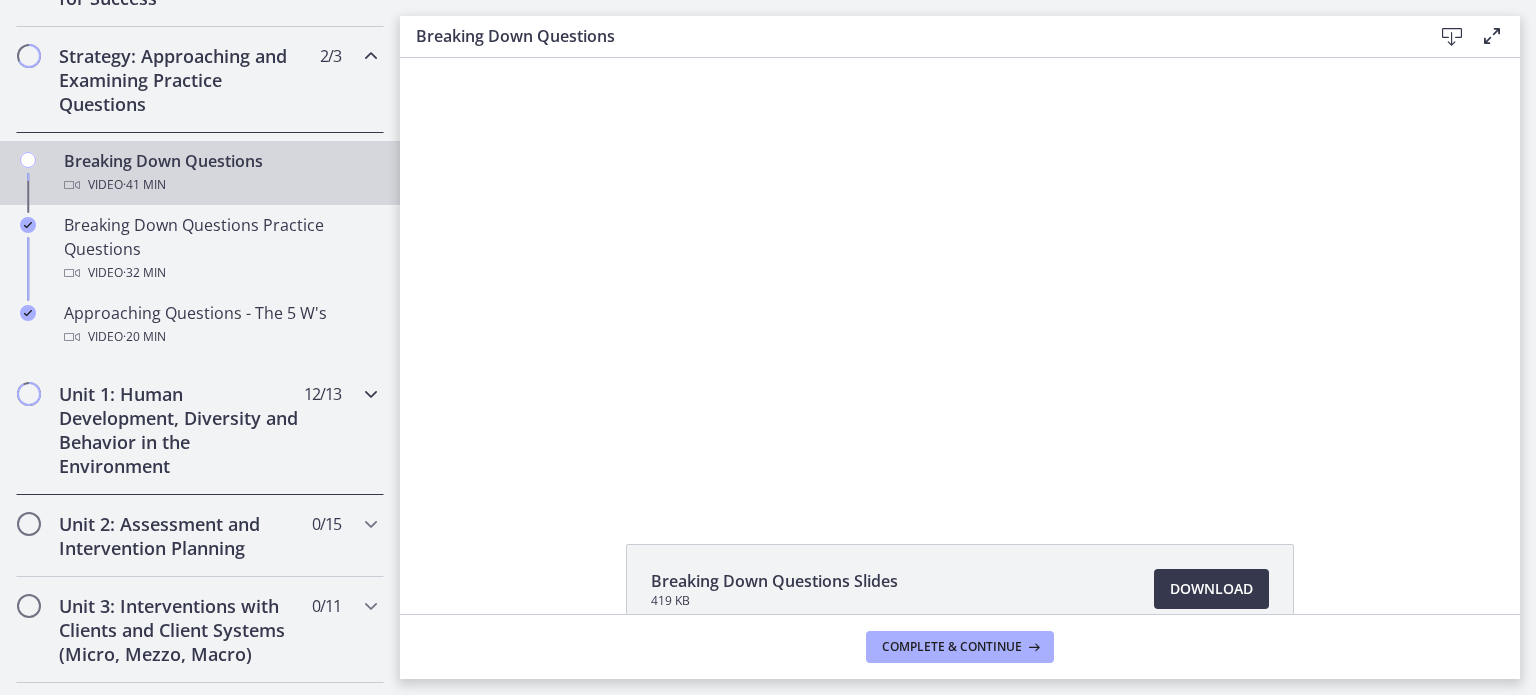 scroll, scrollTop: 500, scrollLeft: 0, axis: vertical 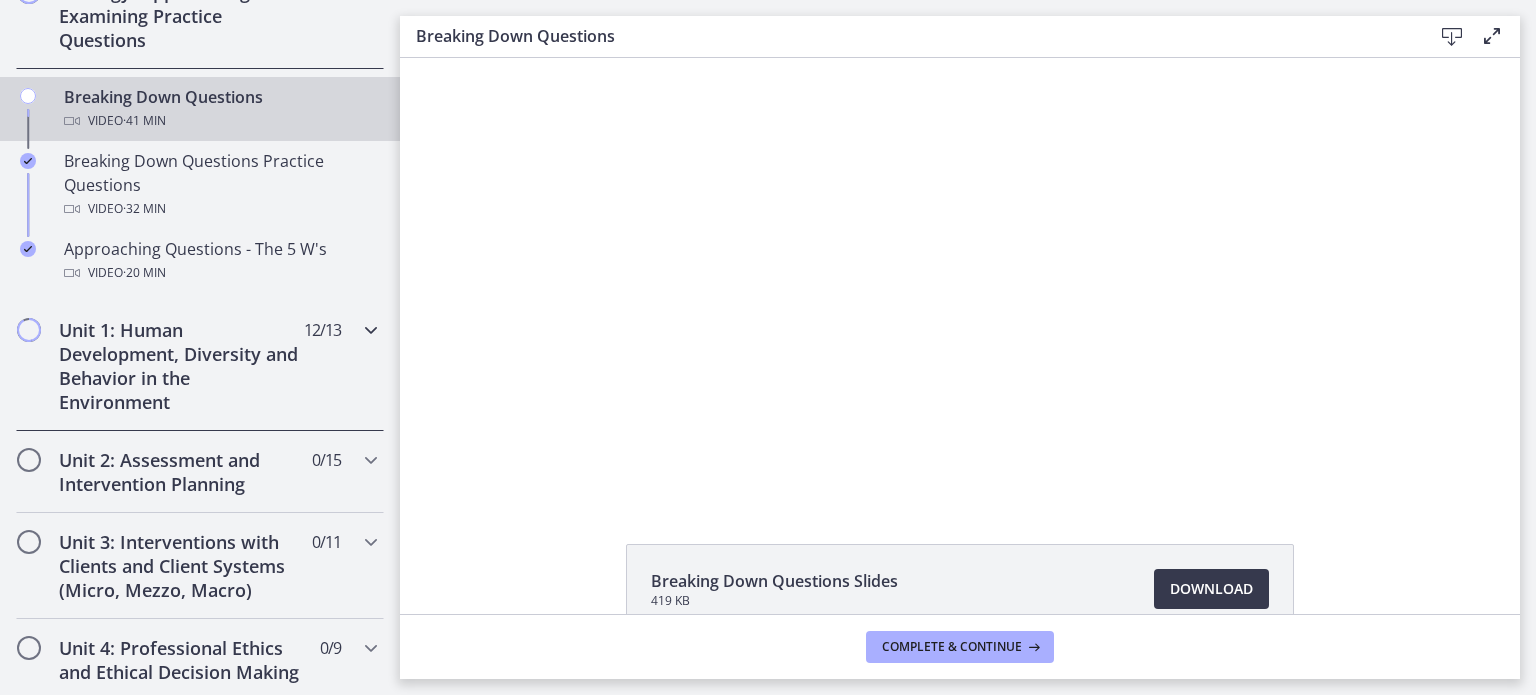 click on "Unit 1: Human Development, Diversity and Behavior in the Environment" at bounding box center [181, 366] 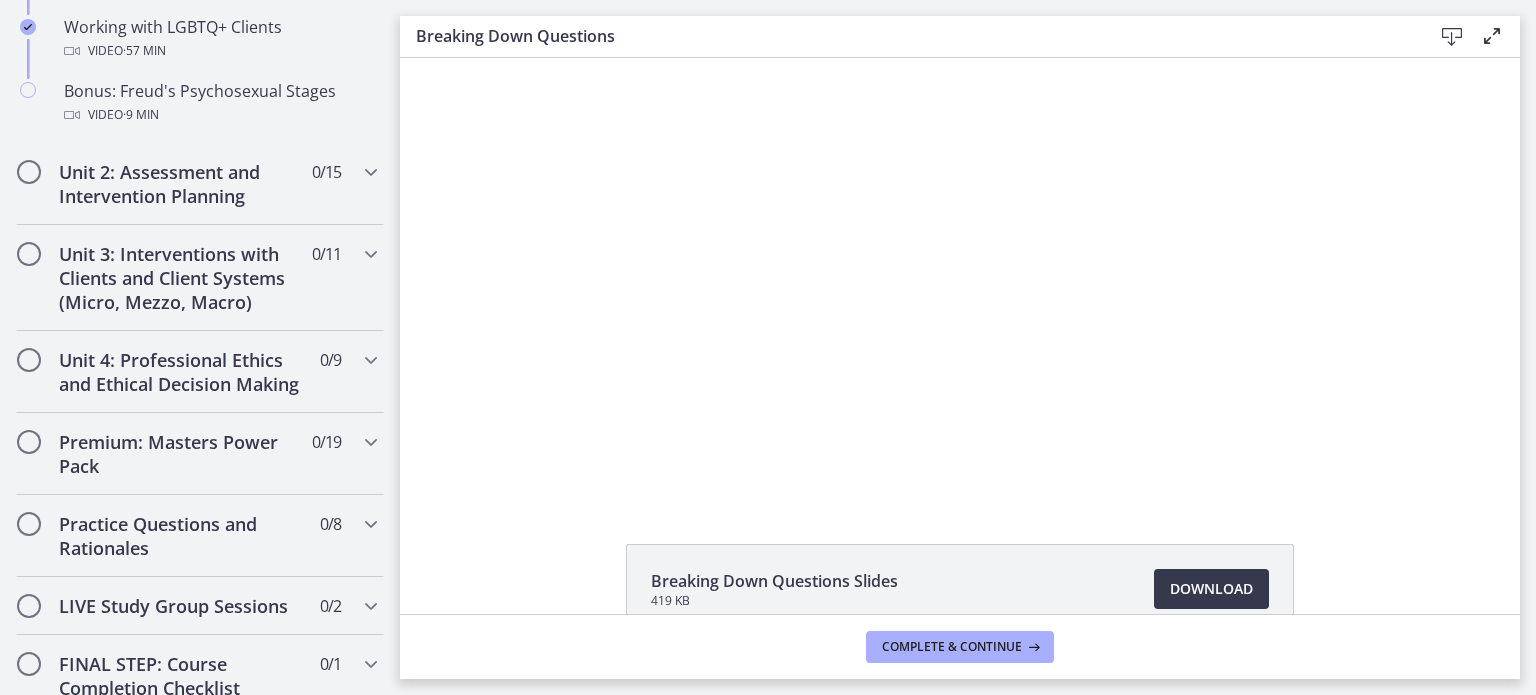scroll, scrollTop: 1400, scrollLeft: 0, axis: vertical 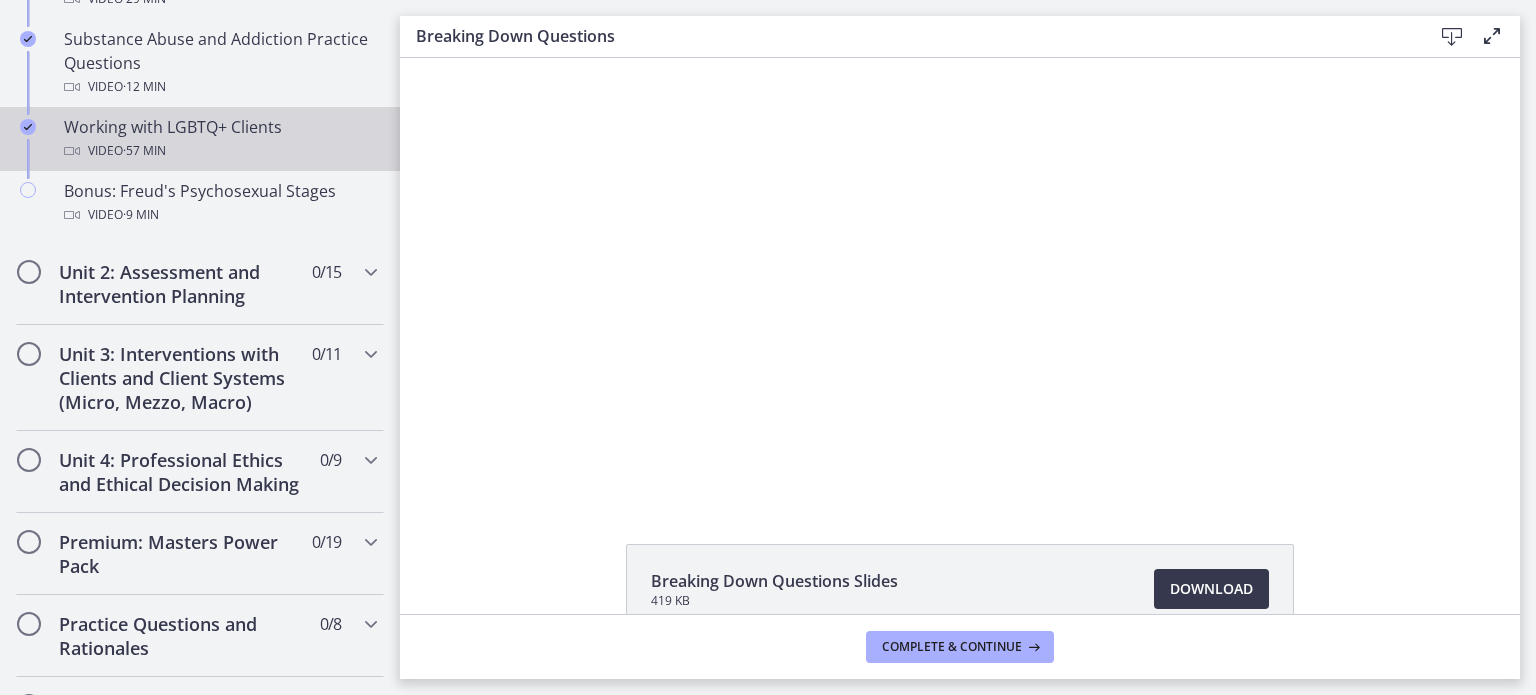 click on "Working with LGBTQ+ Clients
Video
·  57 min" at bounding box center [200, 139] 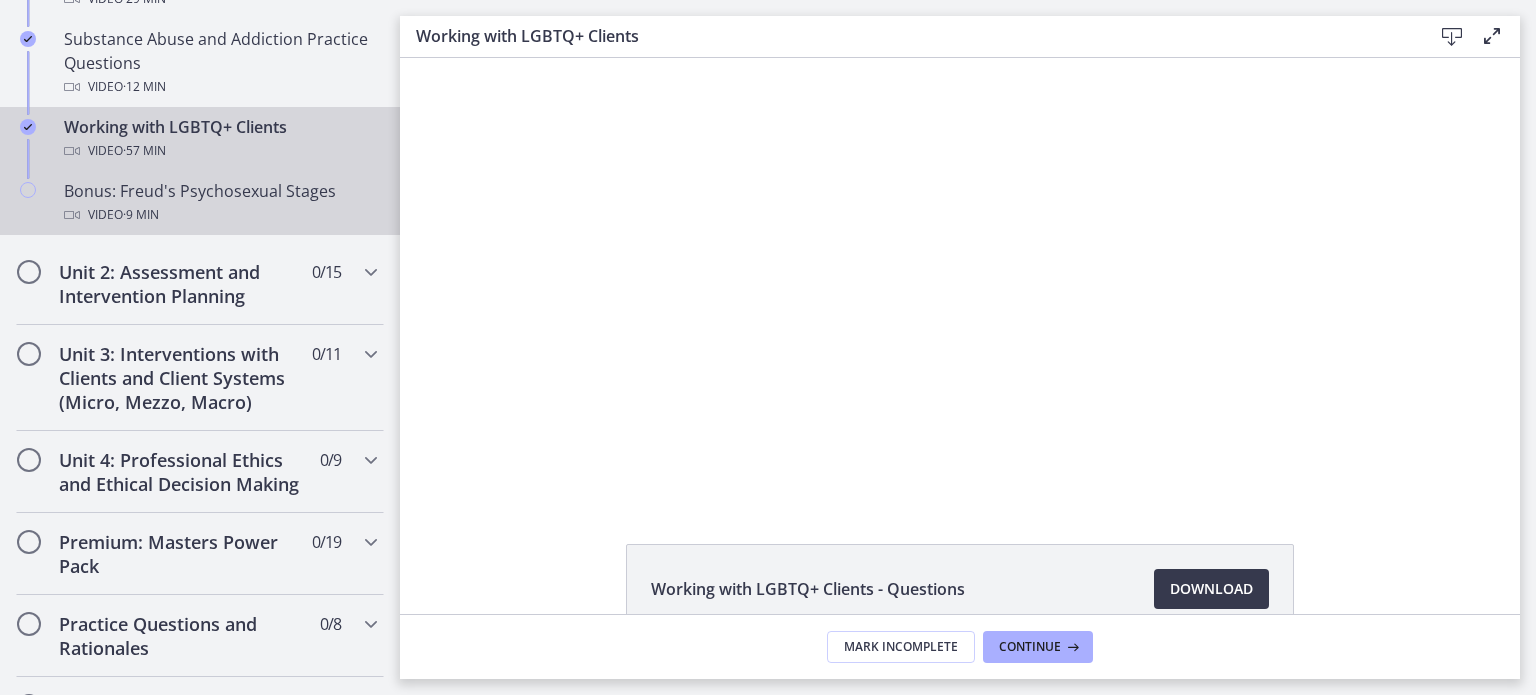 click on "Video
·  9 min" at bounding box center (220, 215) 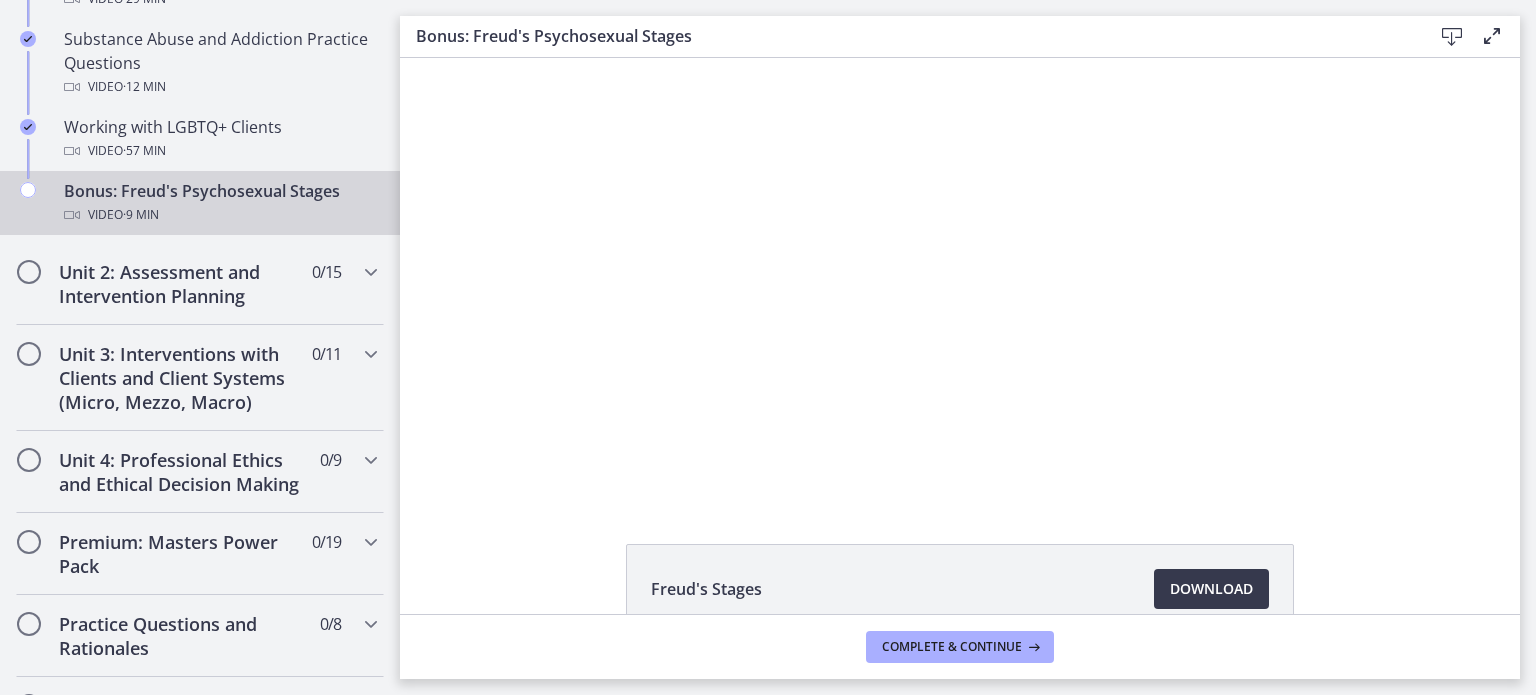 scroll, scrollTop: 0, scrollLeft: 0, axis: both 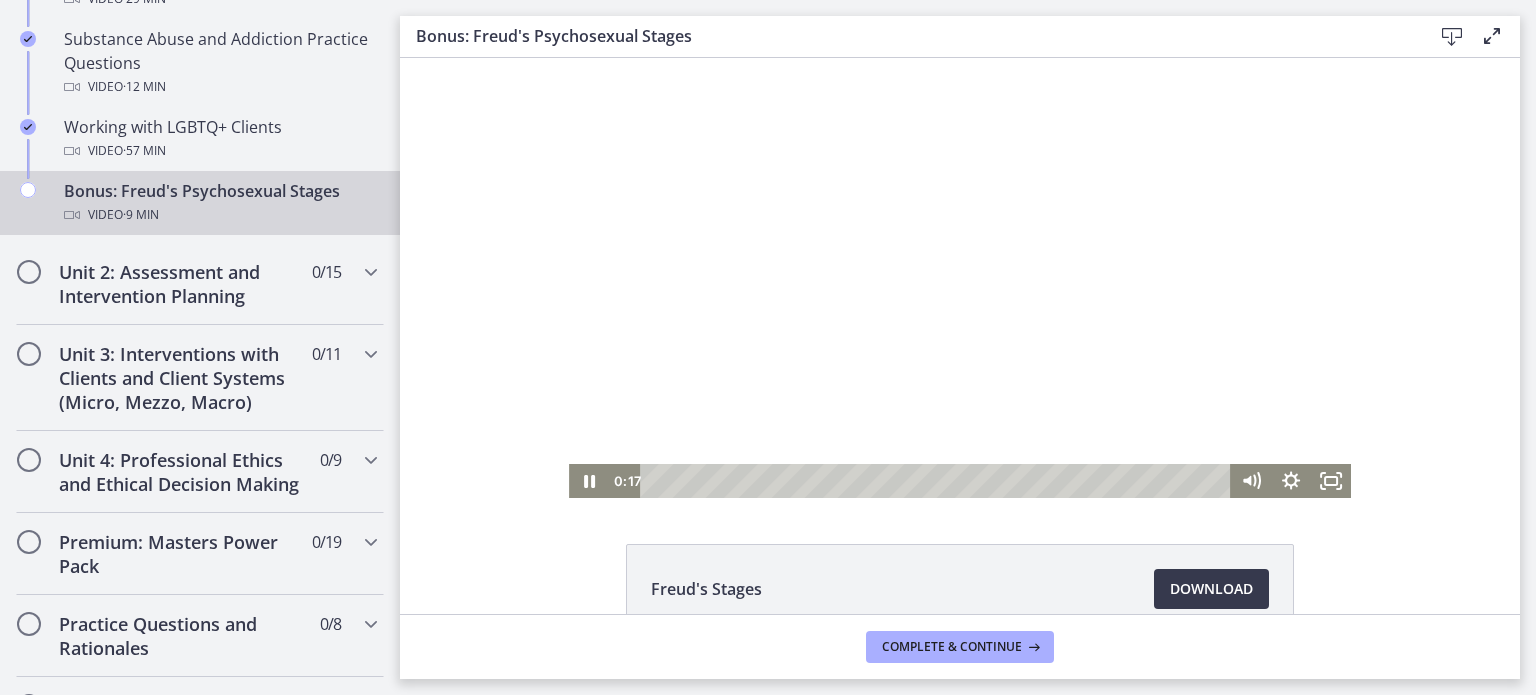 click at bounding box center [960, 278] 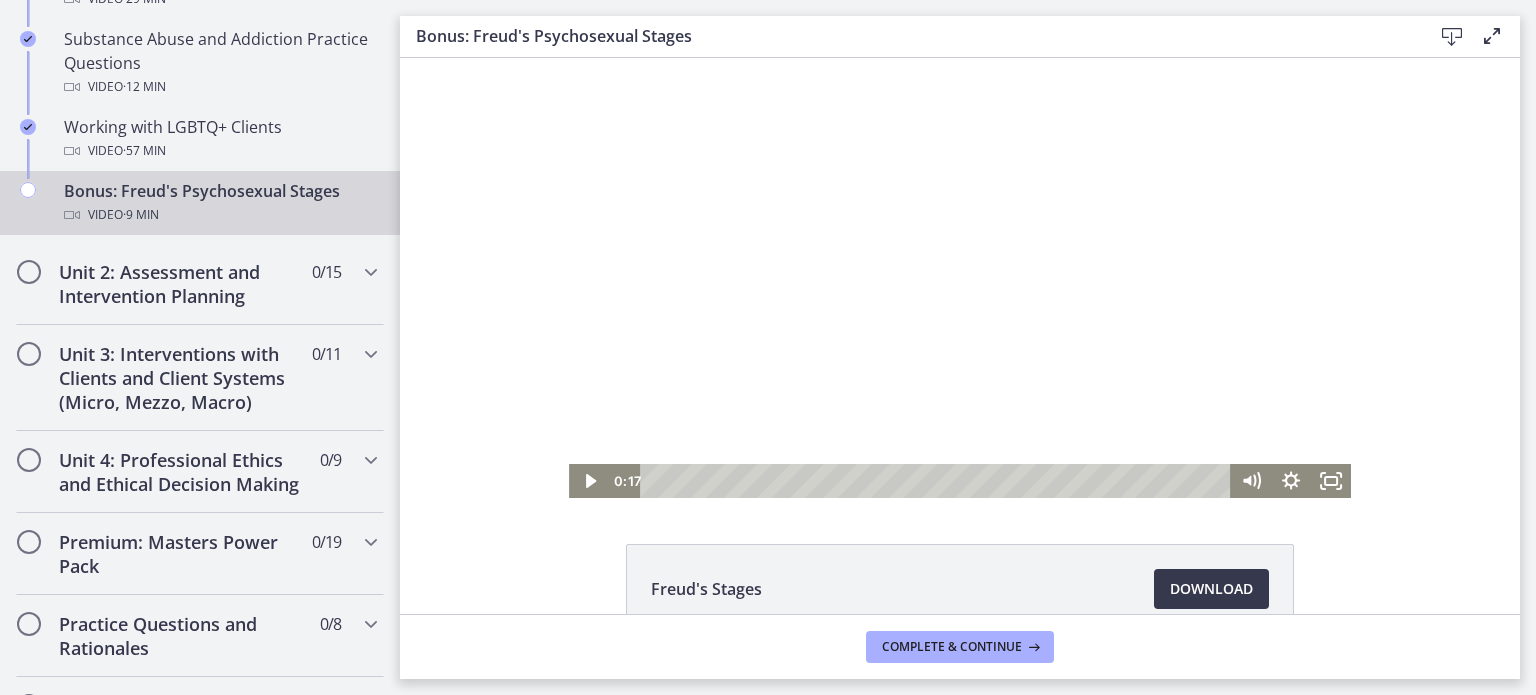click at bounding box center (960, 278) 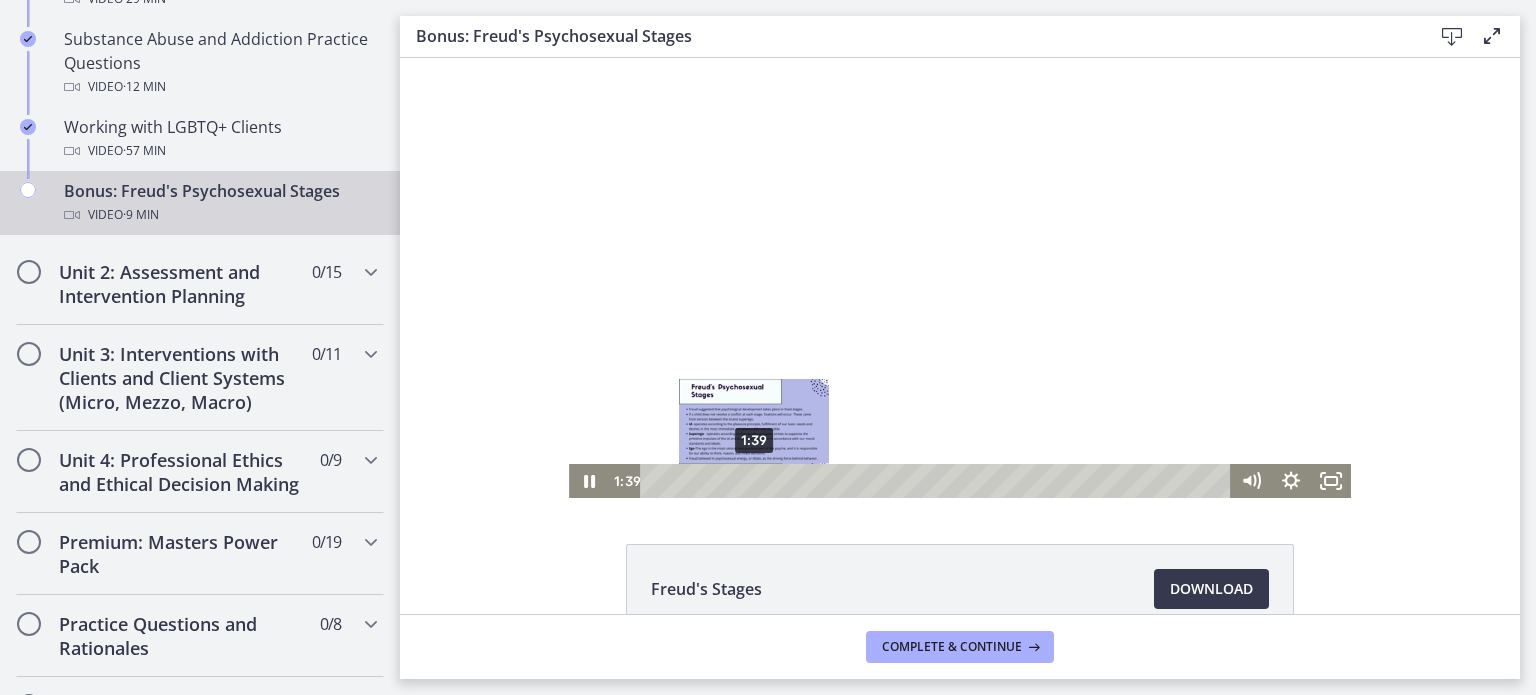 click on "1:39" at bounding box center (938, 481) 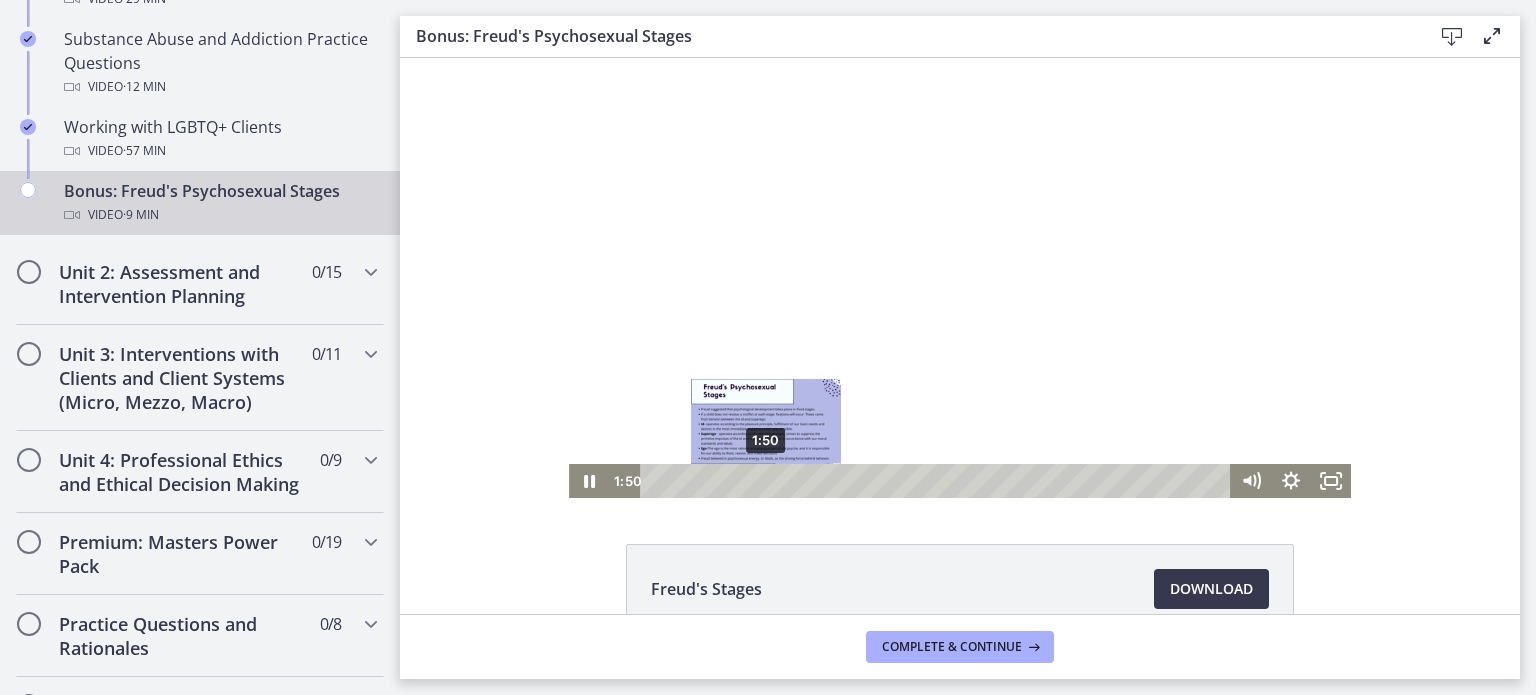 click on "1:50" at bounding box center (938, 481) 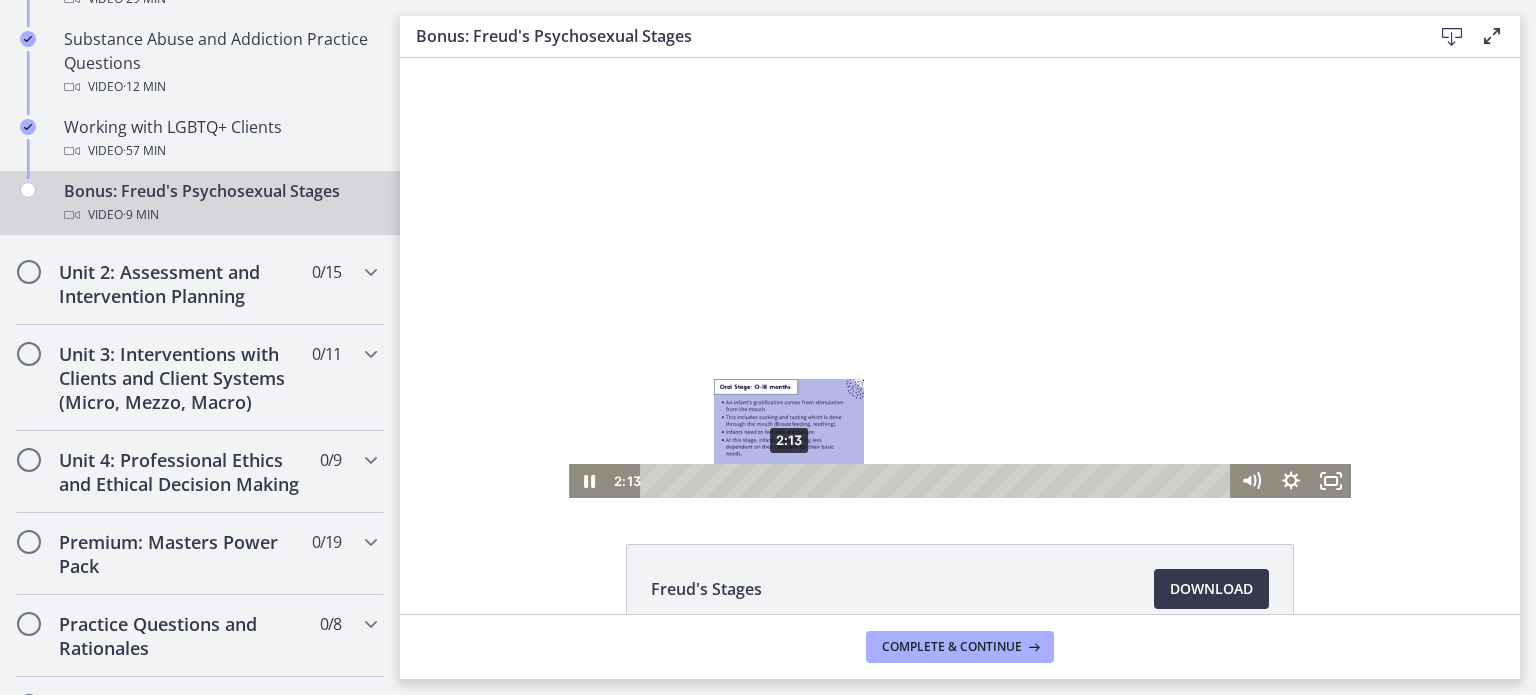 click on "2:13" at bounding box center [938, 481] 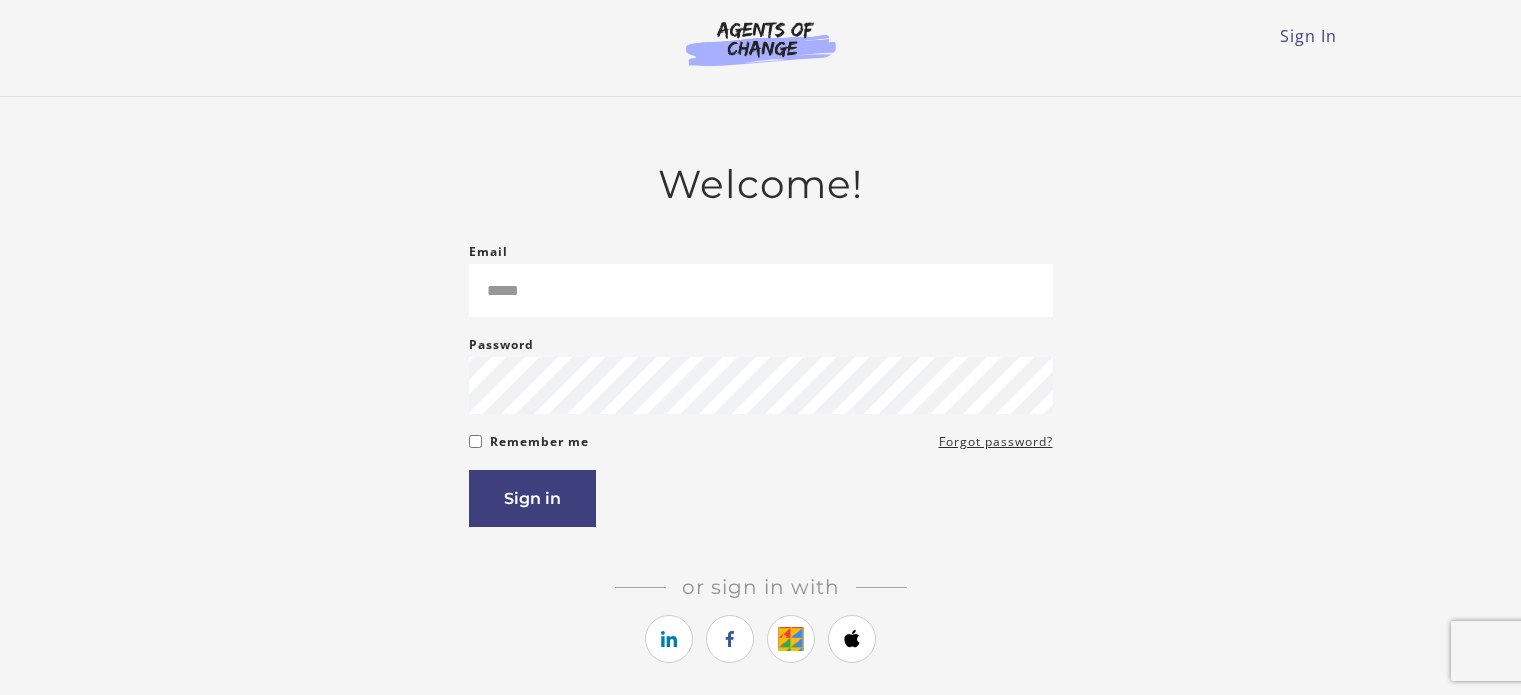 scroll, scrollTop: 0, scrollLeft: 0, axis: both 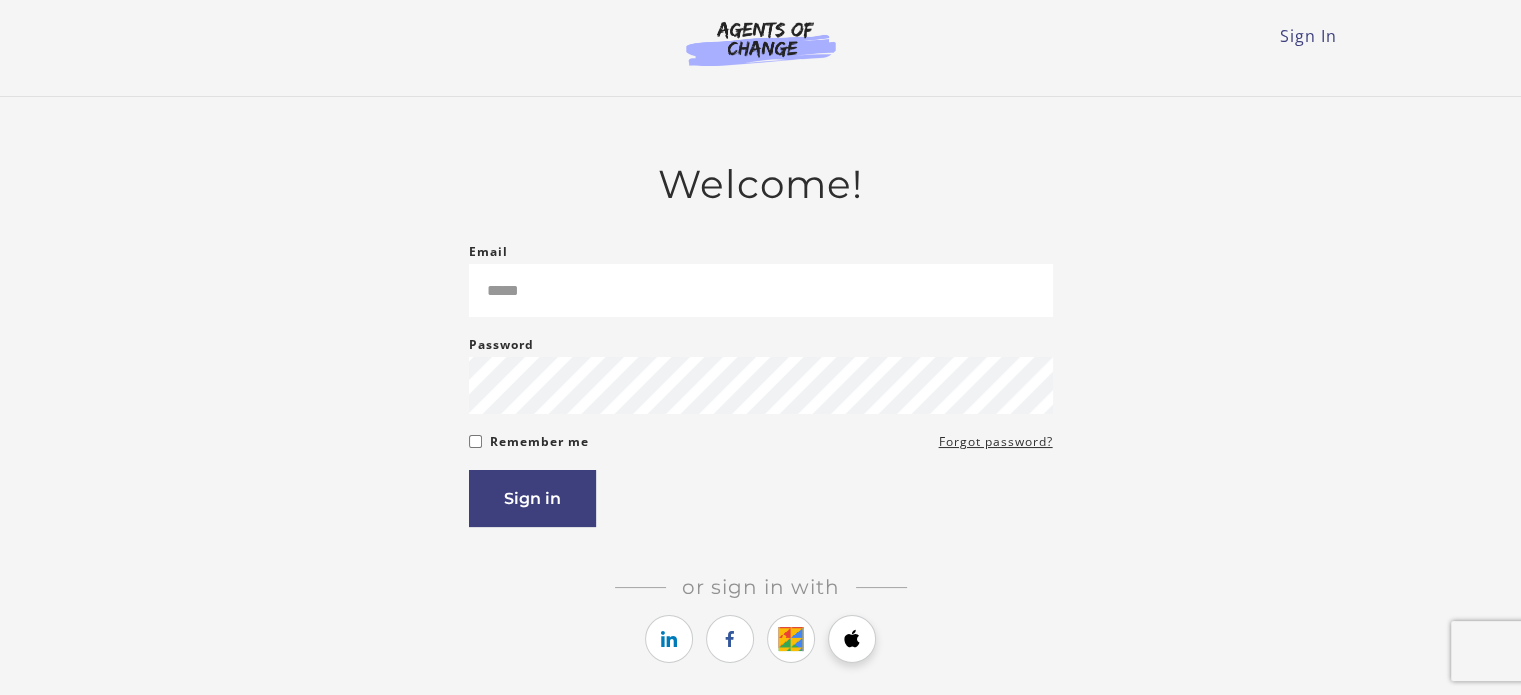 click at bounding box center [852, 639] 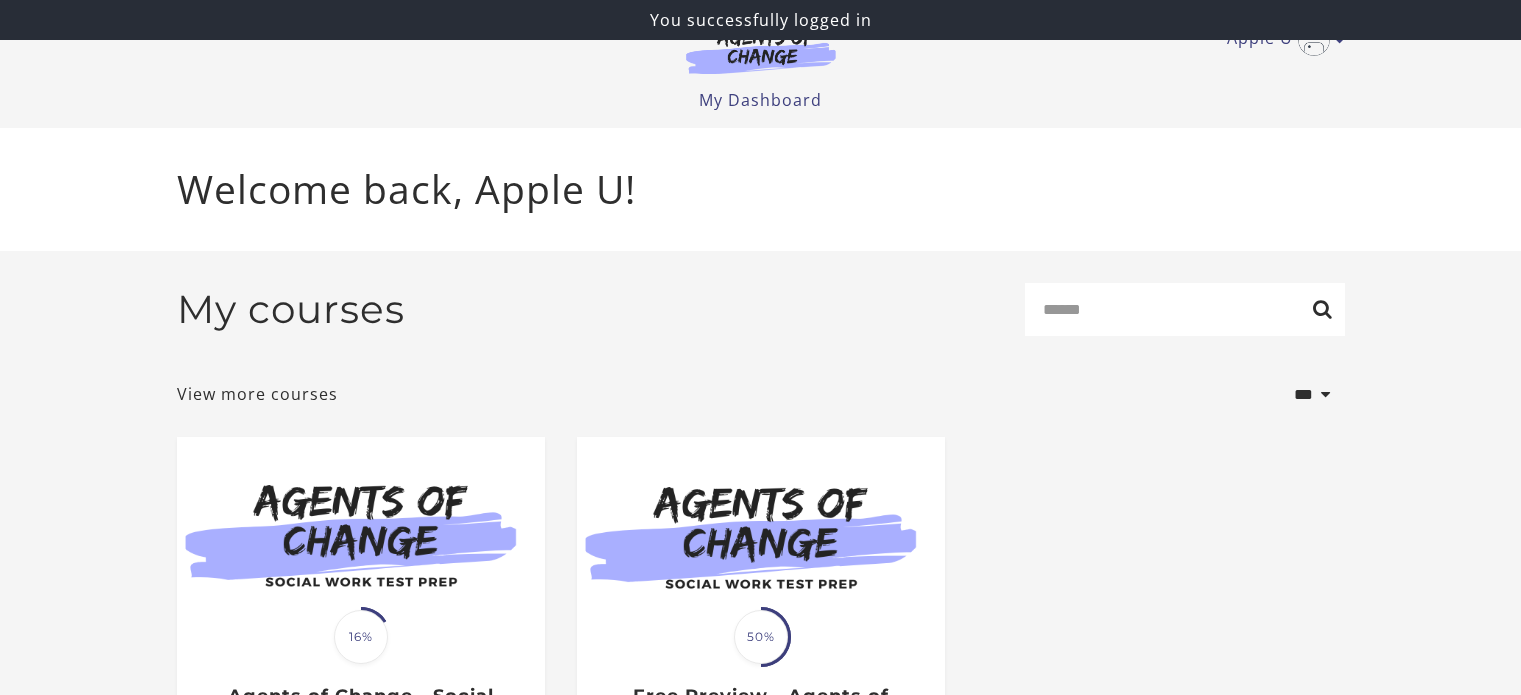 scroll, scrollTop: 0, scrollLeft: 0, axis: both 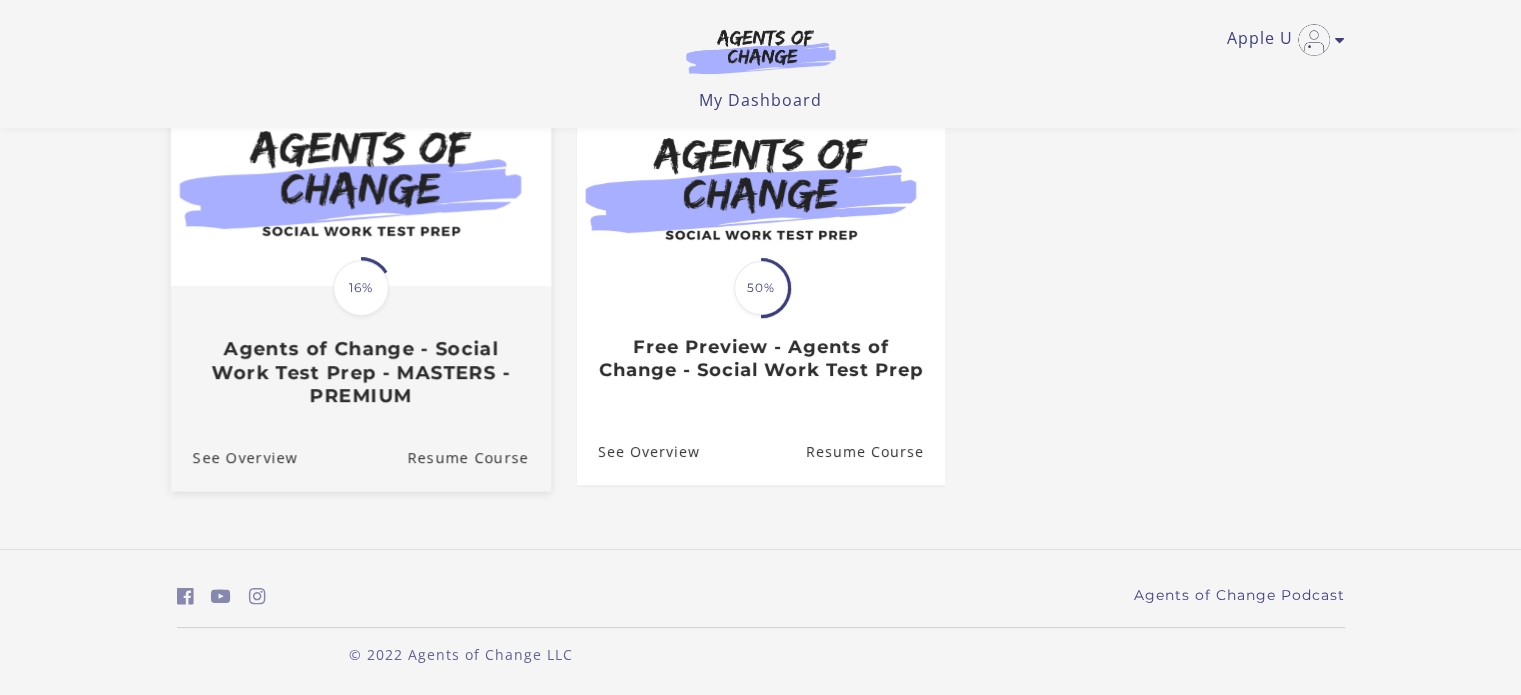 click on "Agents of Change - Social Work Test Prep - MASTERS - PREMIUM" at bounding box center [360, 373] 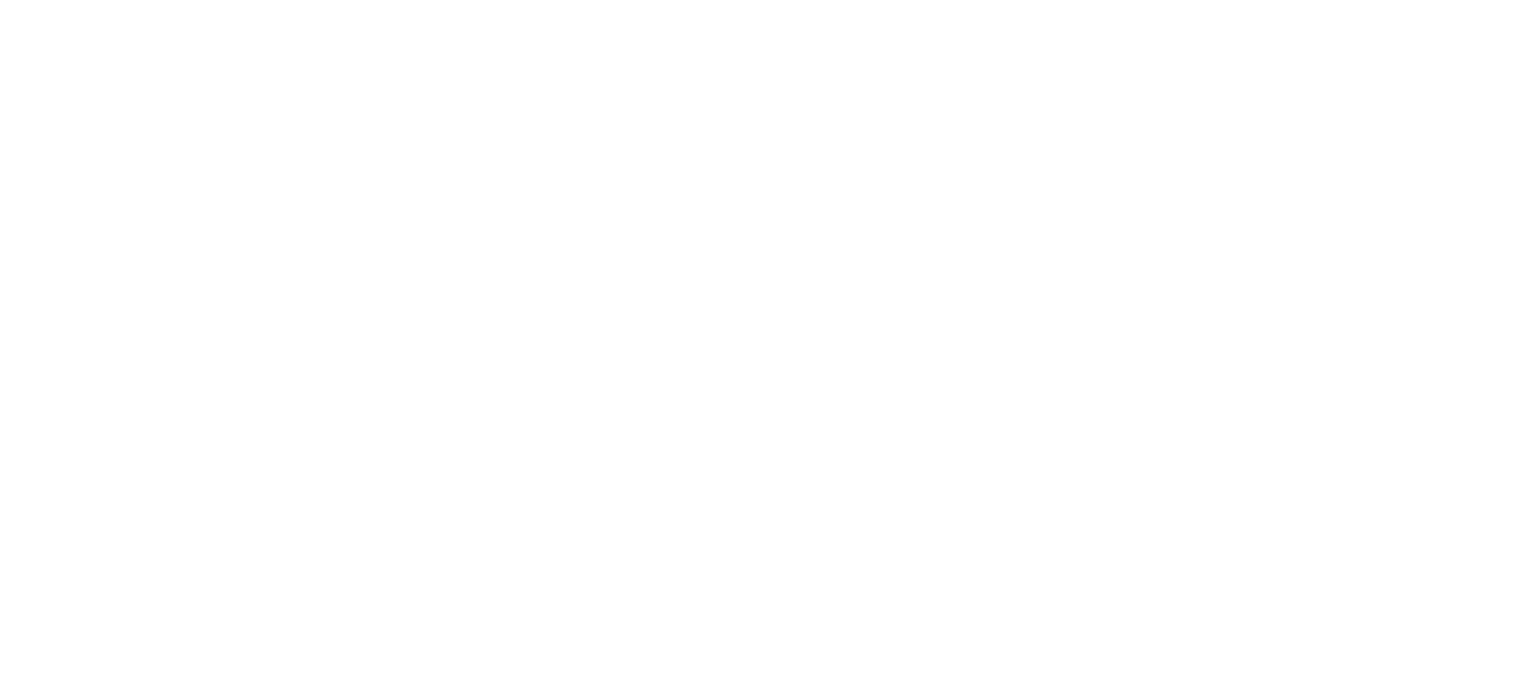 scroll, scrollTop: 0, scrollLeft: 0, axis: both 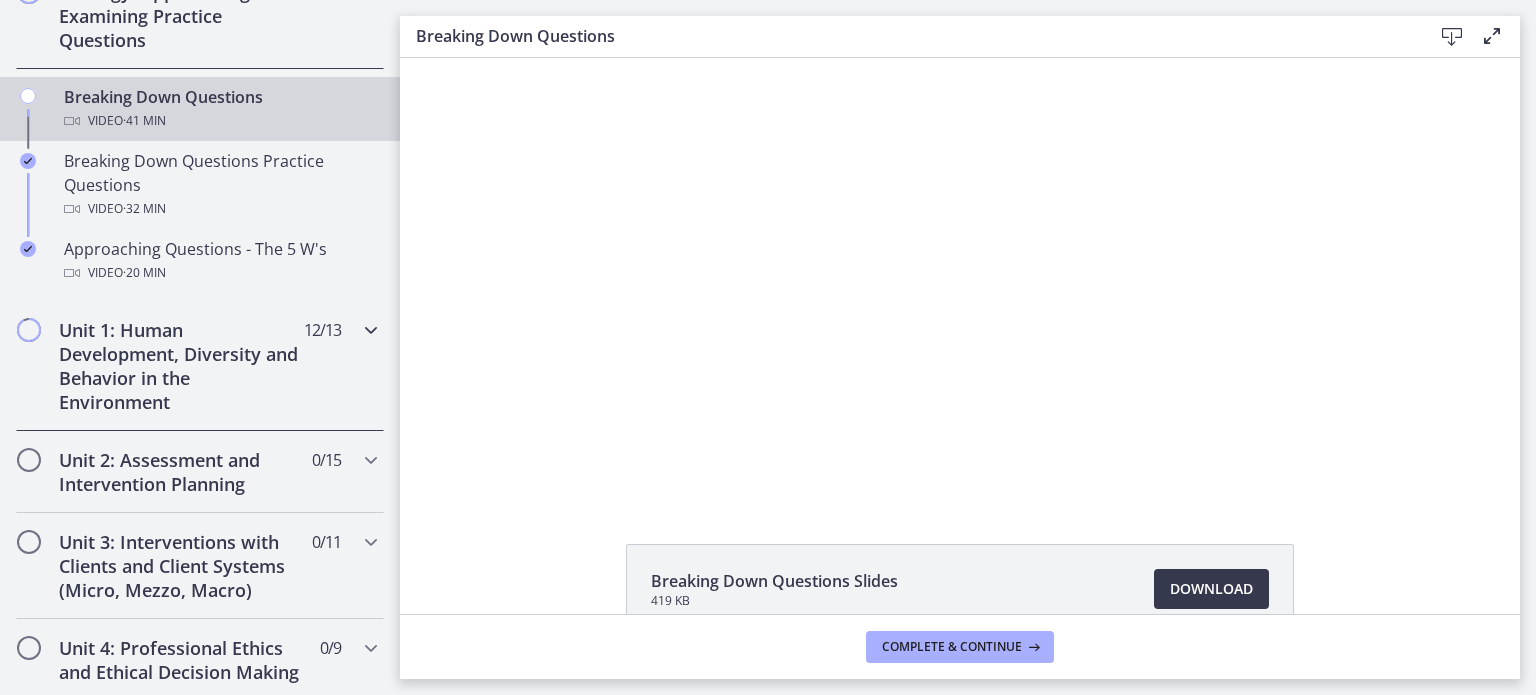 click on "Unit 1: Human Development, Diversity and Behavior in the Environment" at bounding box center (181, 366) 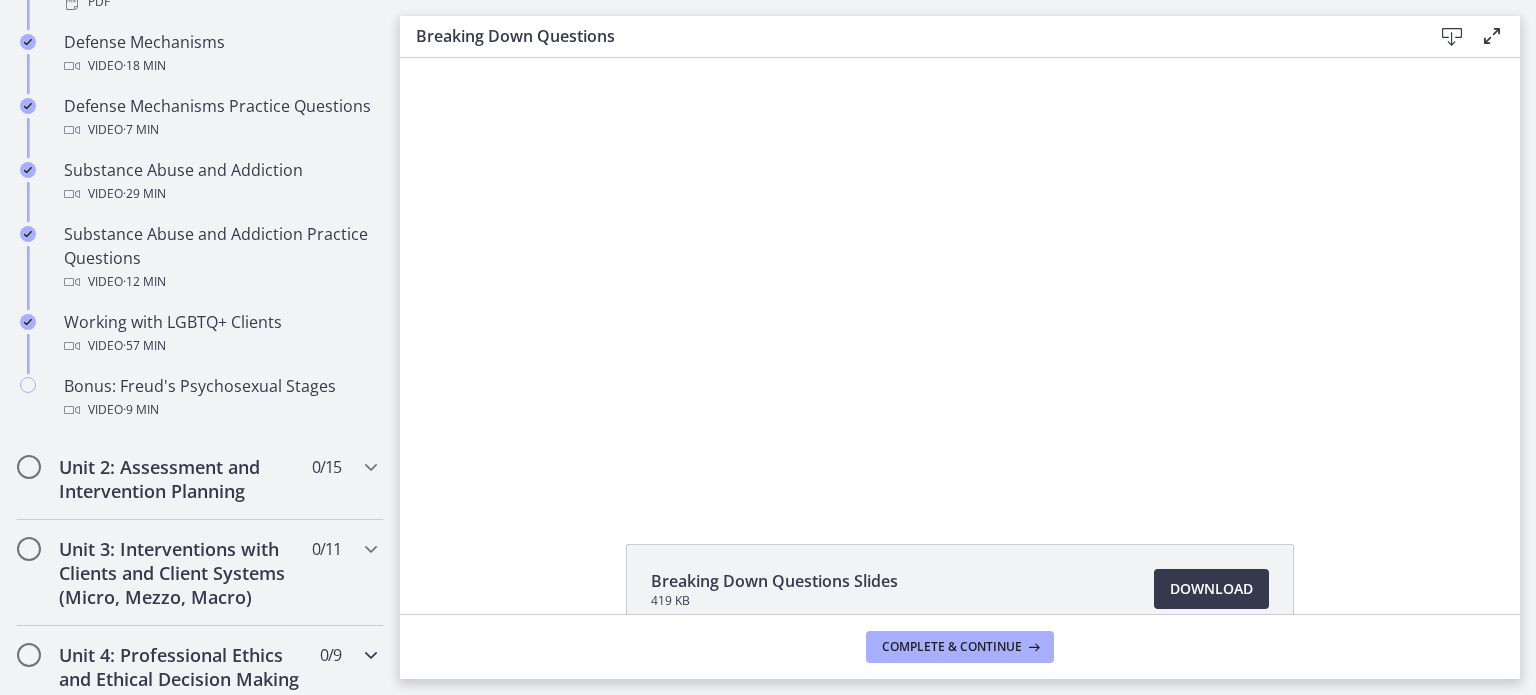 scroll, scrollTop: 1200, scrollLeft: 0, axis: vertical 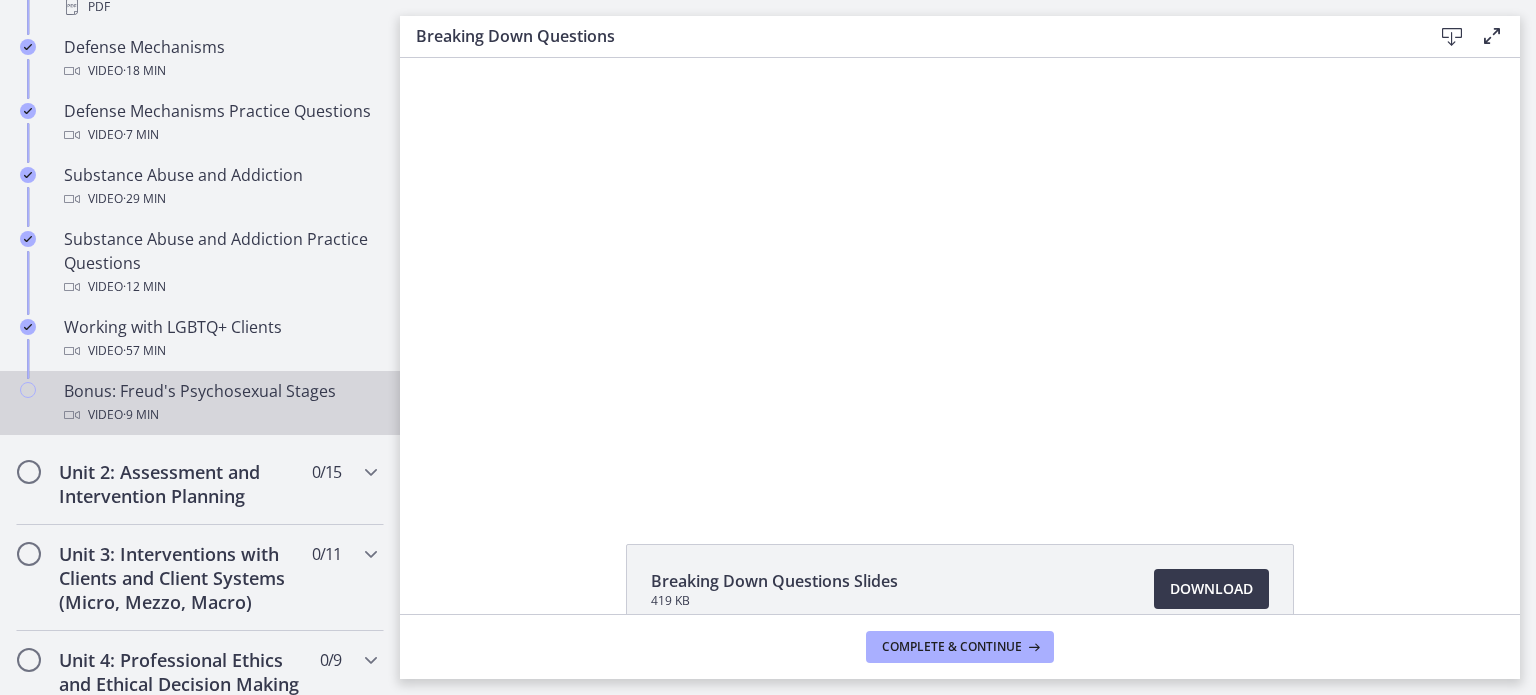 click on "Video
·  9 min" at bounding box center (220, 415) 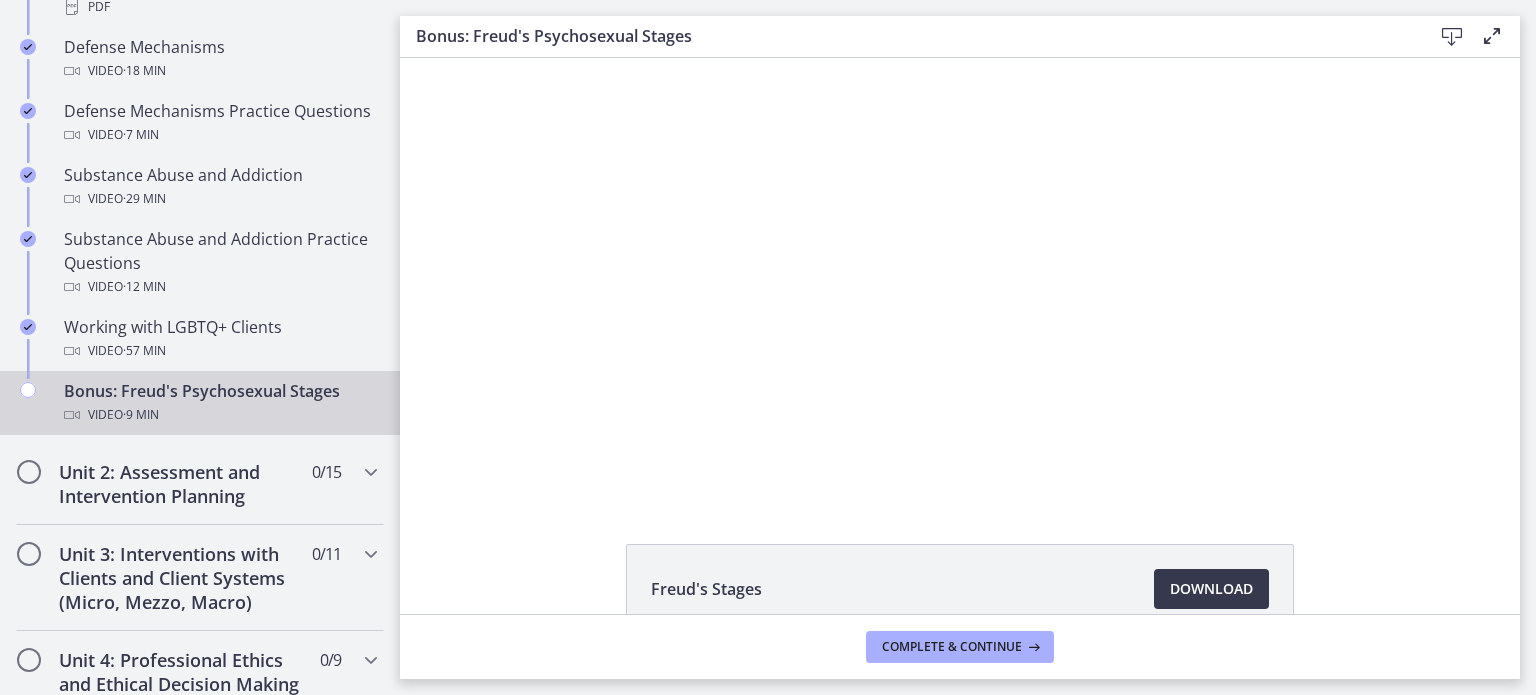 scroll, scrollTop: 0, scrollLeft: 0, axis: both 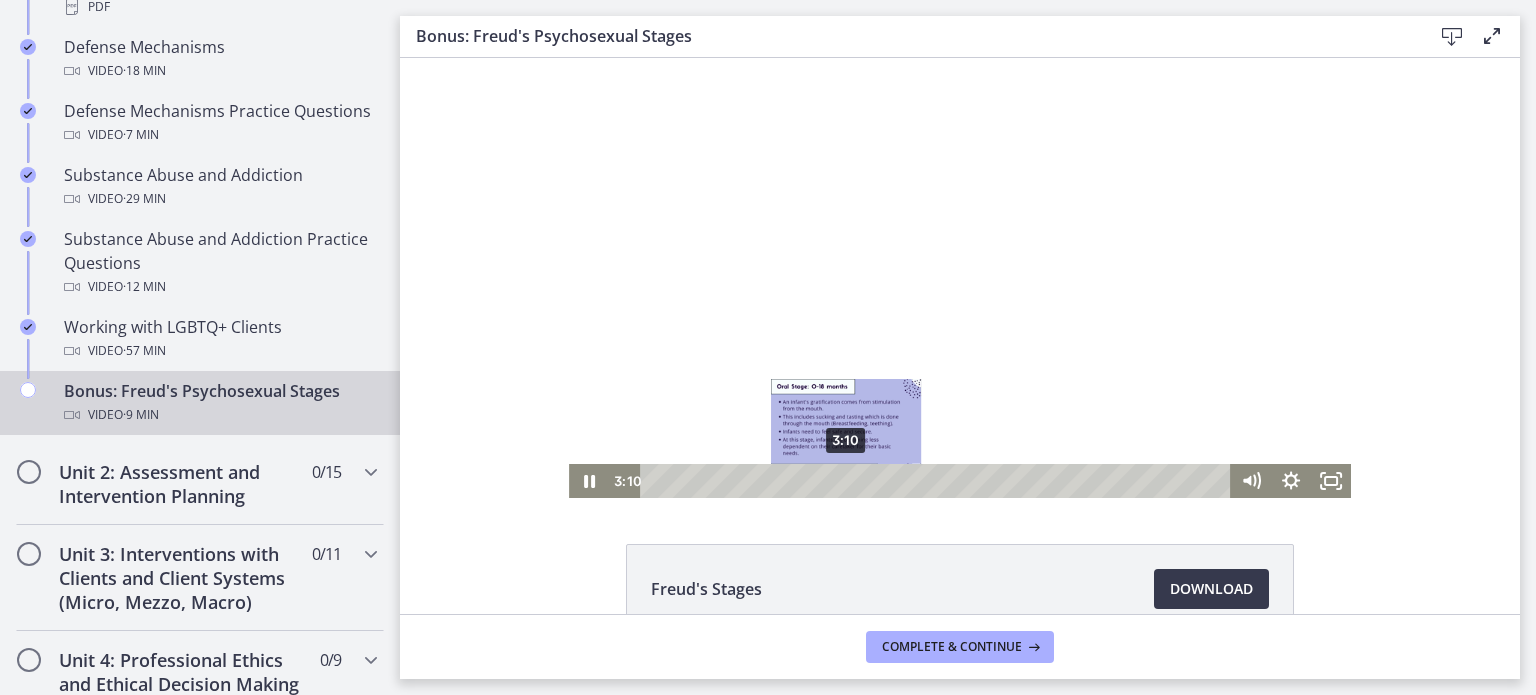 click on "3:10" at bounding box center (938, 481) 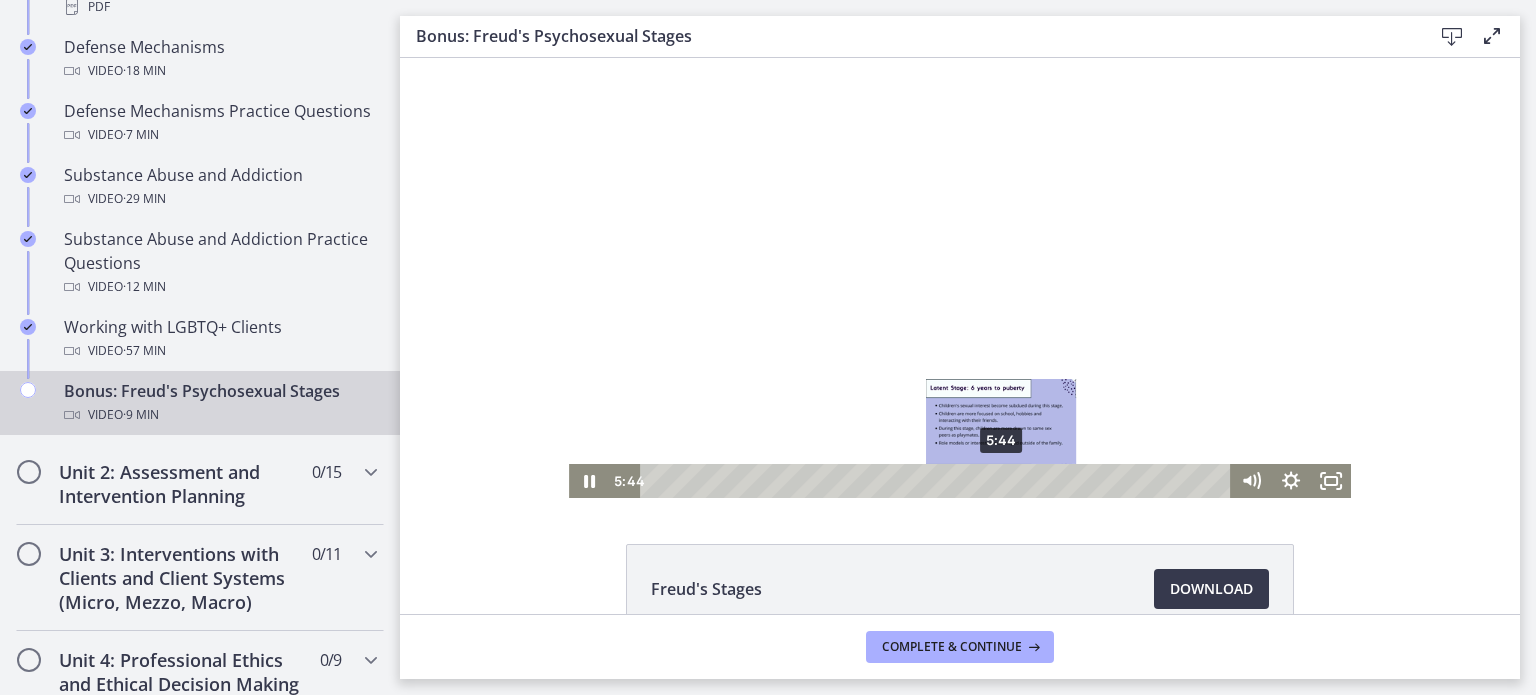 click on "5:44" at bounding box center (938, 481) 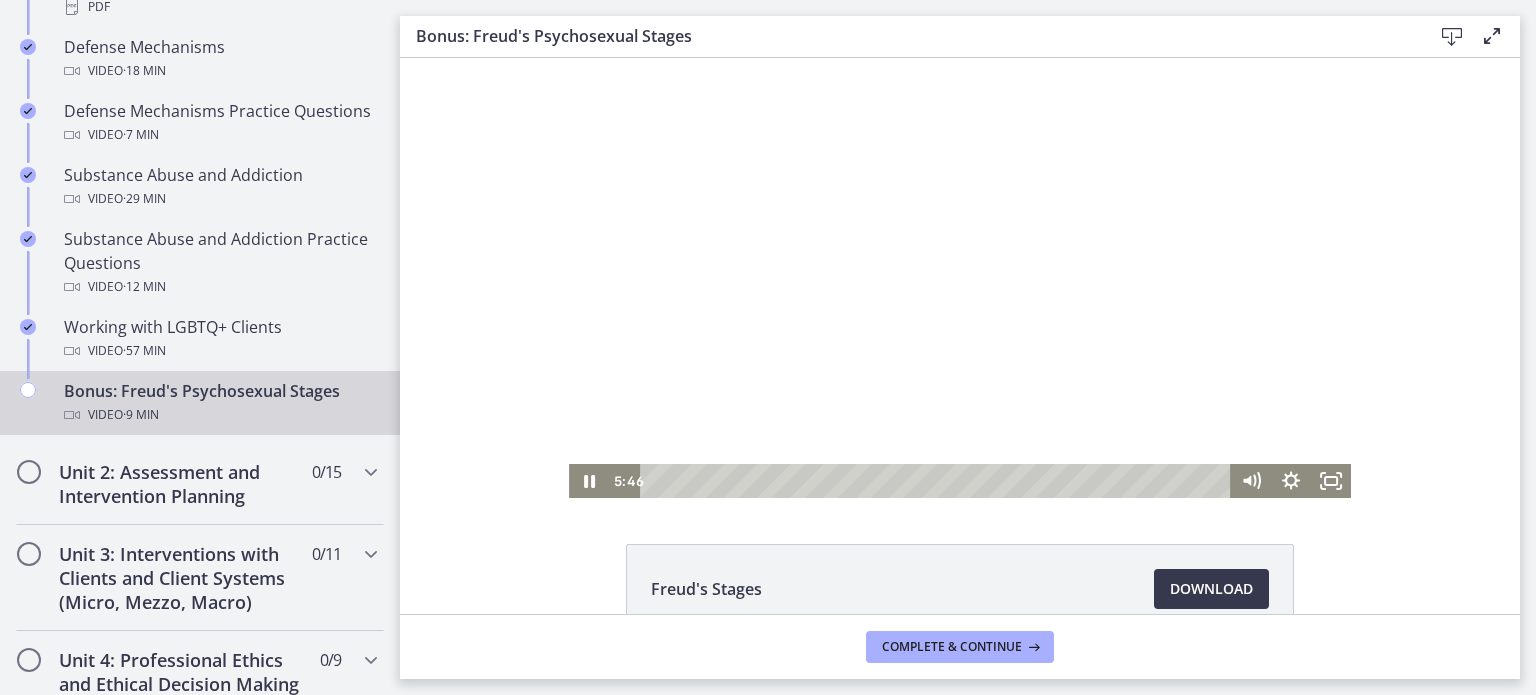 click at bounding box center [960, 278] 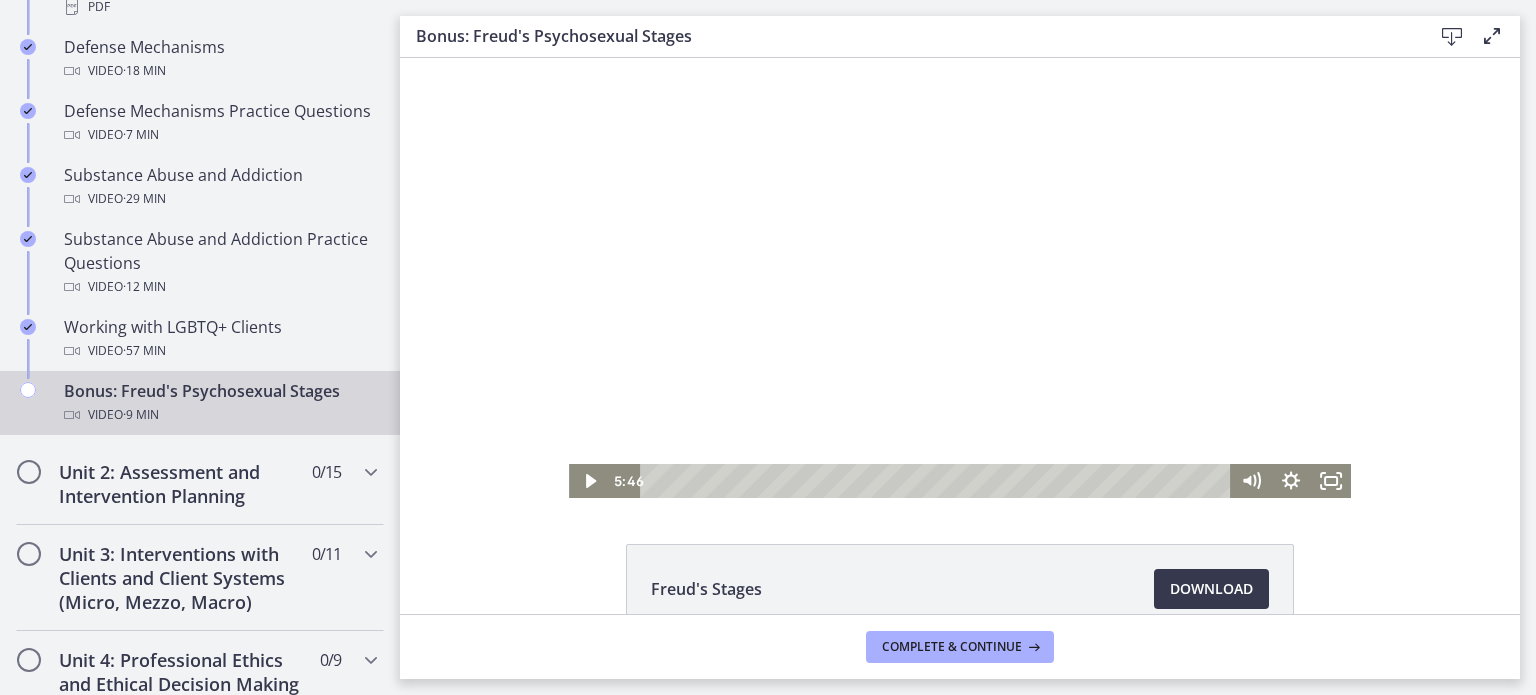 click at bounding box center [960, 278] 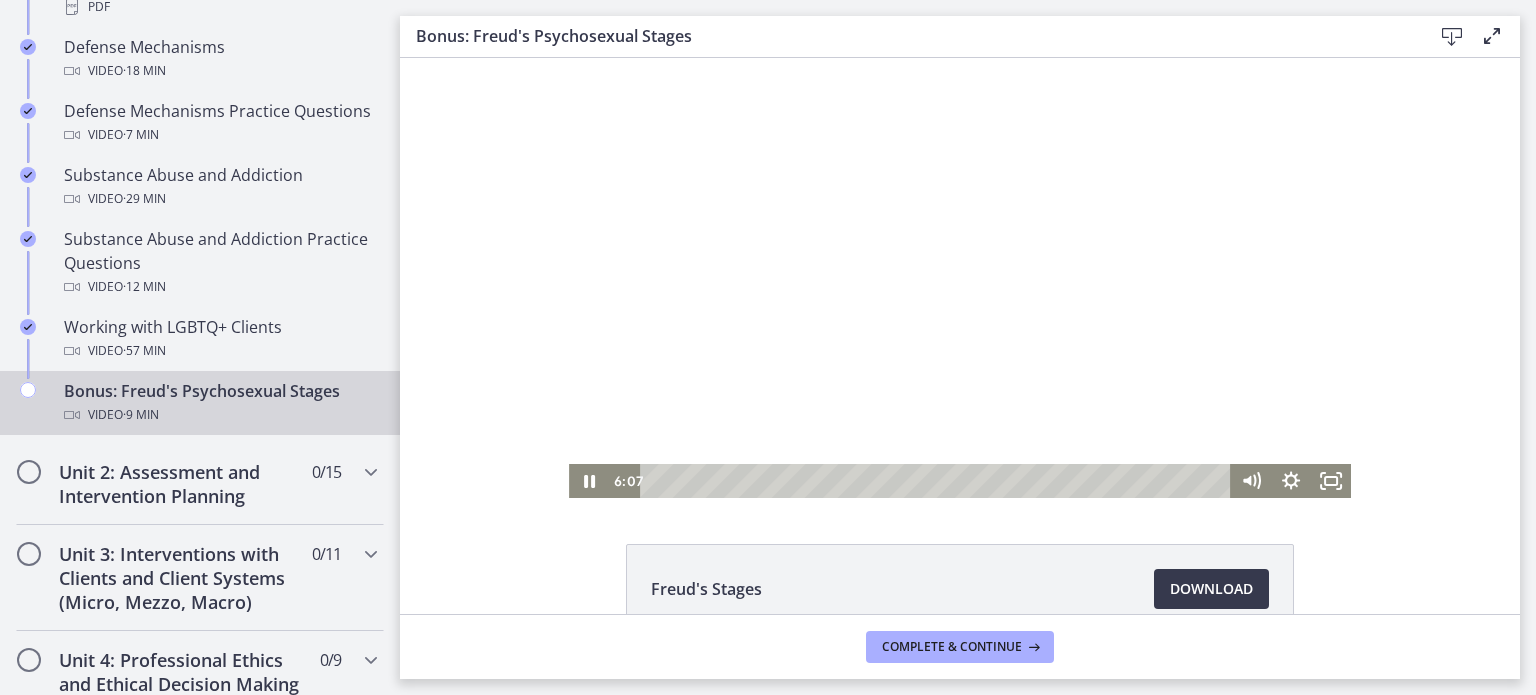click at bounding box center (960, 278) 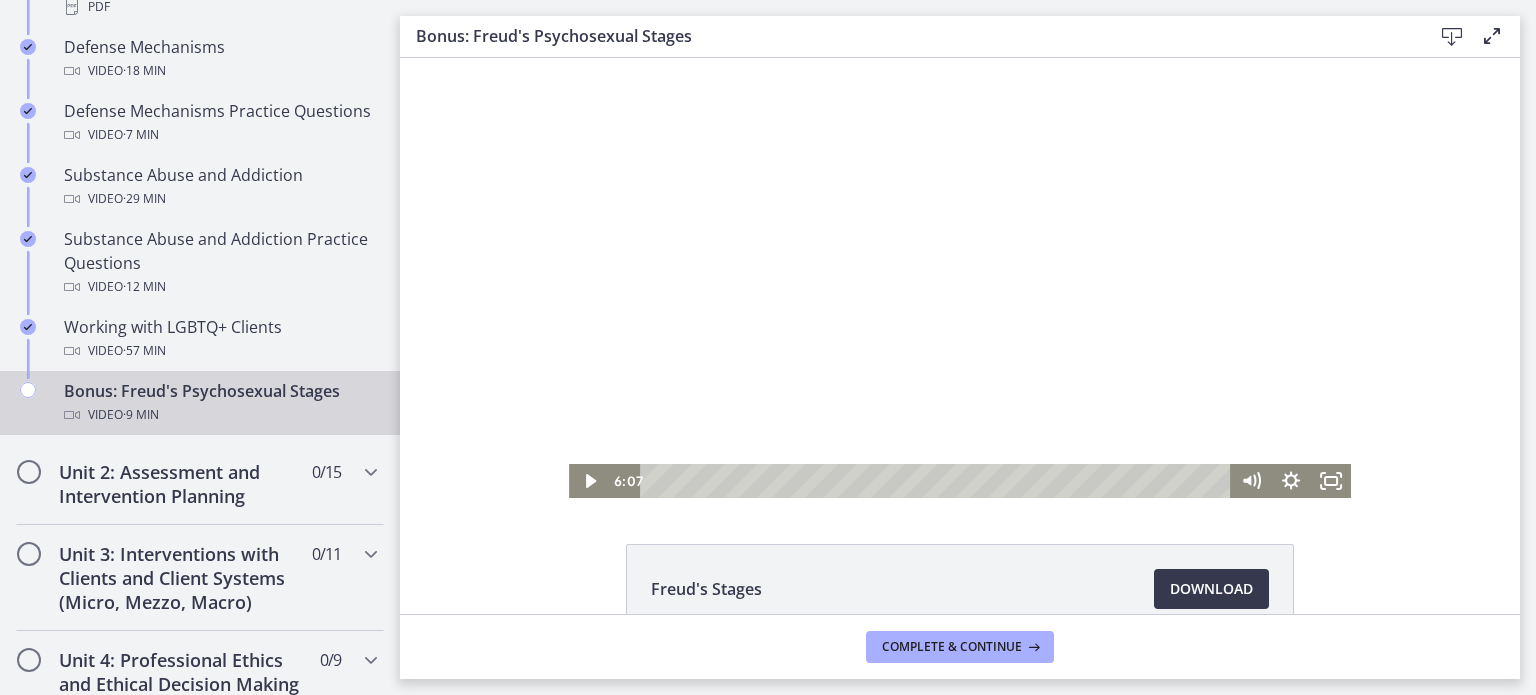 click at bounding box center [960, 278] 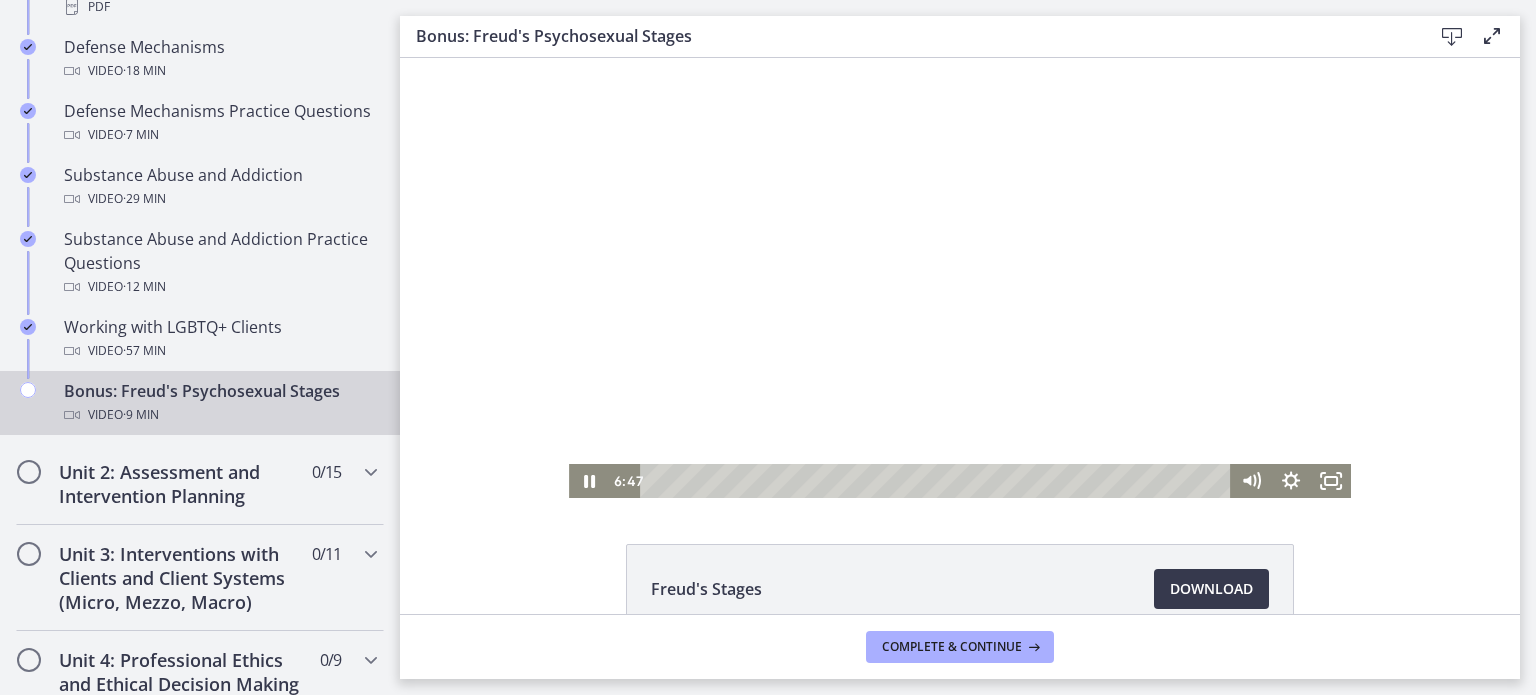click at bounding box center (960, 278) 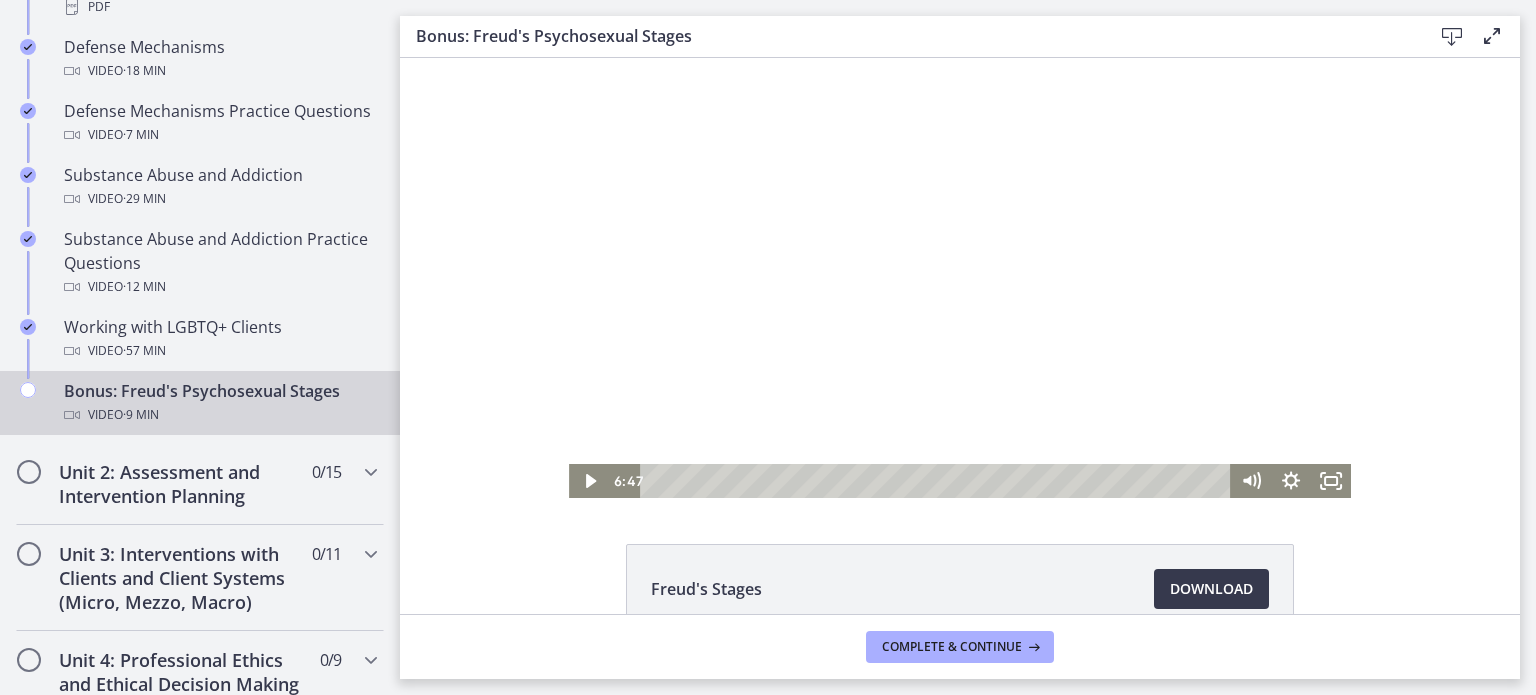 click at bounding box center [960, 278] 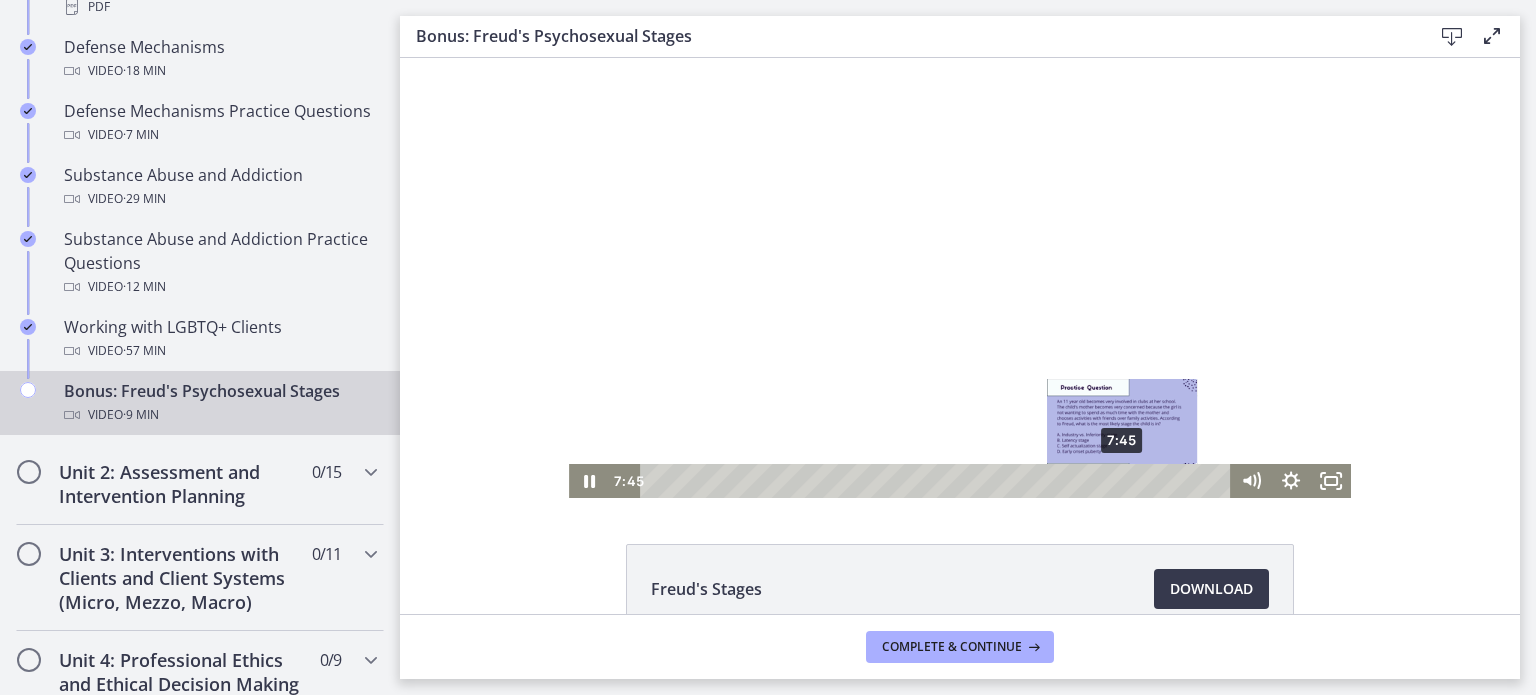 click on "7:45" at bounding box center (938, 481) 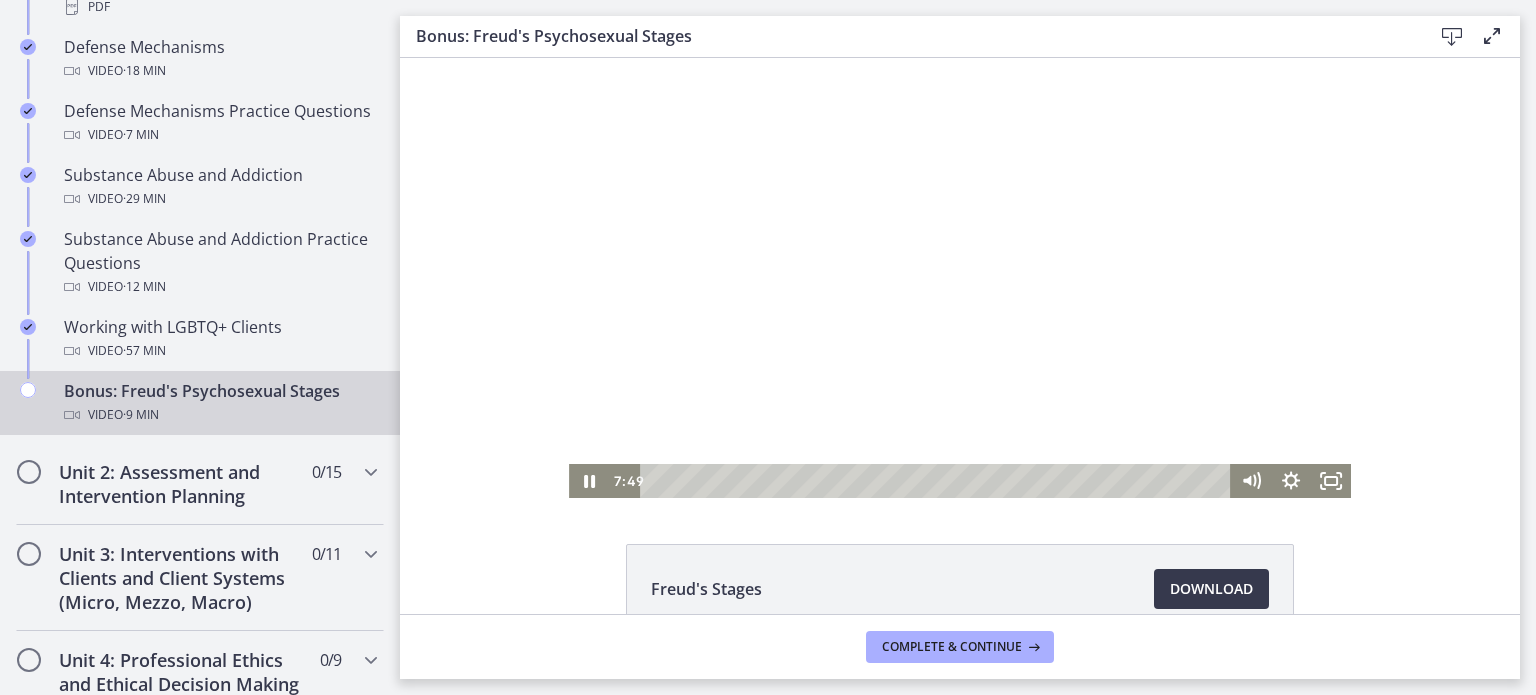 click at bounding box center (960, 278) 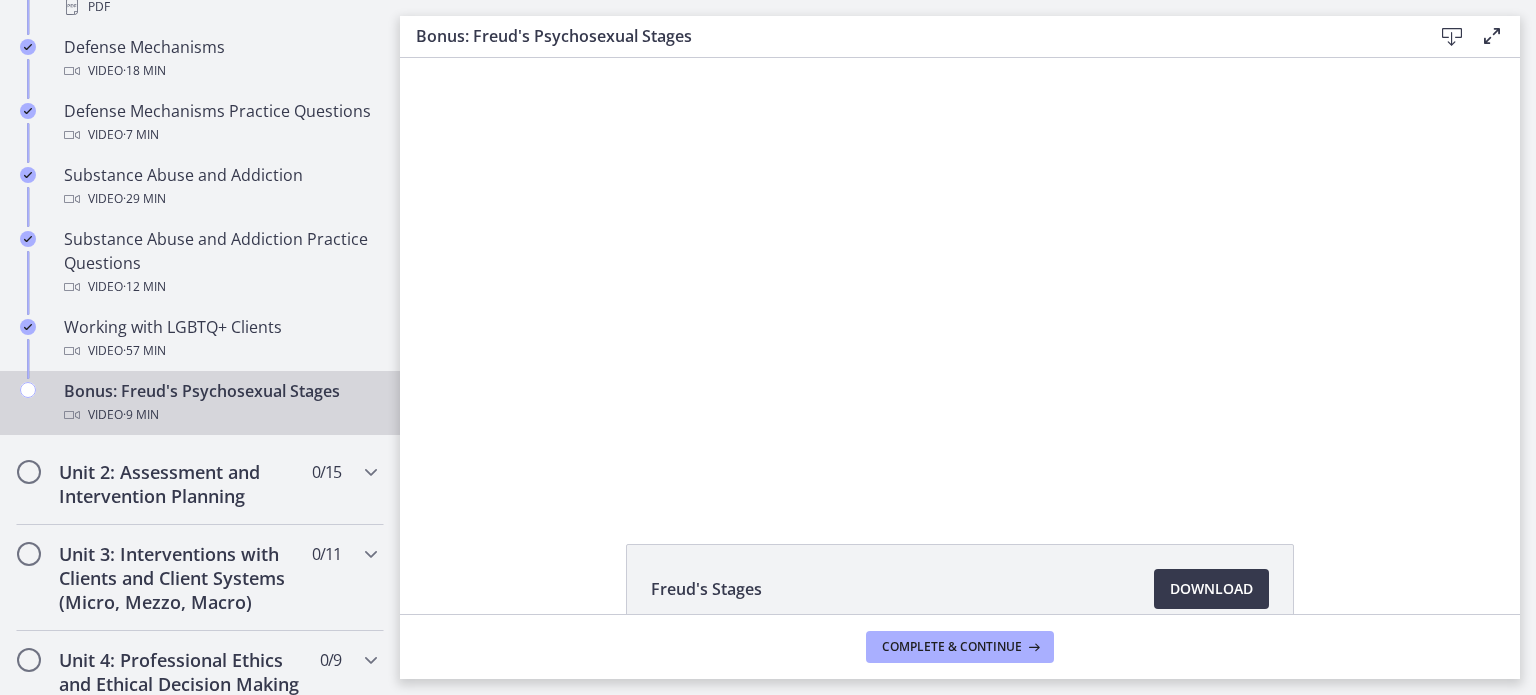 click at bounding box center [960, 278] 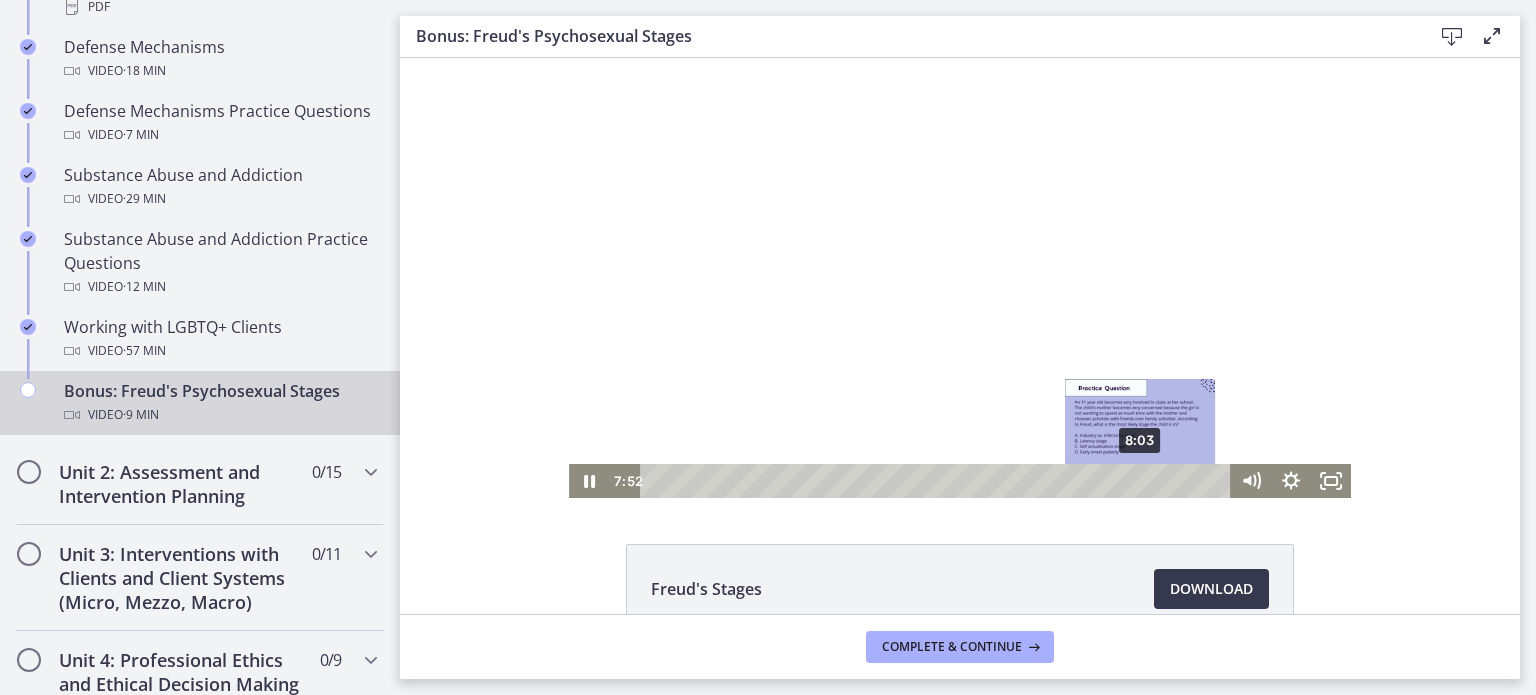 click on "8:03" at bounding box center [938, 481] 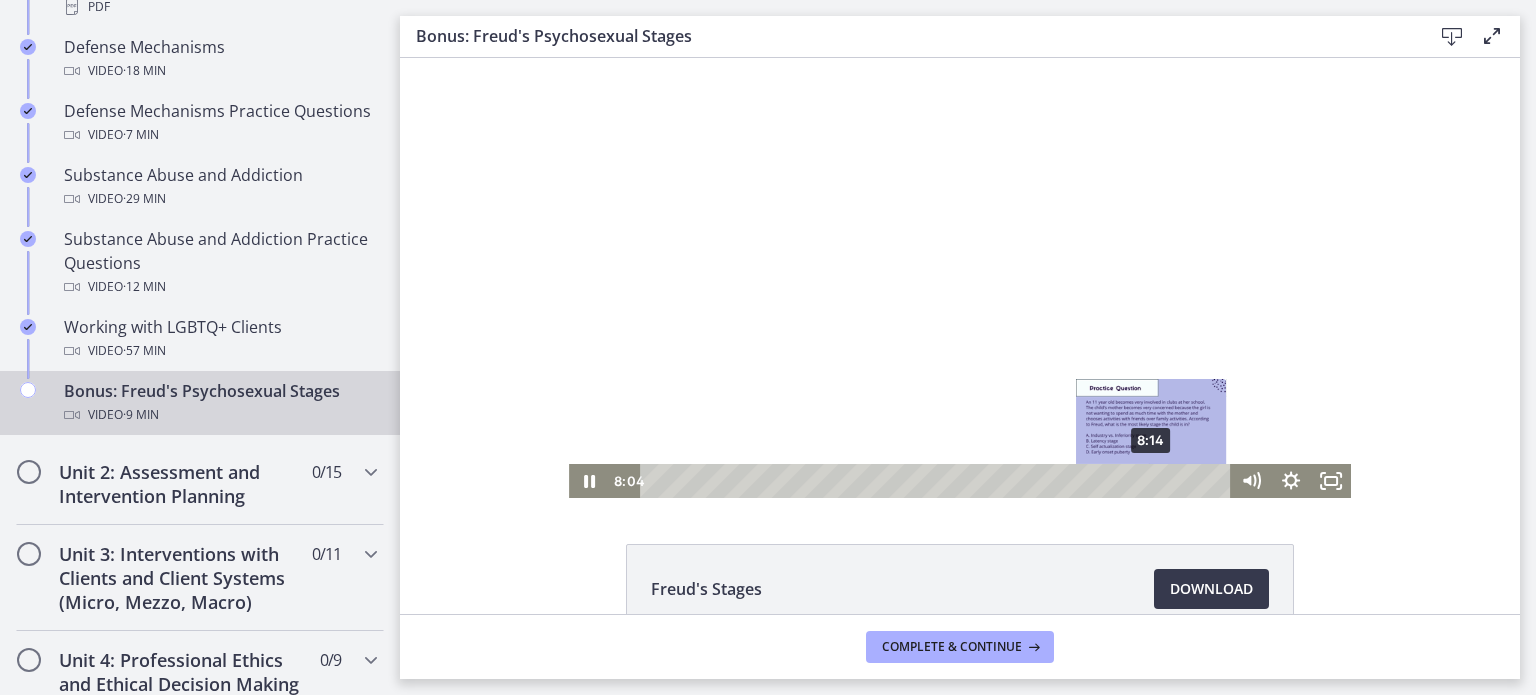 click on "8:14" at bounding box center [938, 481] 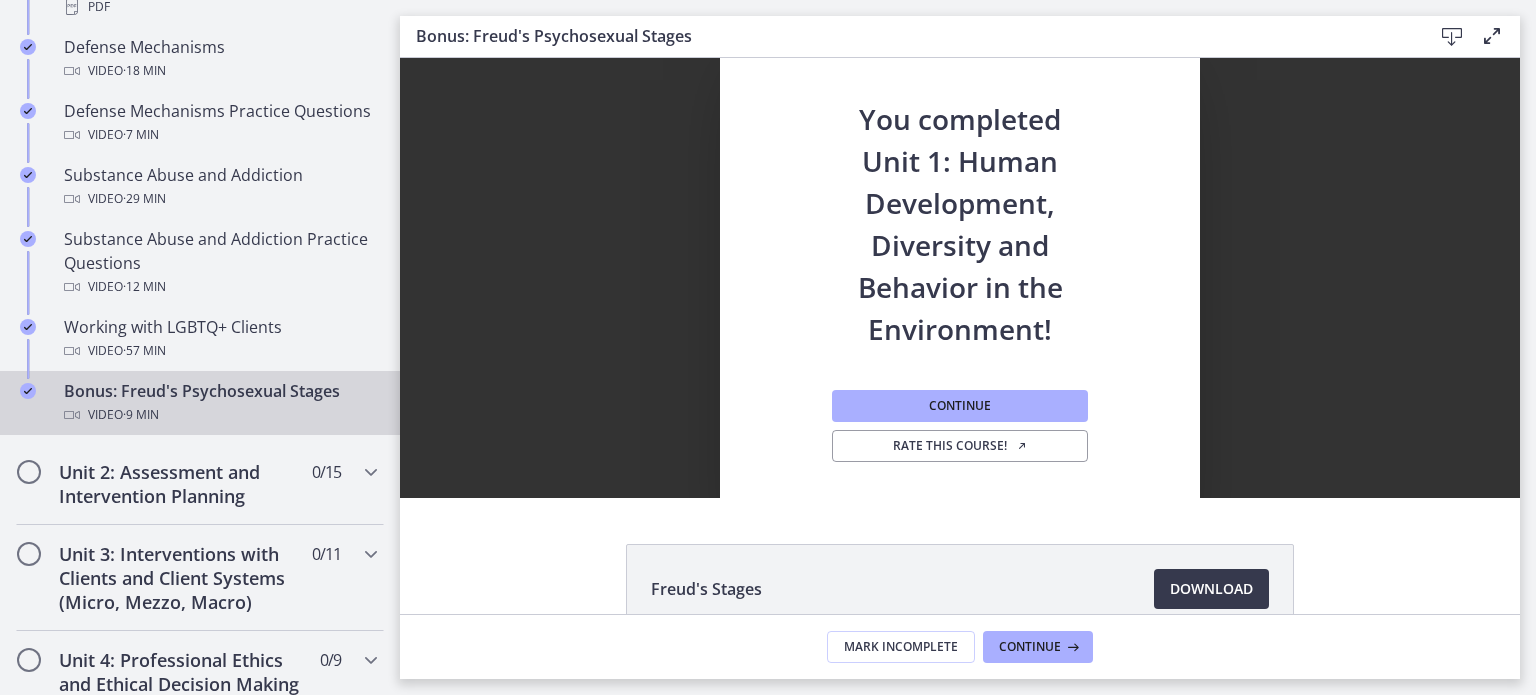 scroll, scrollTop: 0, scrollLeft: 0, axis: both 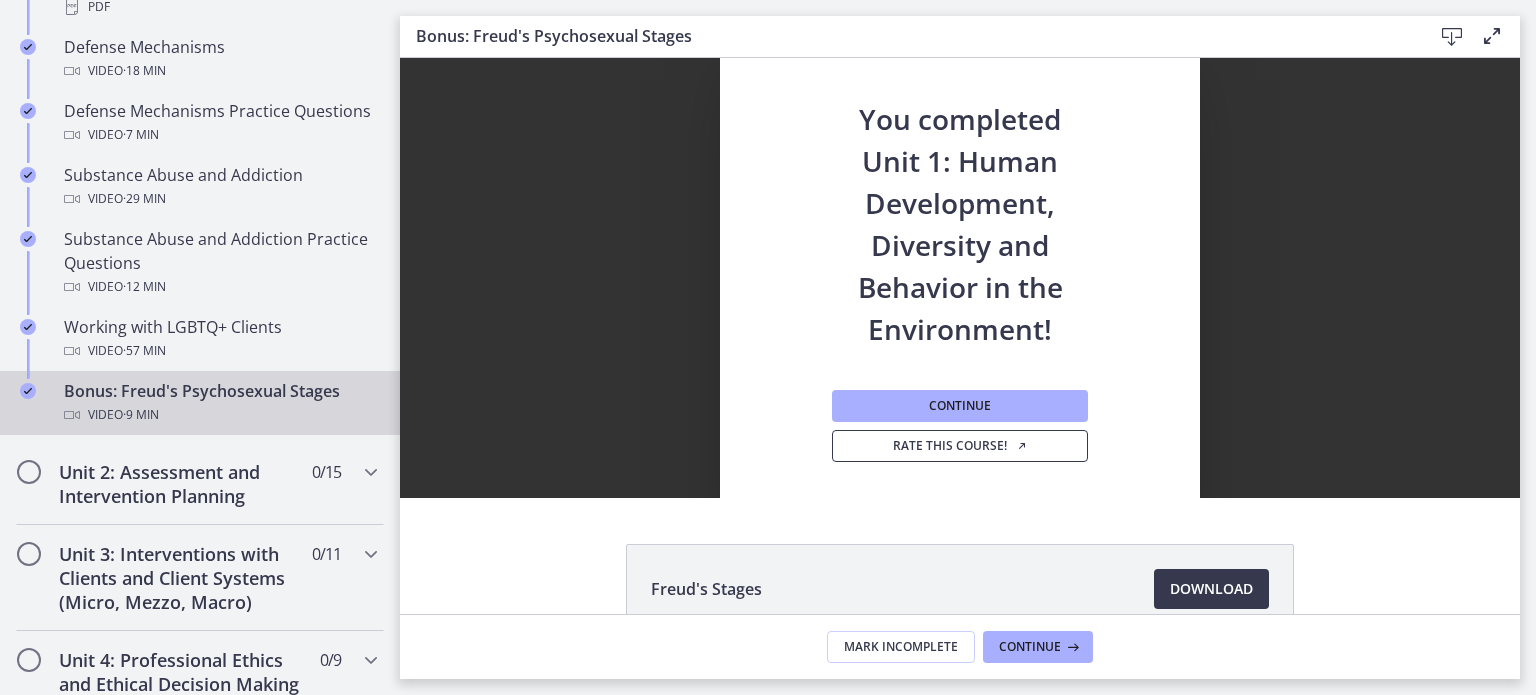 click on "Rate this course!" at bounding box center [960, 446] 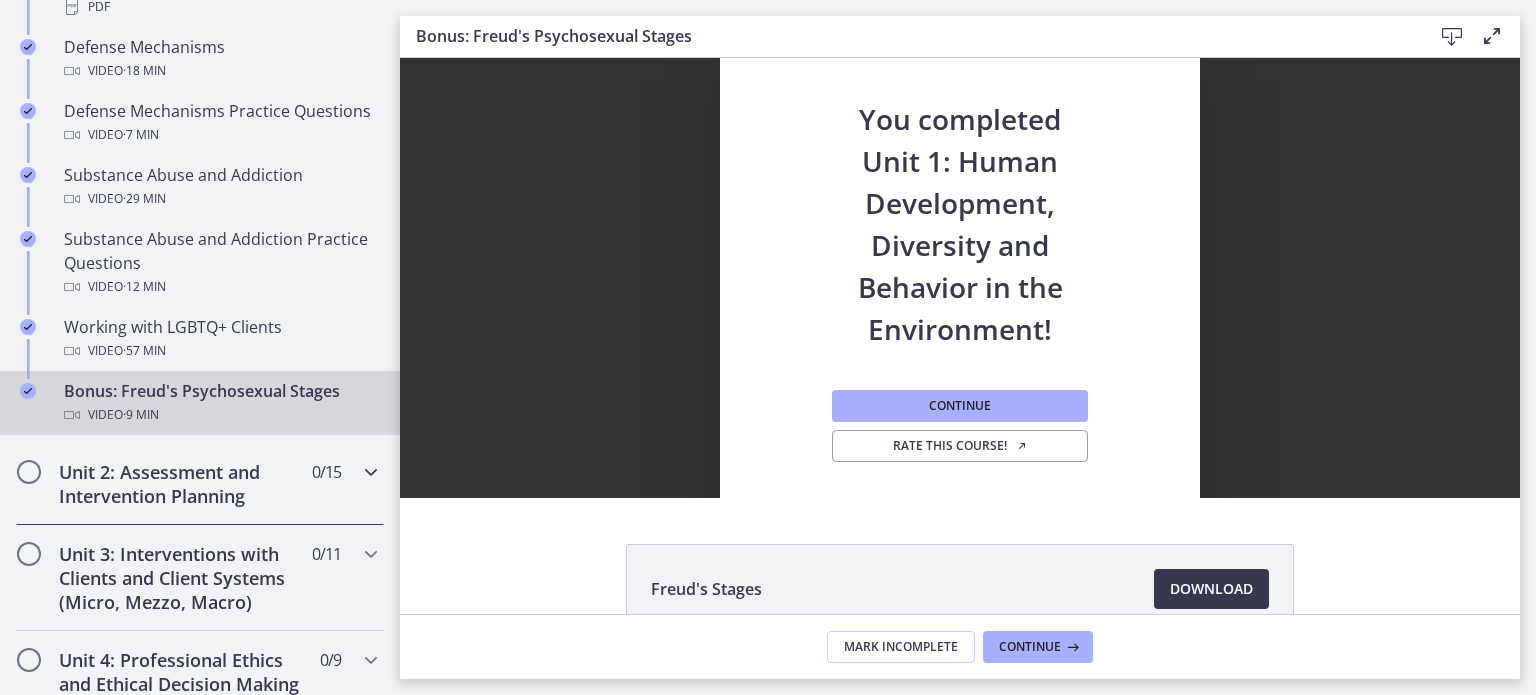 click on "Unit 2: Assessment and Intervention Planning" at bounding box center (181, 484) 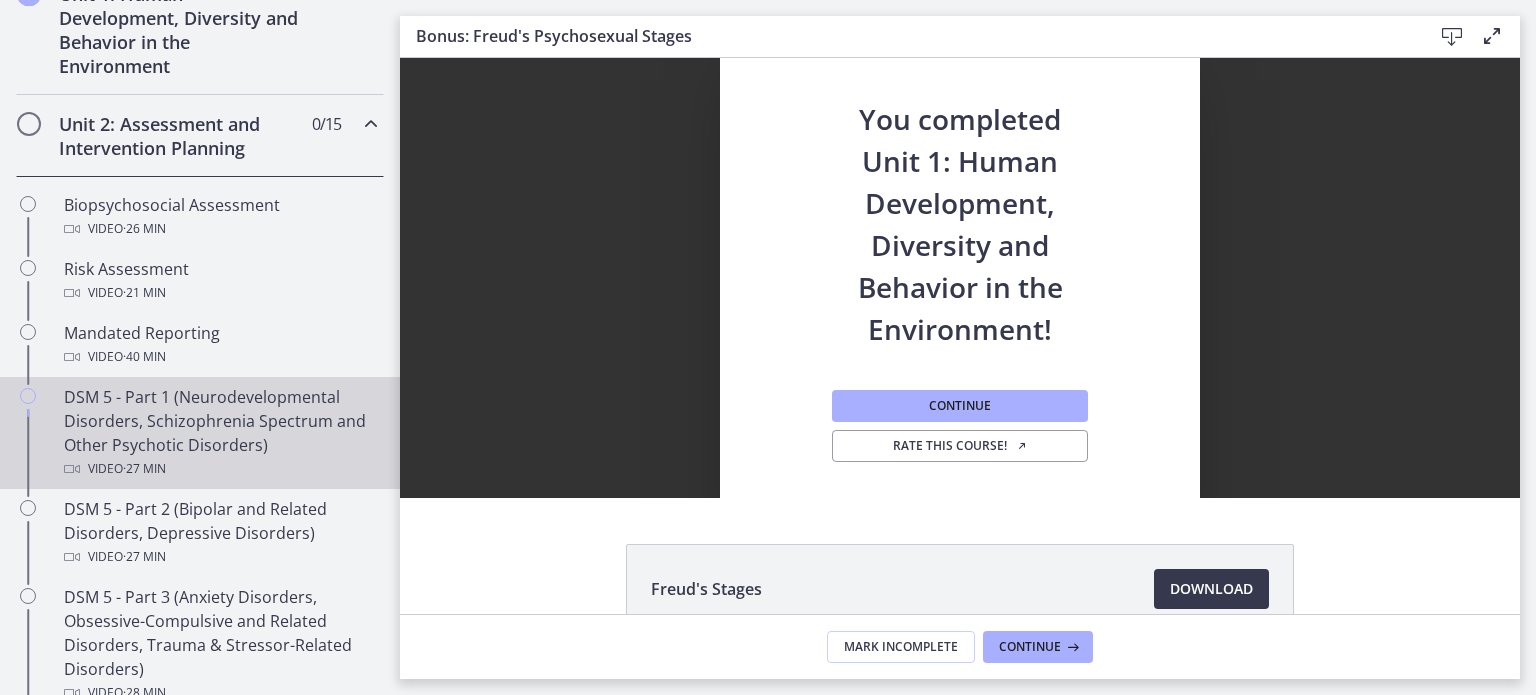 scroll, scrollTop: 500, scrollLeft: 0, axis: vertical 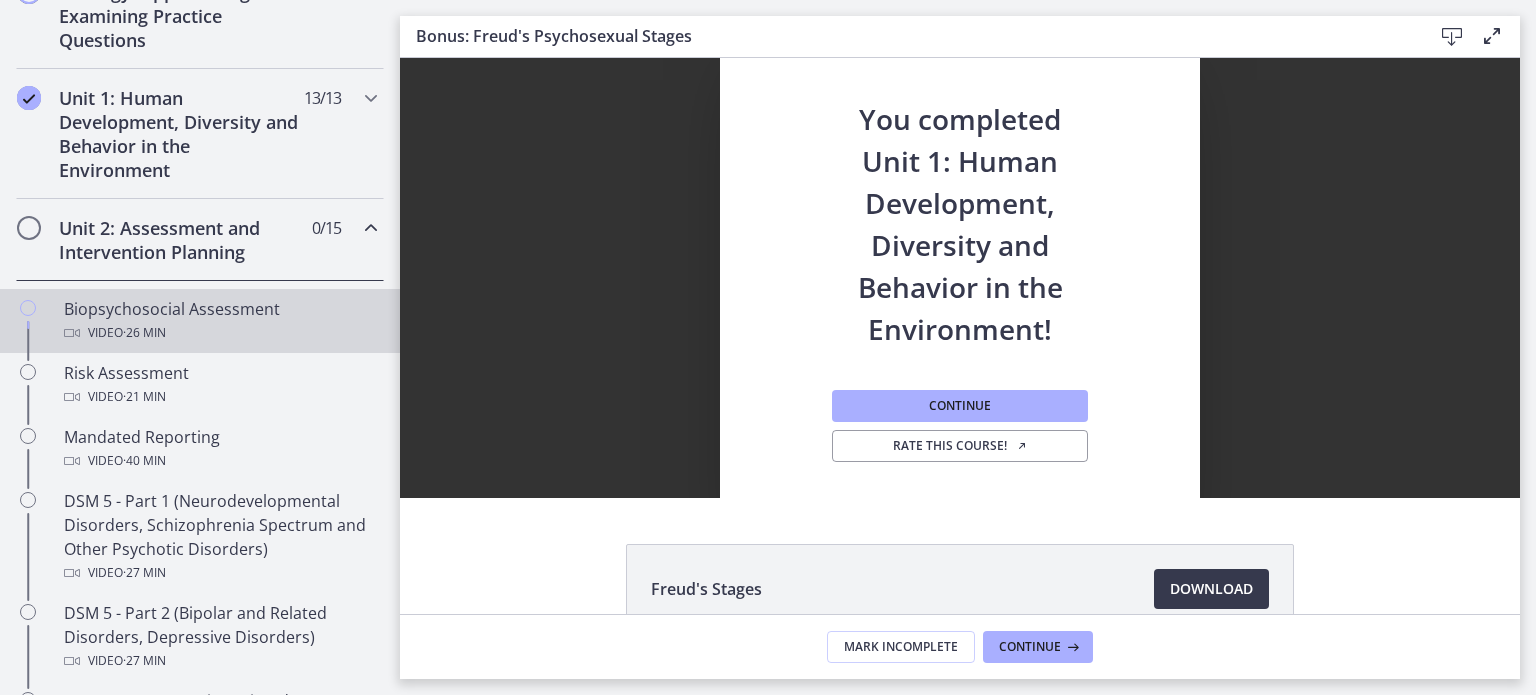 click on "Video
·  26 min" at bounding box center [220, 333] 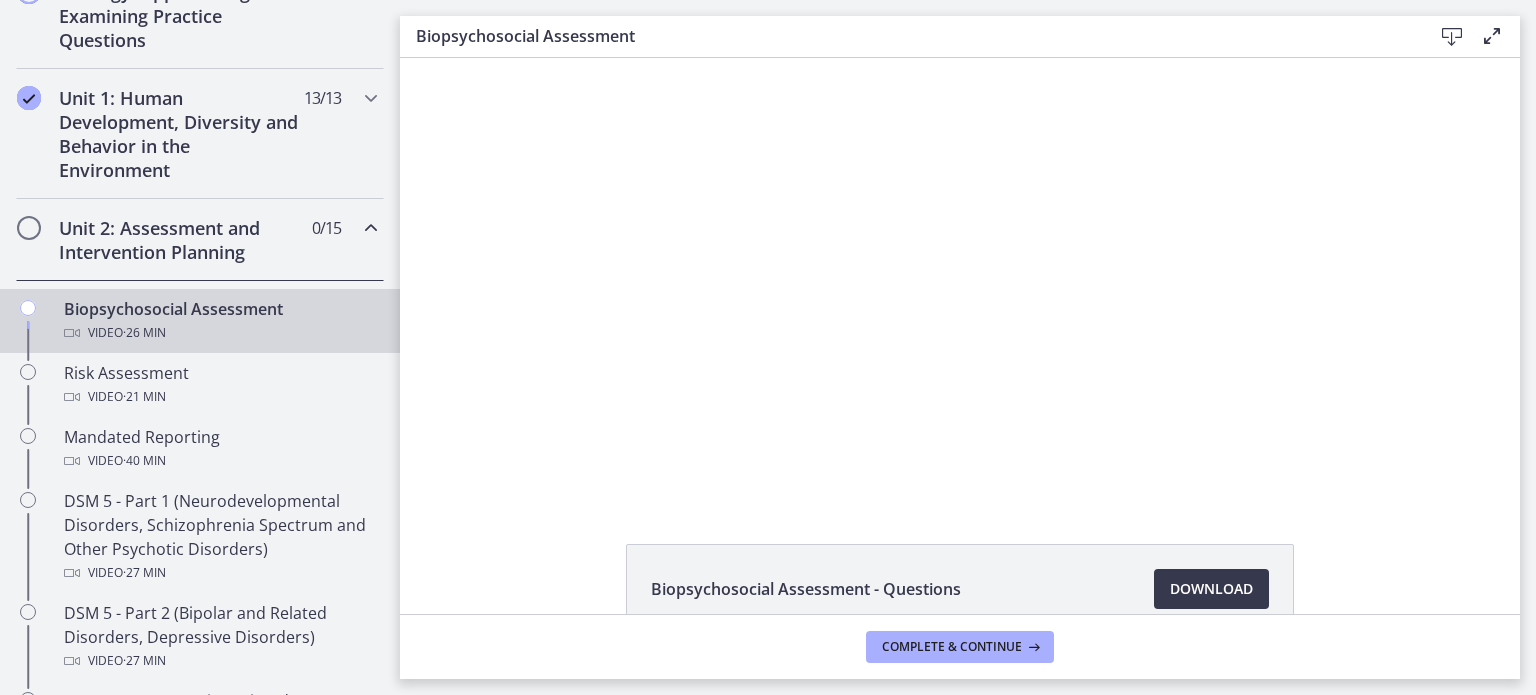 scroll, scrollTop: 0, scrollLeft: 0, axis: both 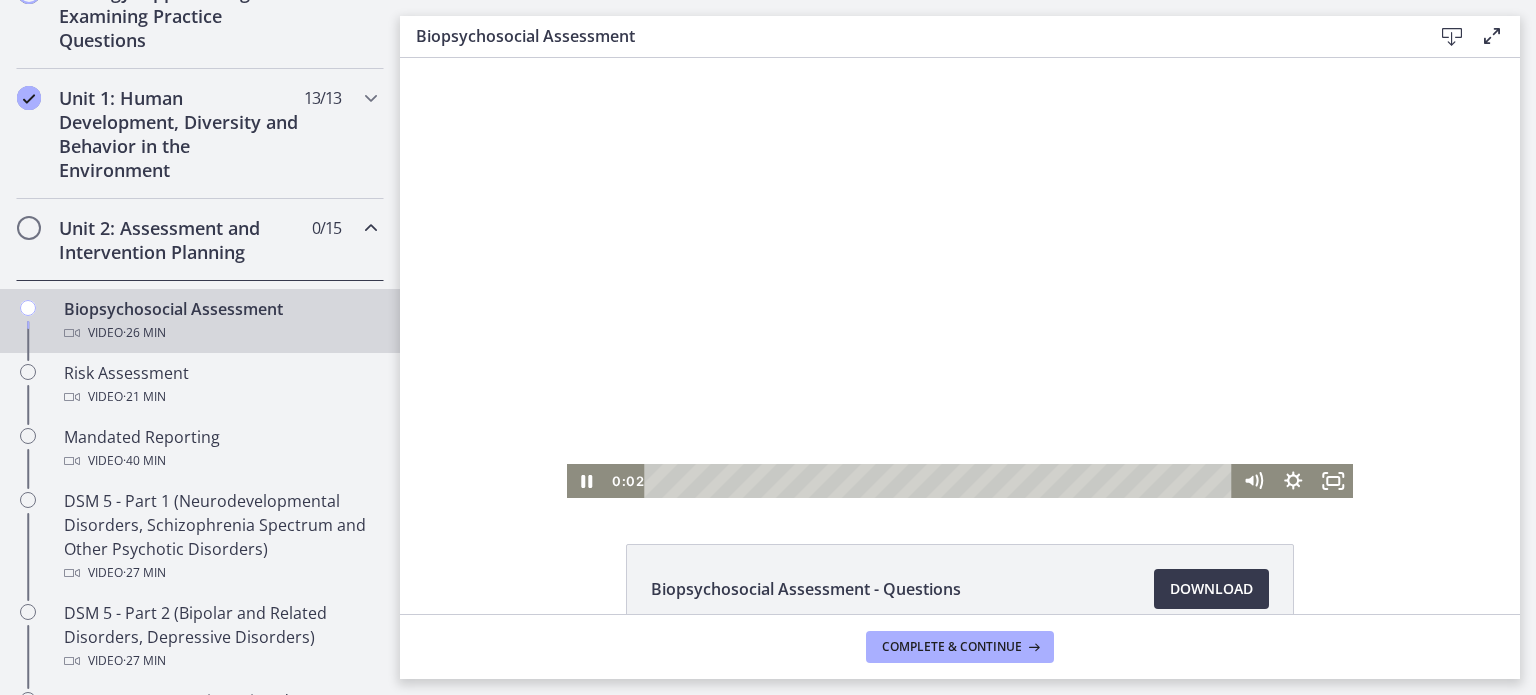 click at bounding box center (960, 278) 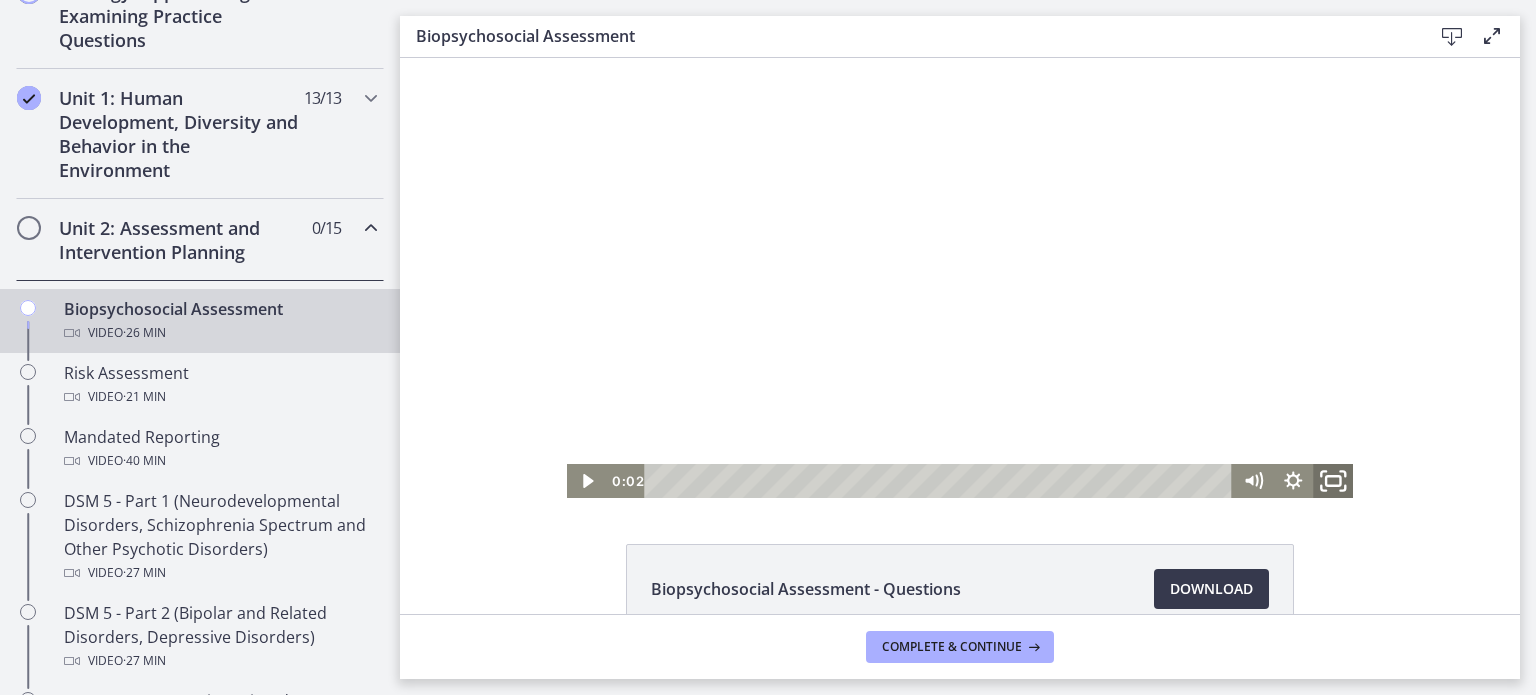 click 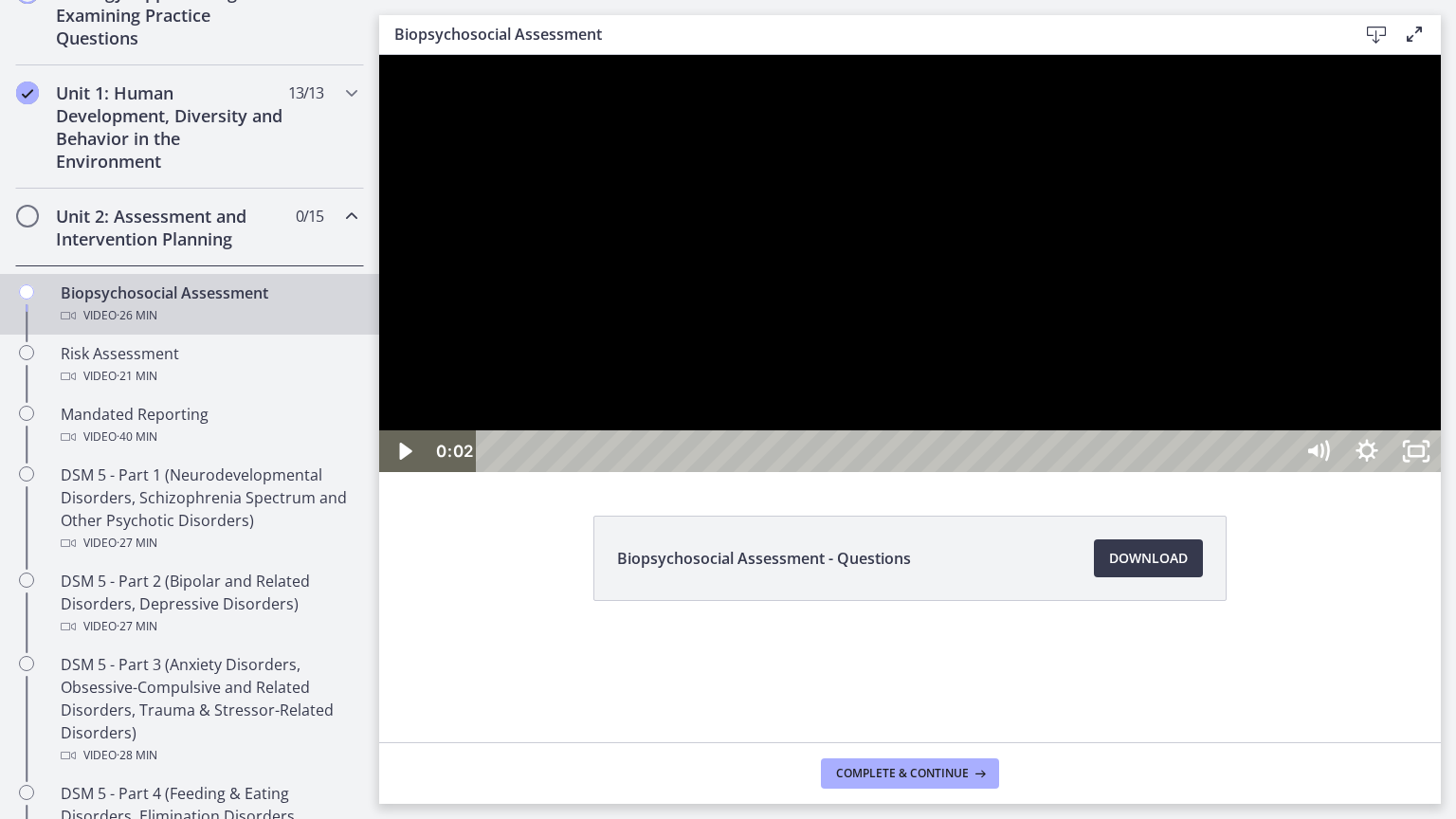 click at bounding box center [910, 264] 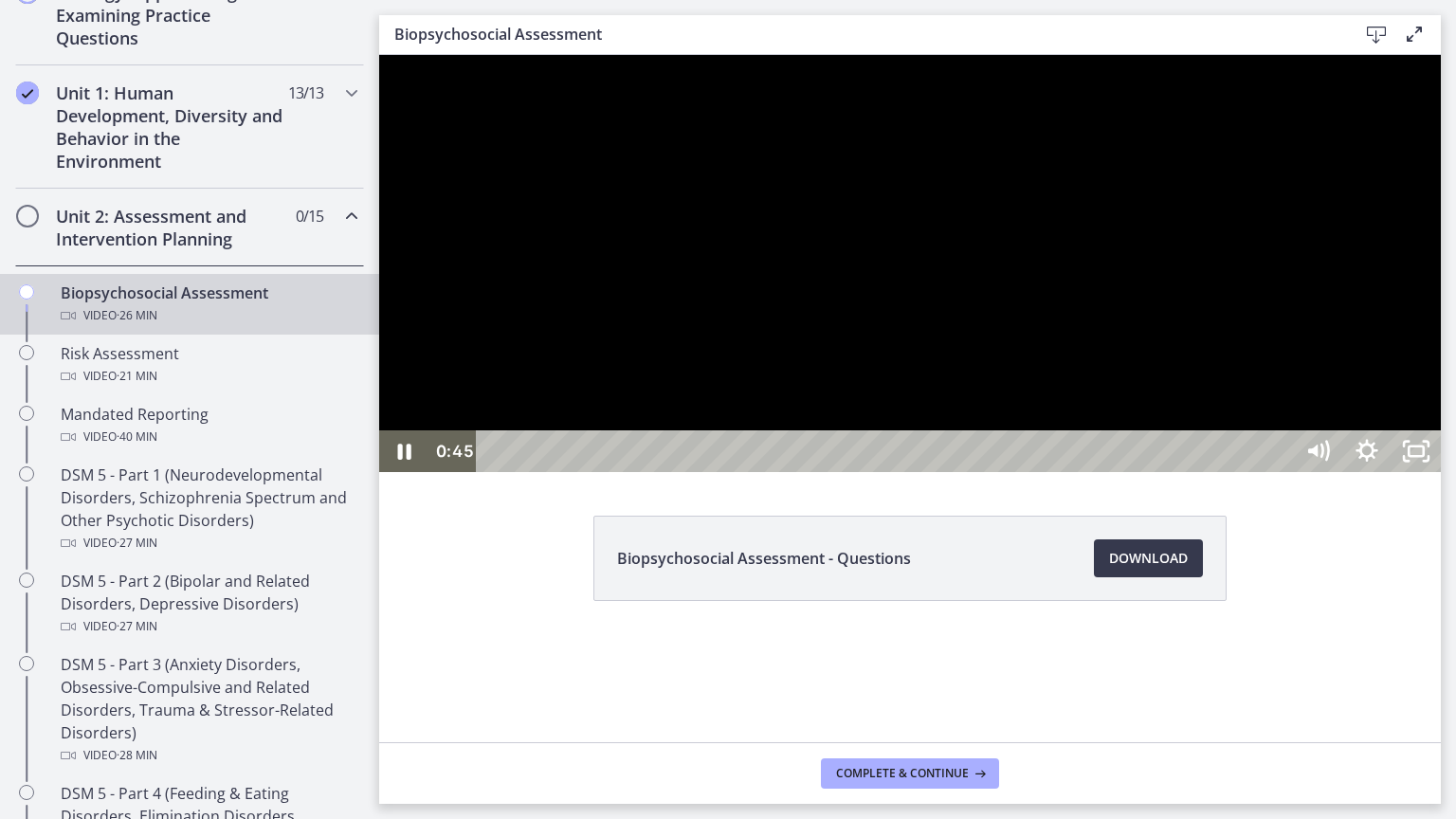 click at bounding box center [910, 264] 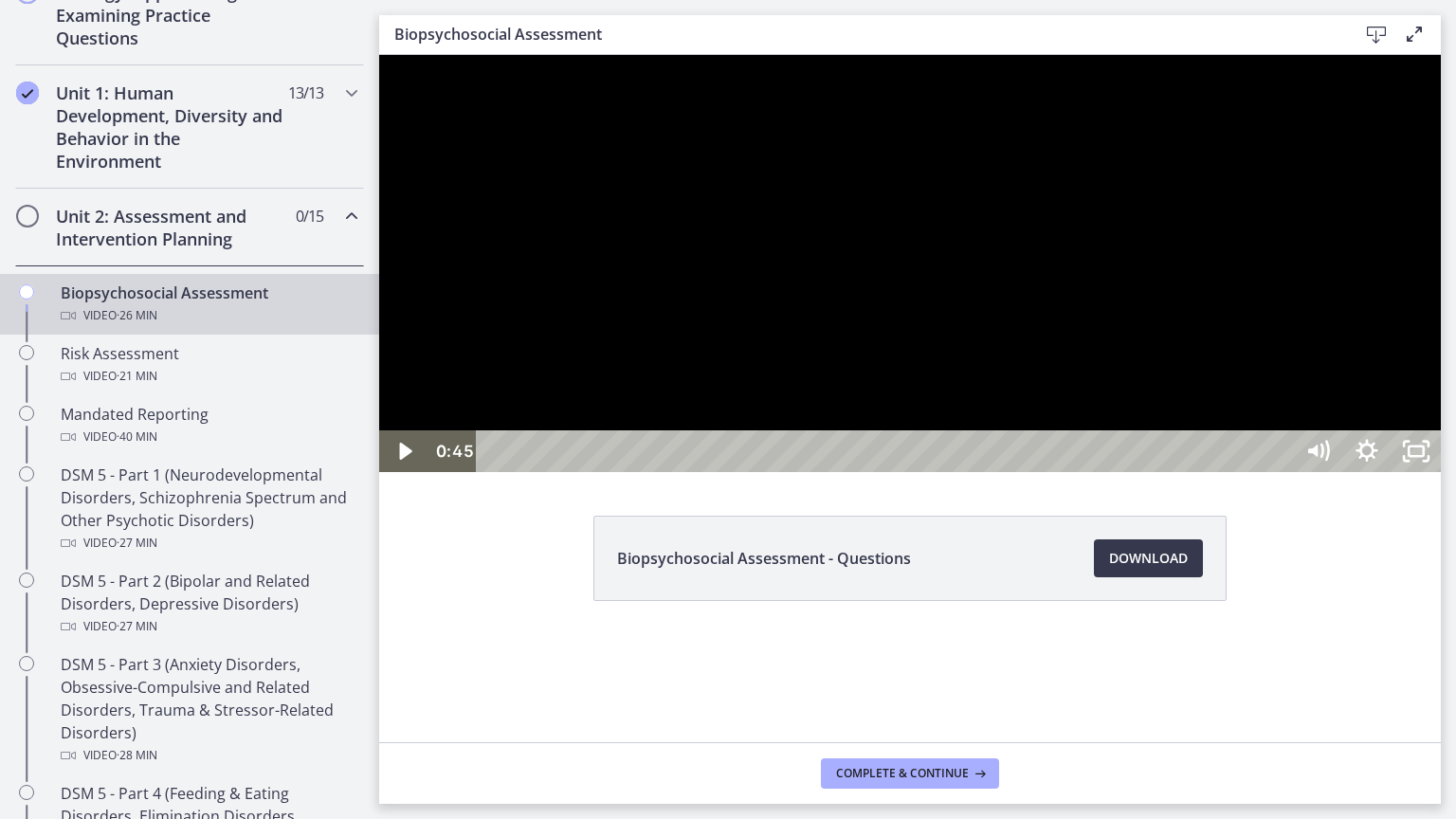 click at bounding box center [910, 264] 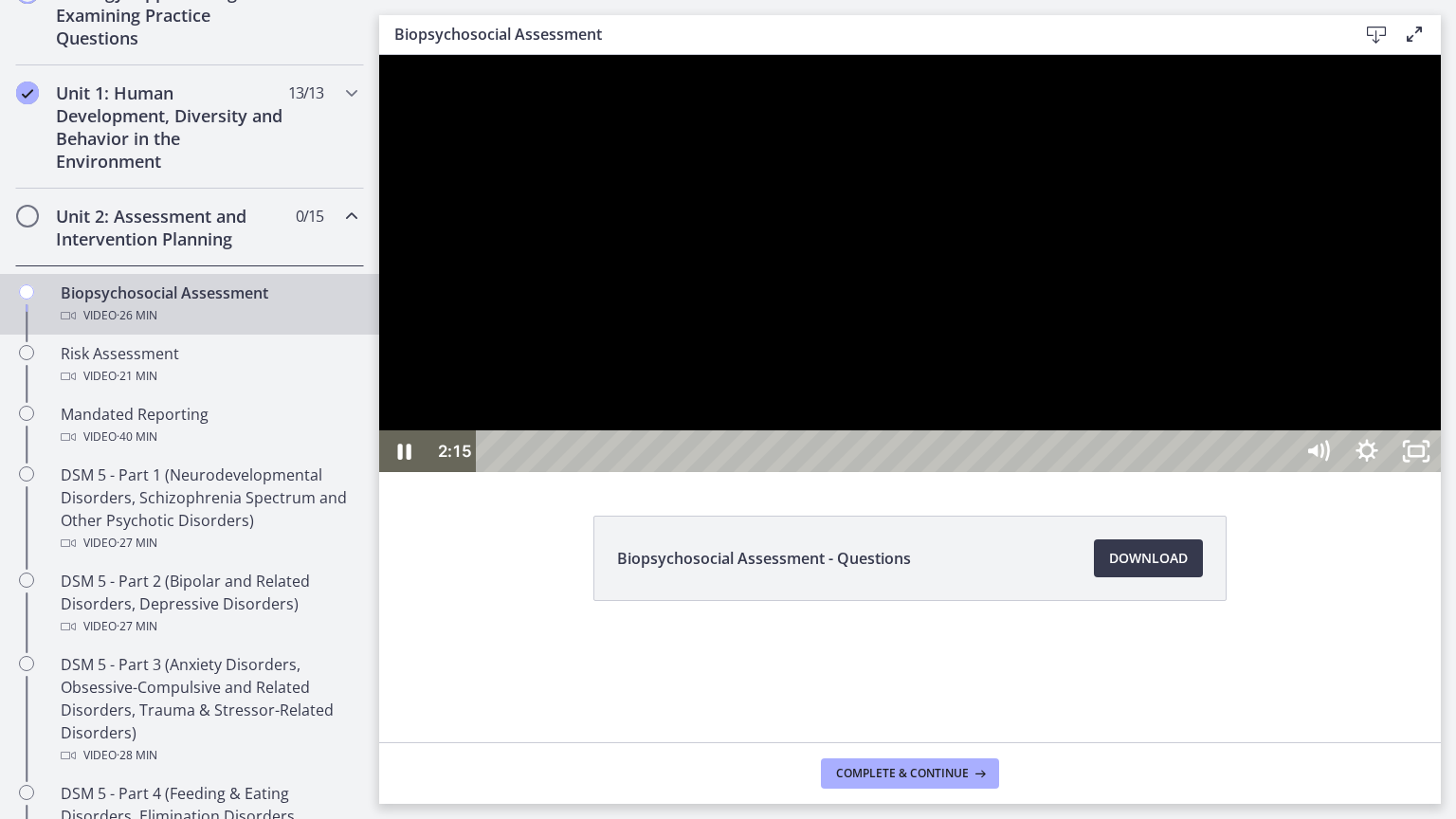 click at bounding box center [910, 264] 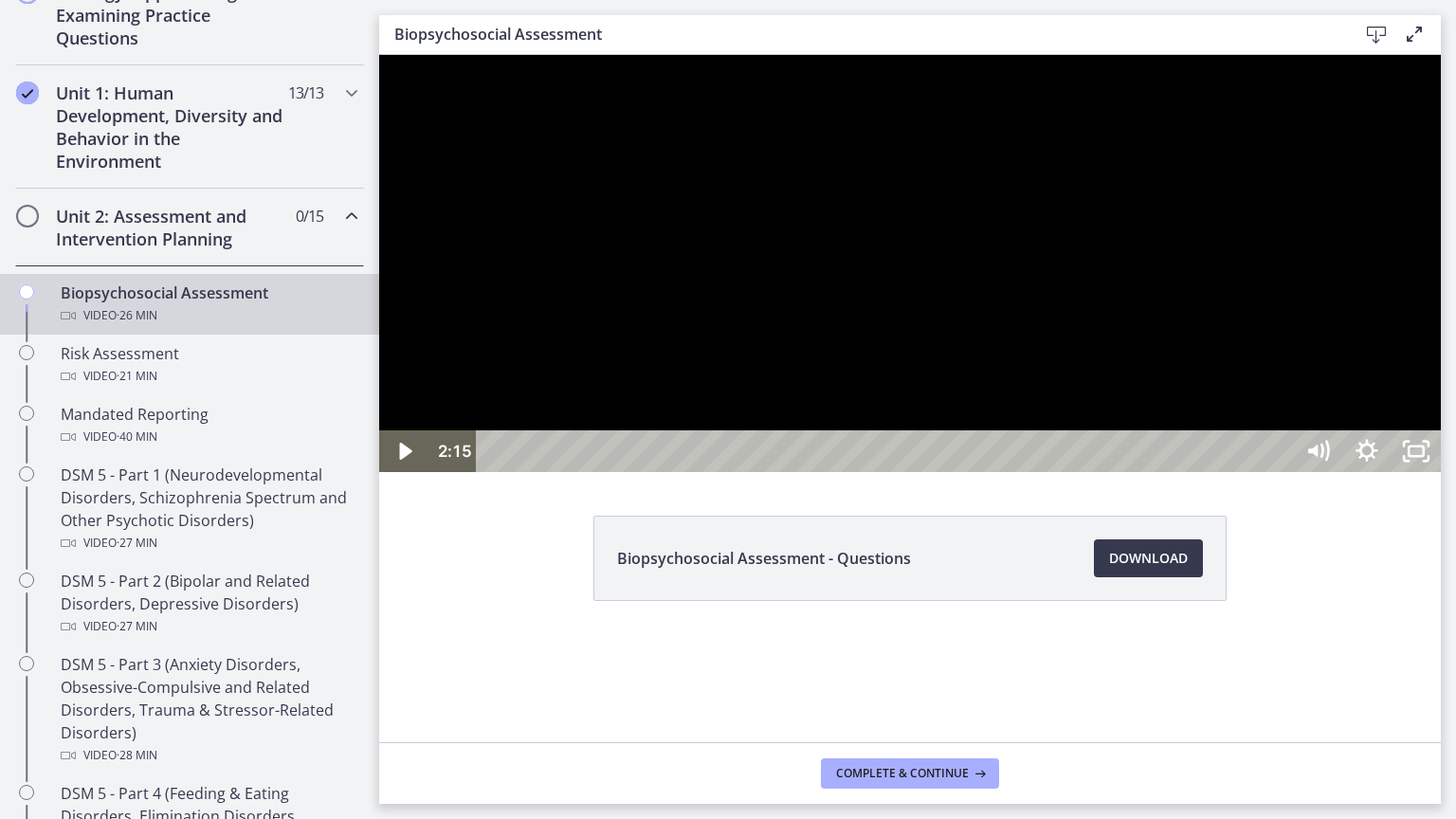 click at bounding box center (910, 264) 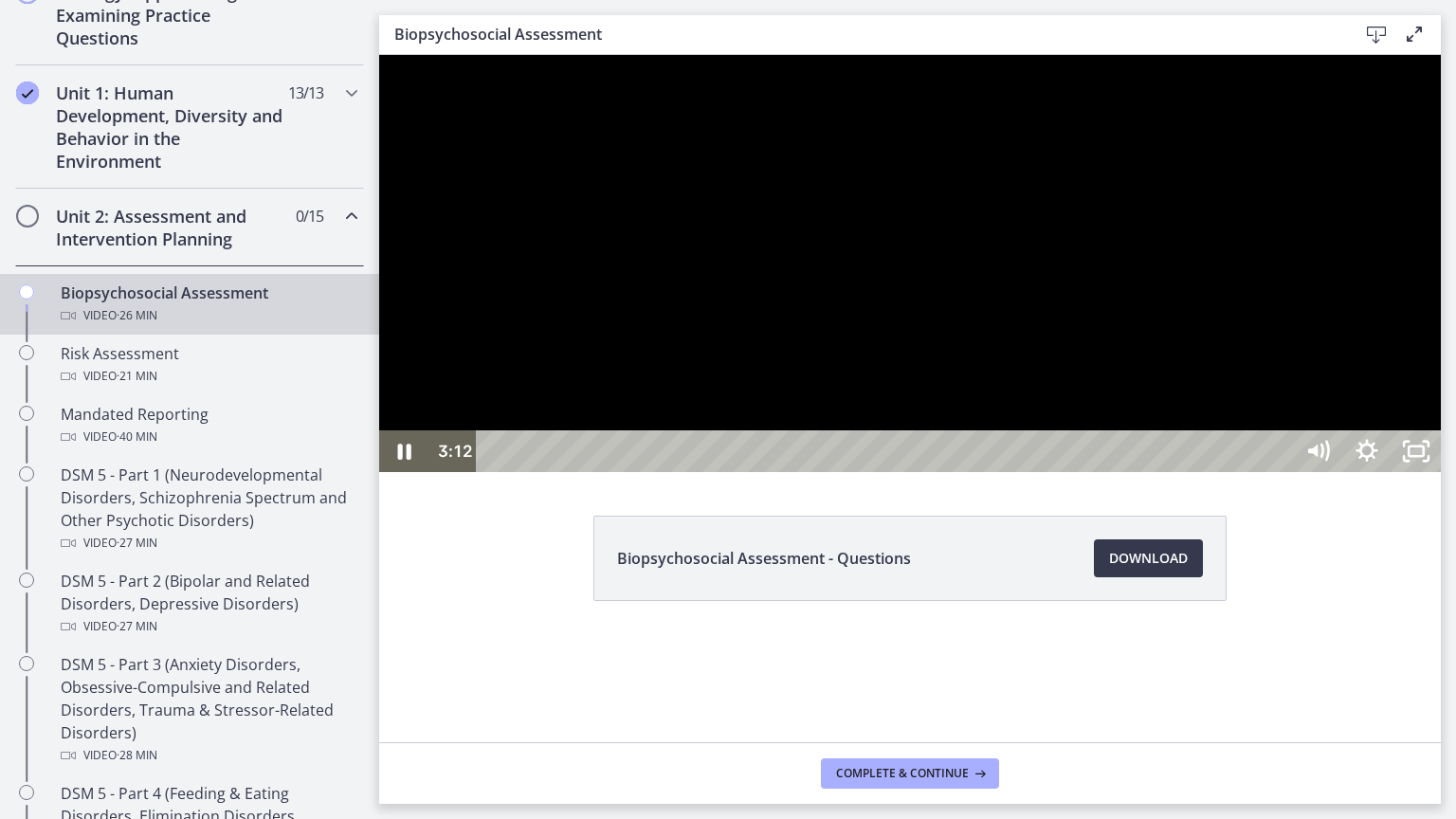 click at bounding box center [910, 264] 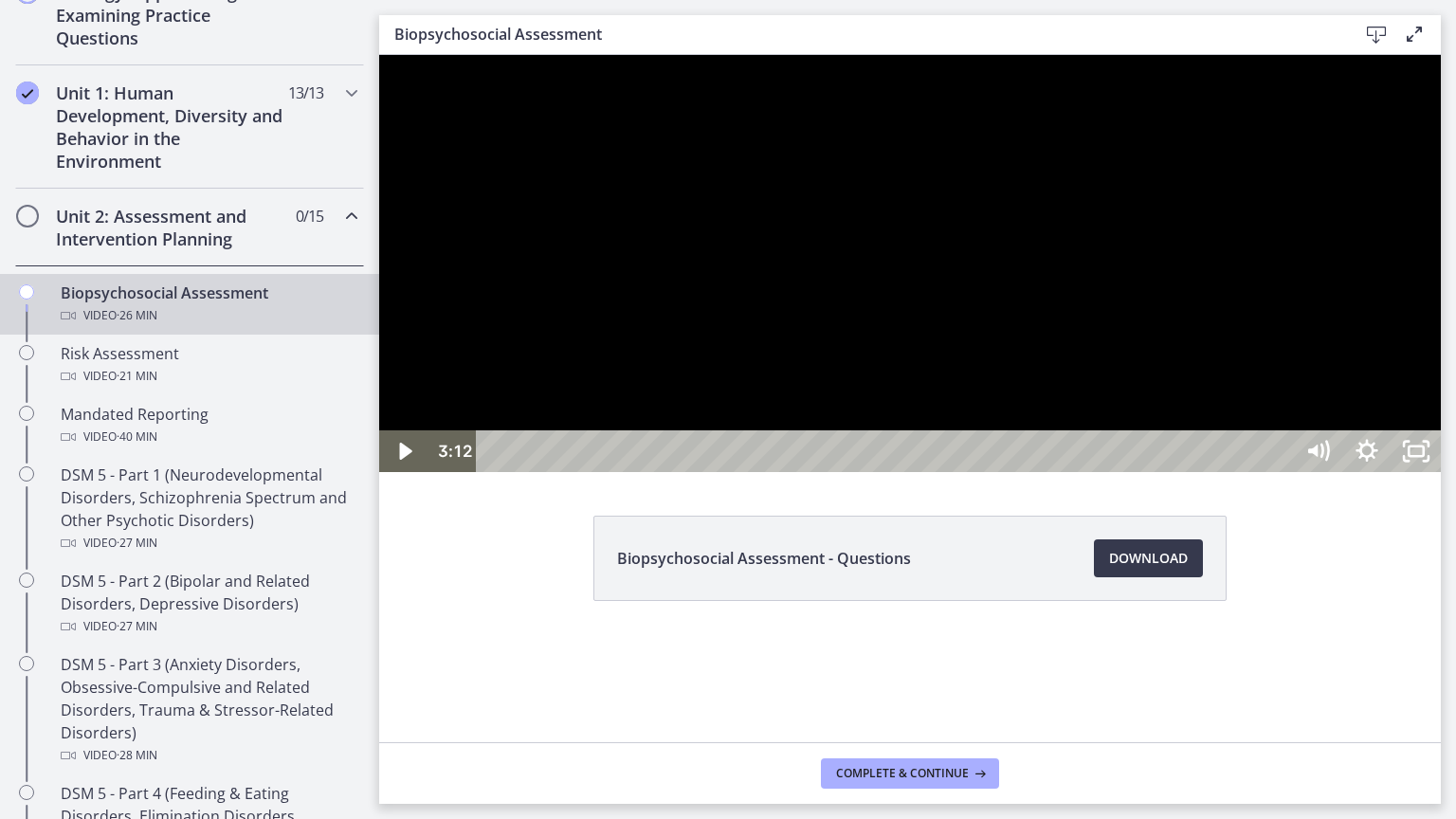 click at bounding box center [910, 264] 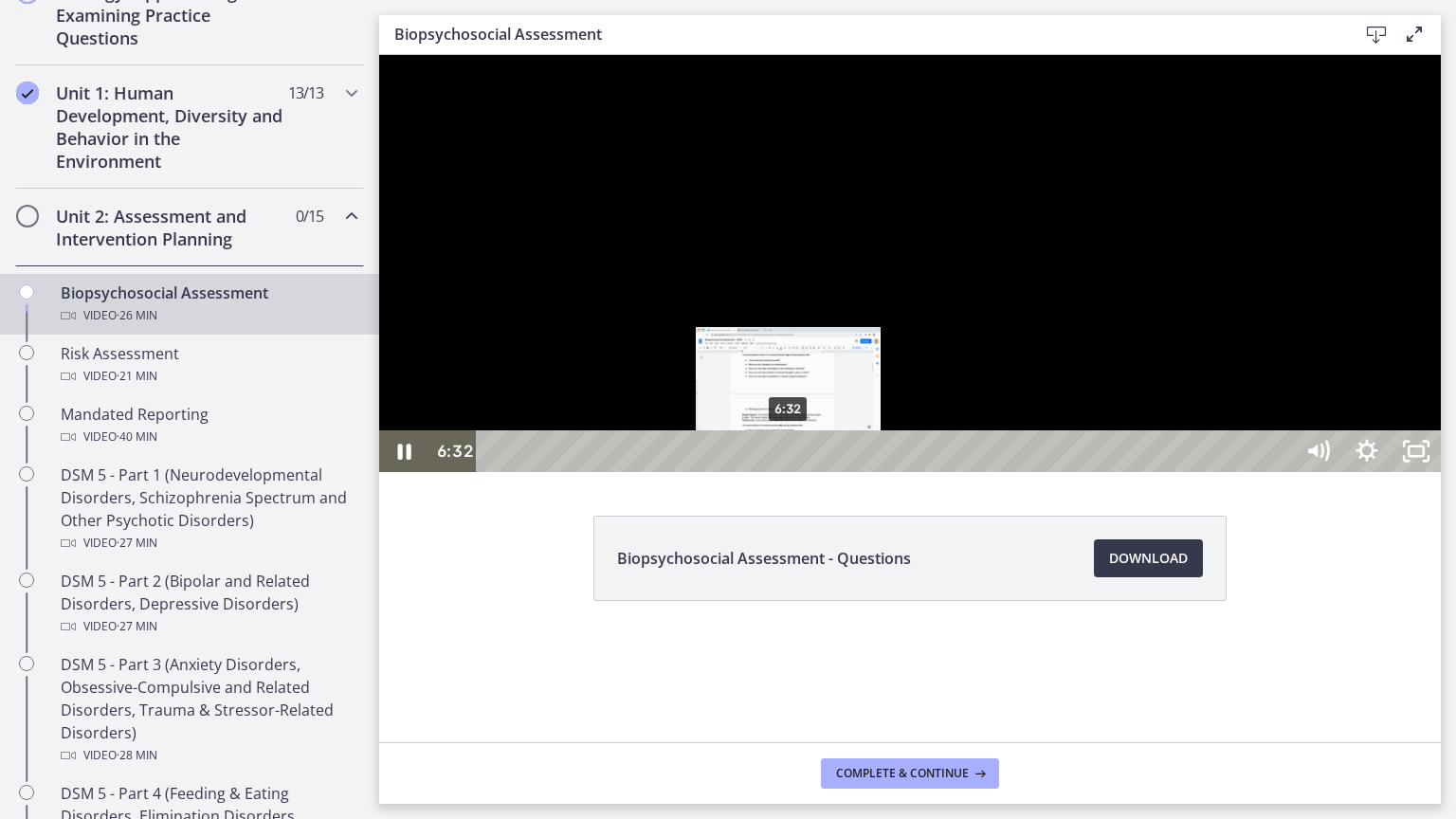 click on "6:32" at bounding box center [887, 451] 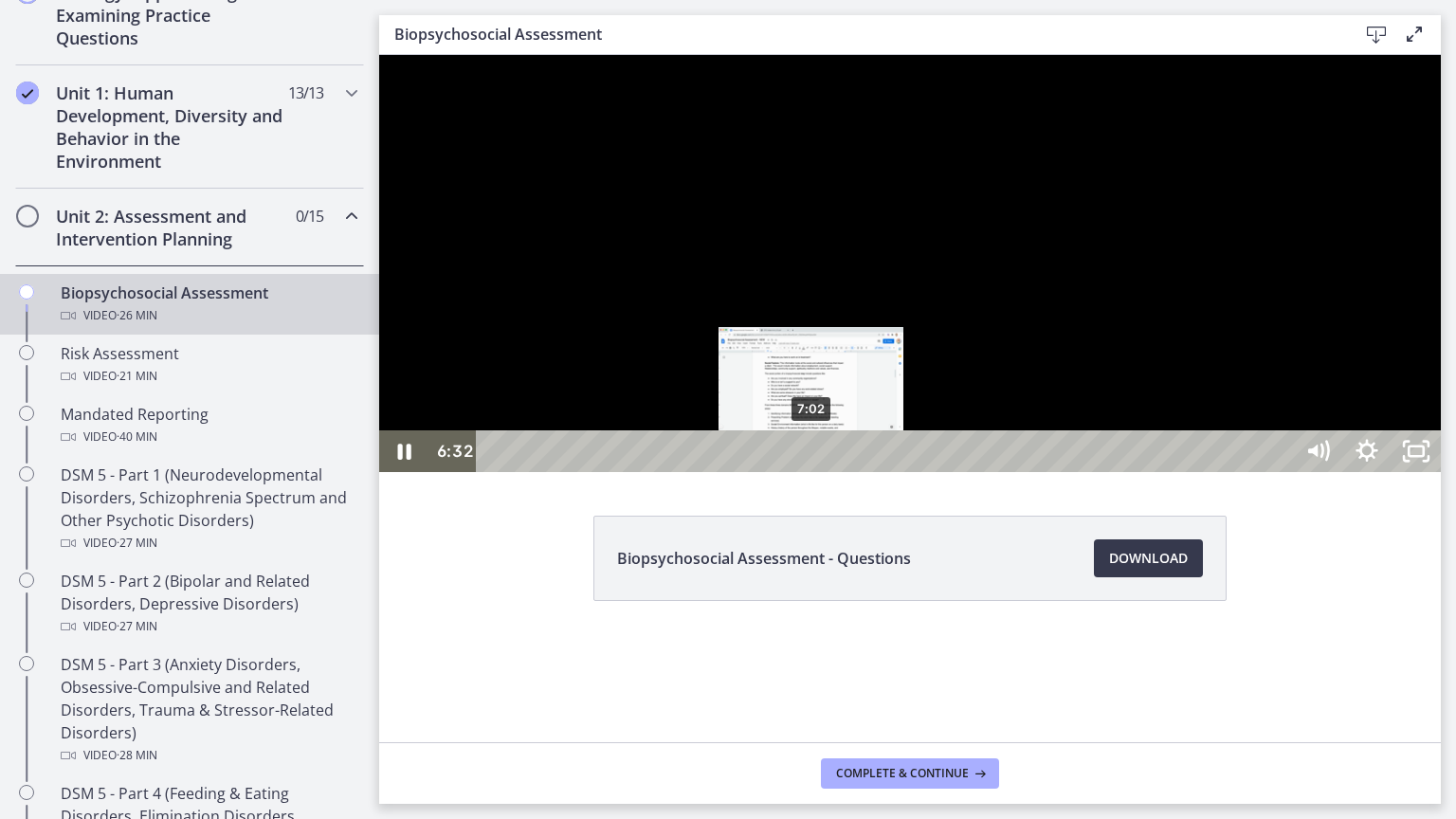 click on "7:02" at bounding box center [887, 451] 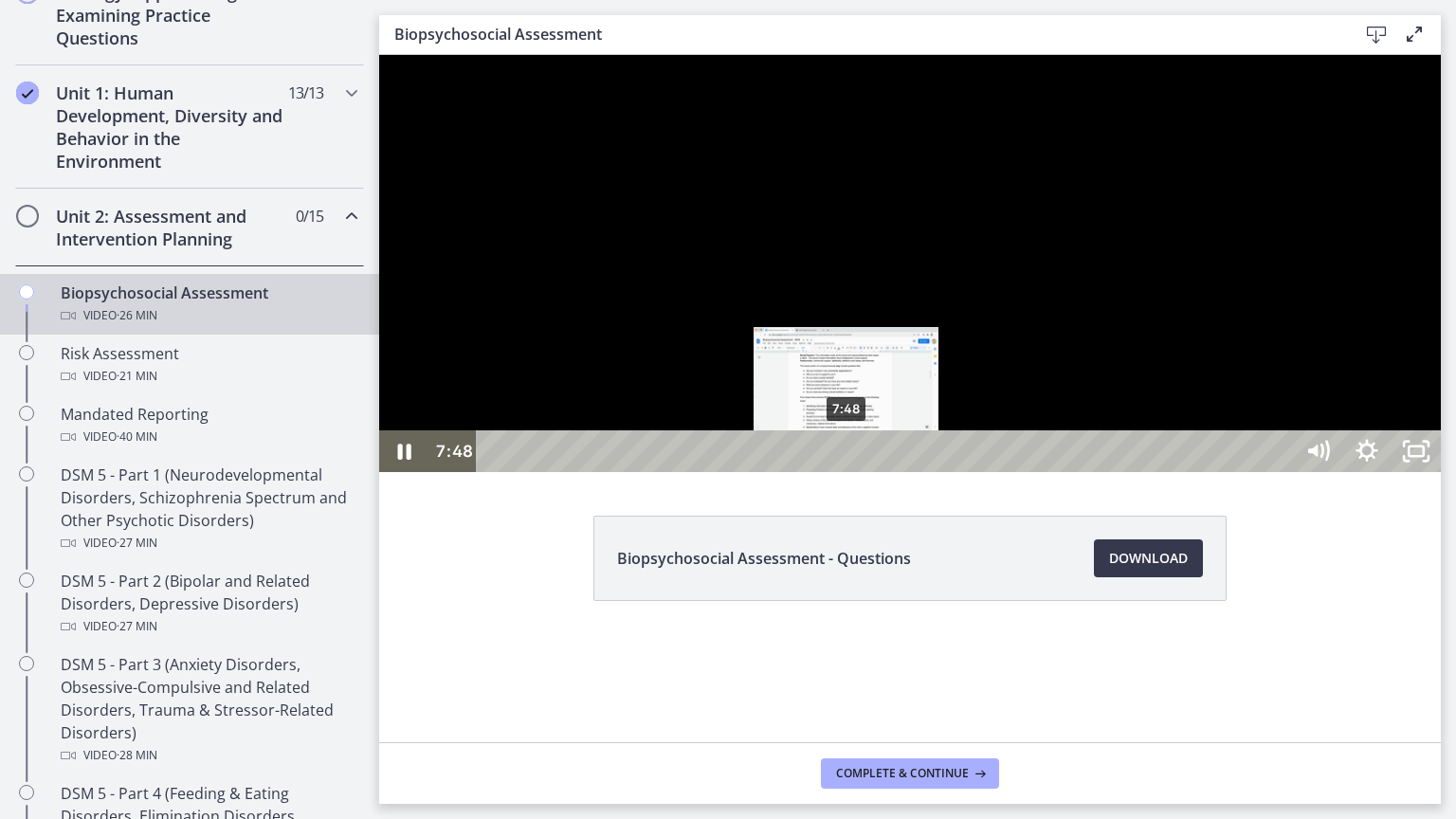 click on "7:48" at bounding box center (887, 451) 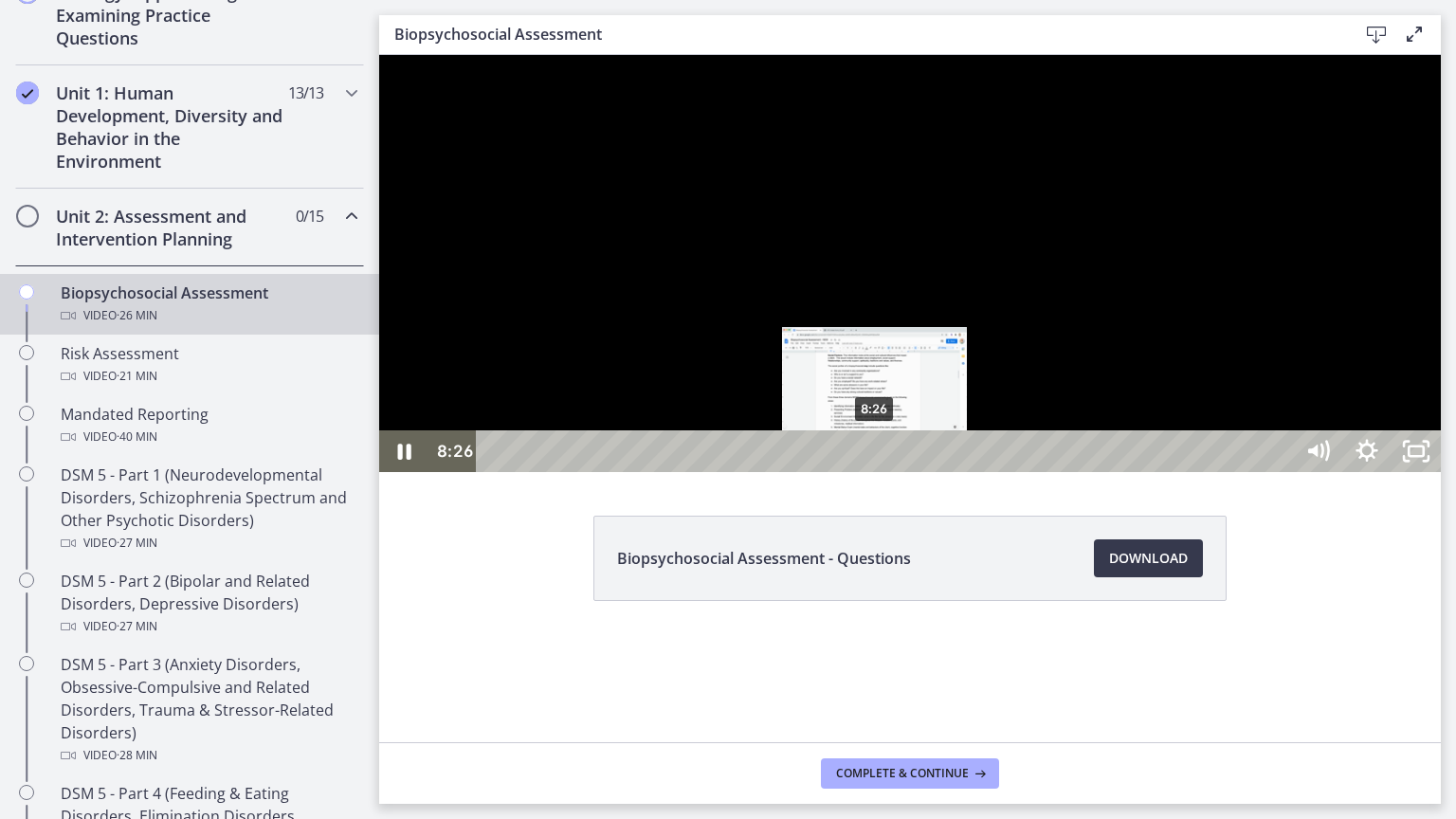 click on "8:26" at bounding box center [887, 451] 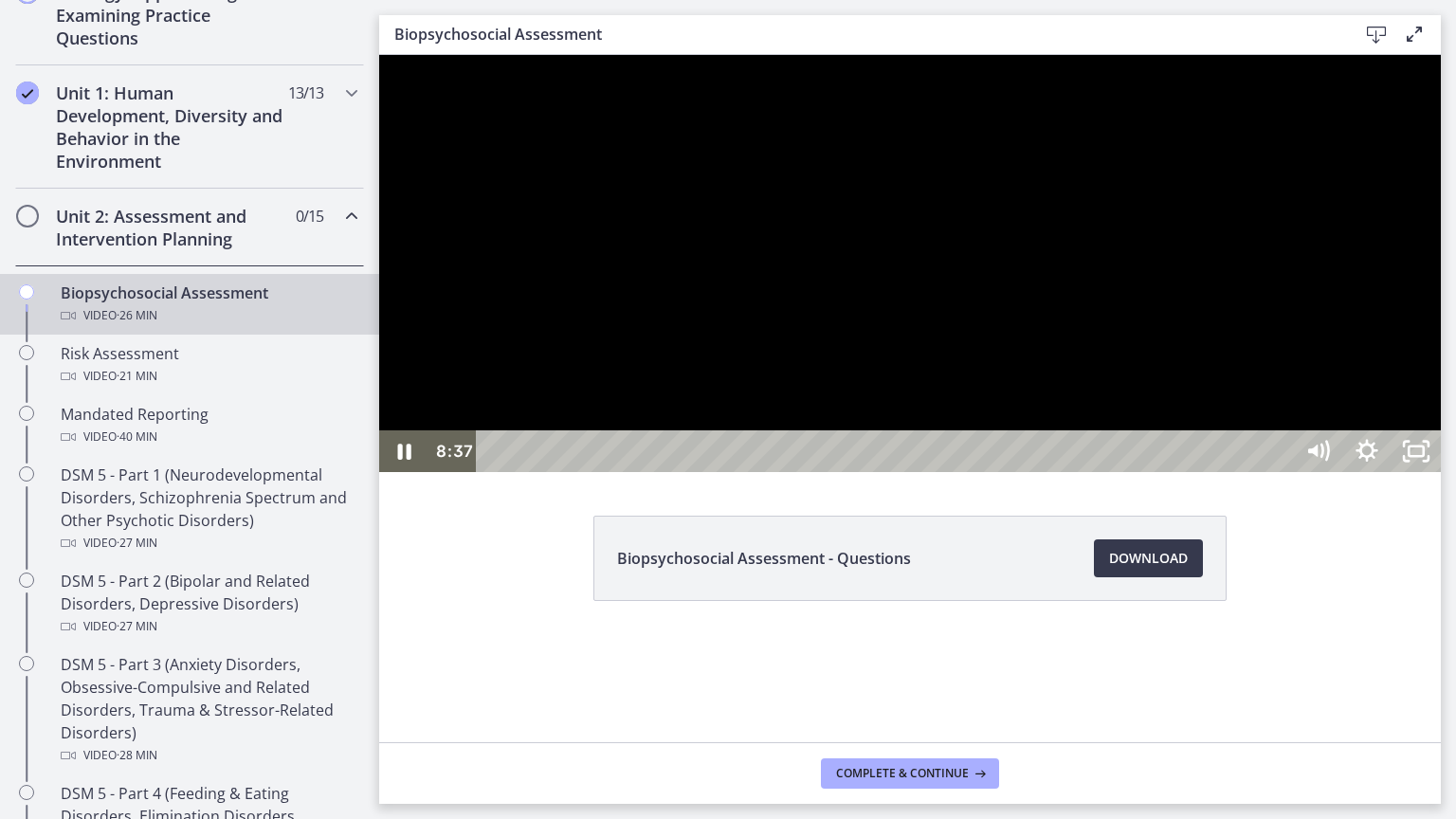 click at bounding box center (910, 264) 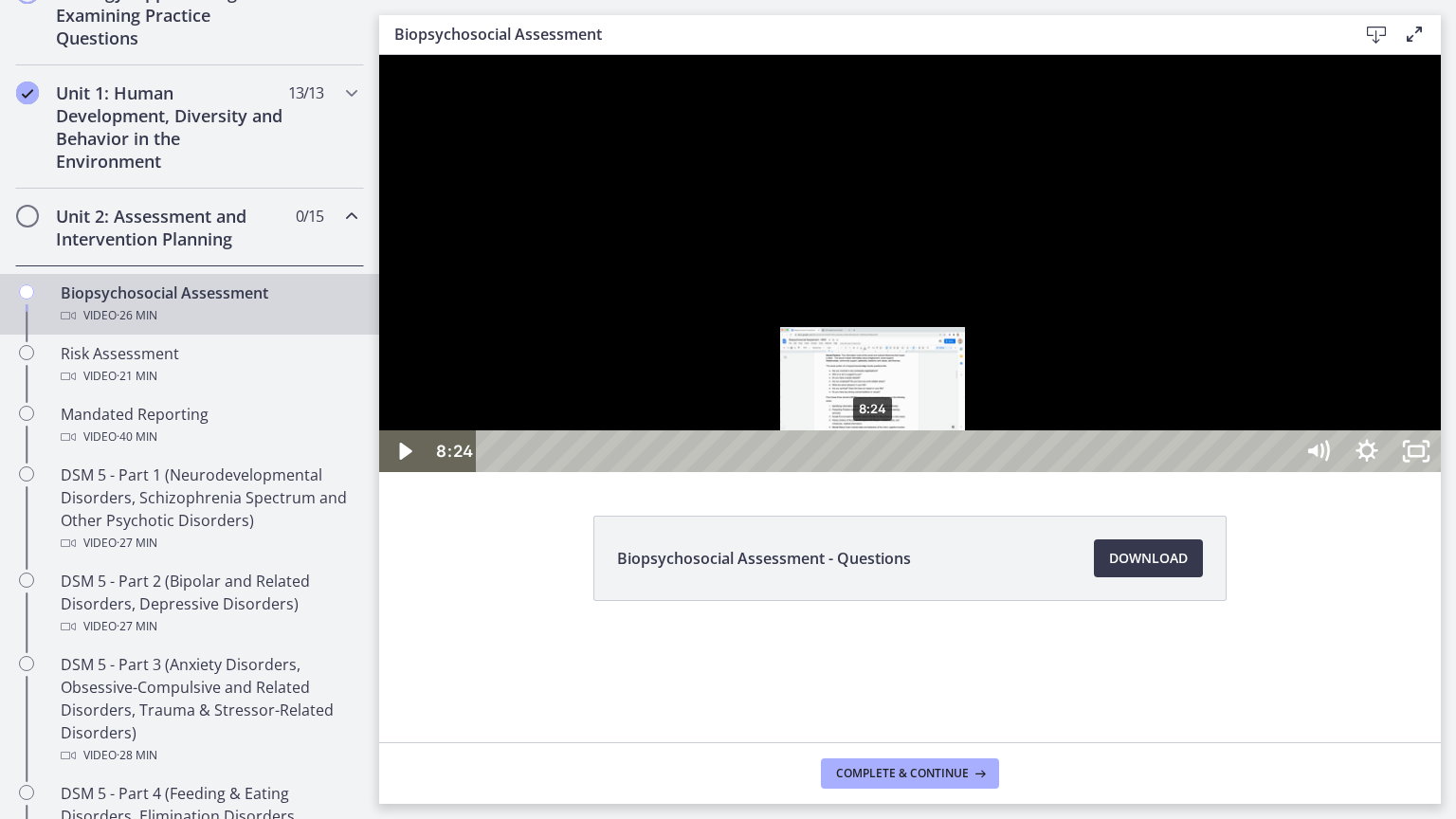 click on "8:24" at bounding box center (887, 451) 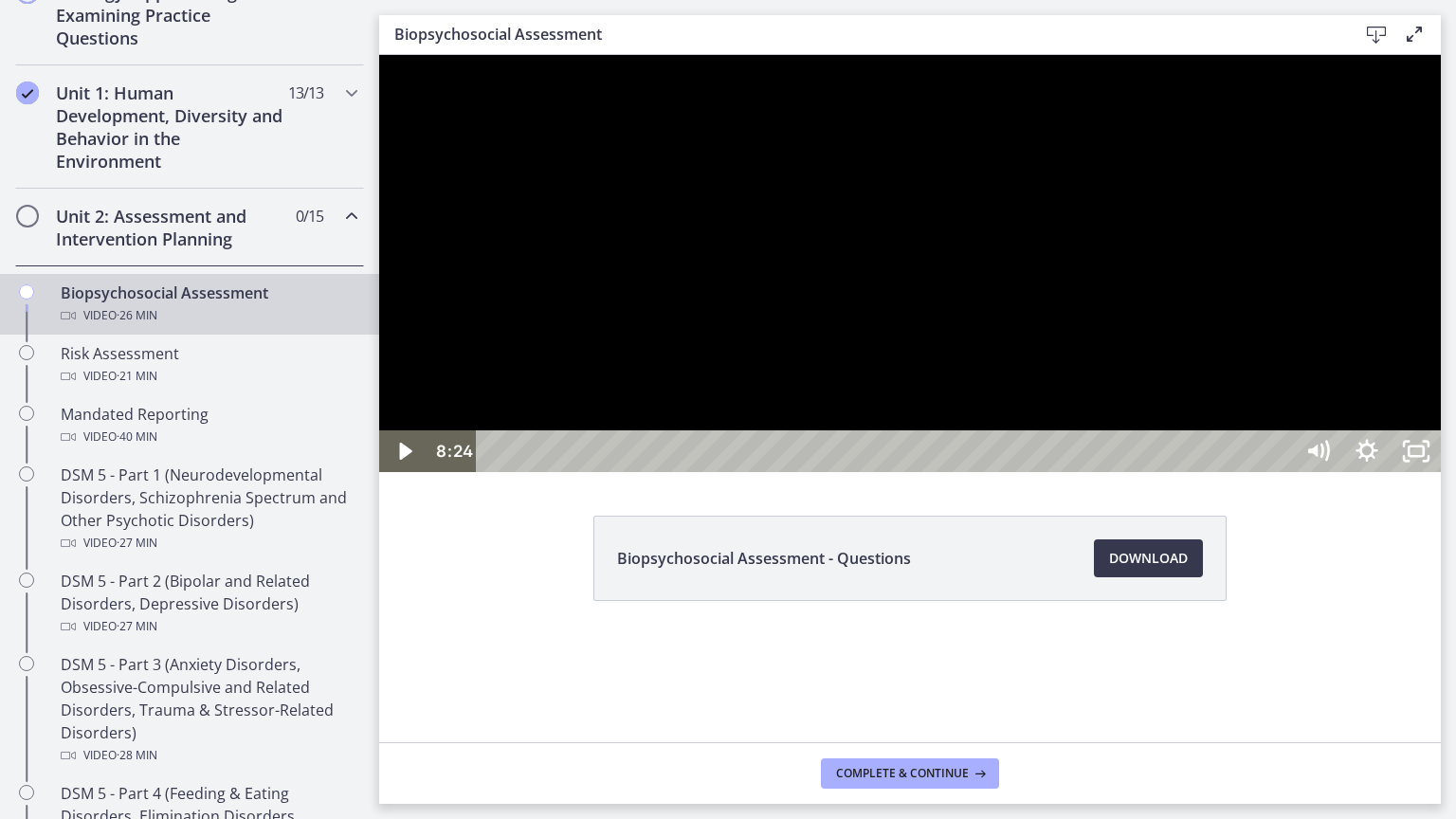 click at bounding box center [910, 264] 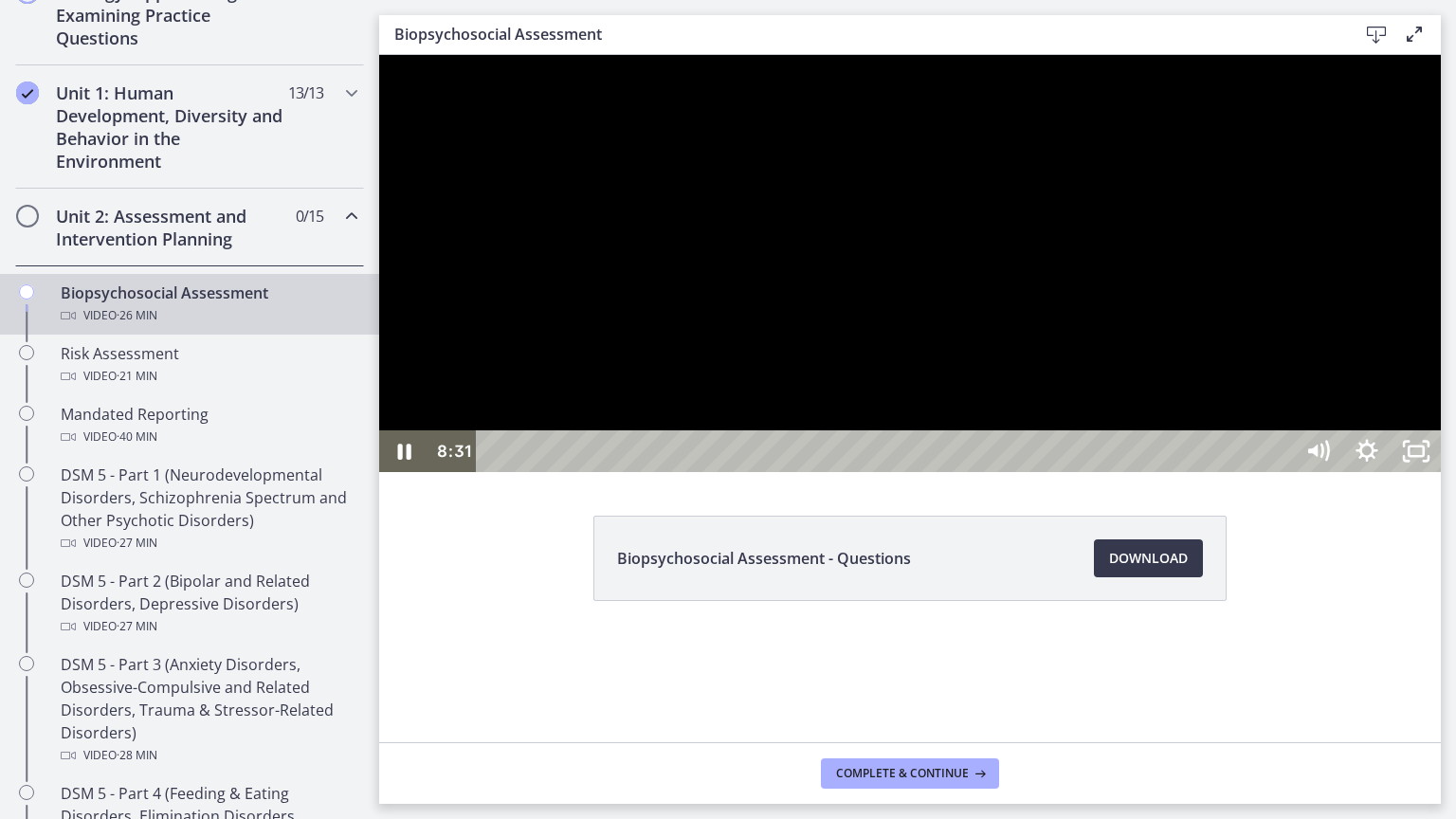 click at bounding box center [910, 264] 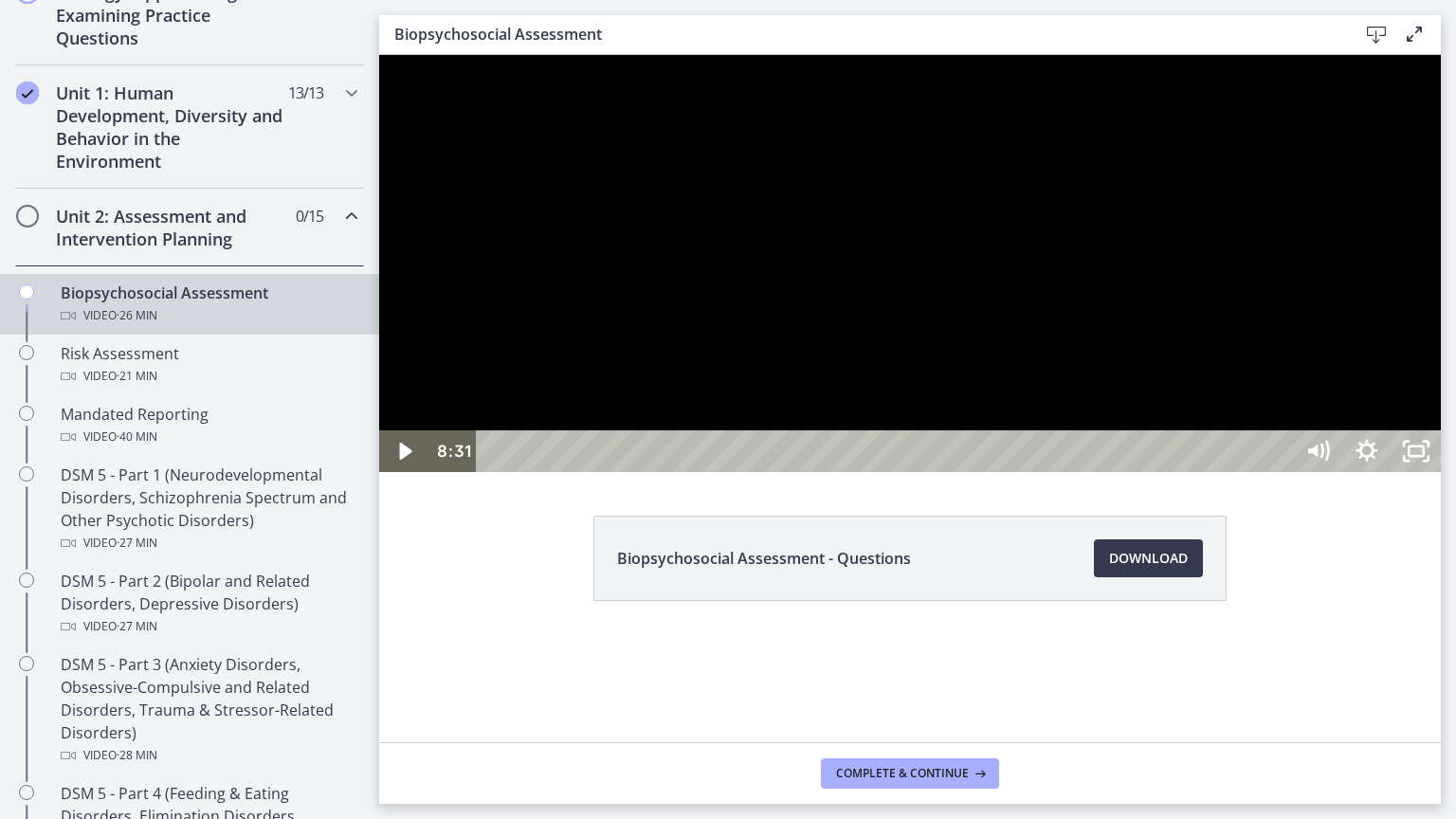 click at bounding box center [910, 264] 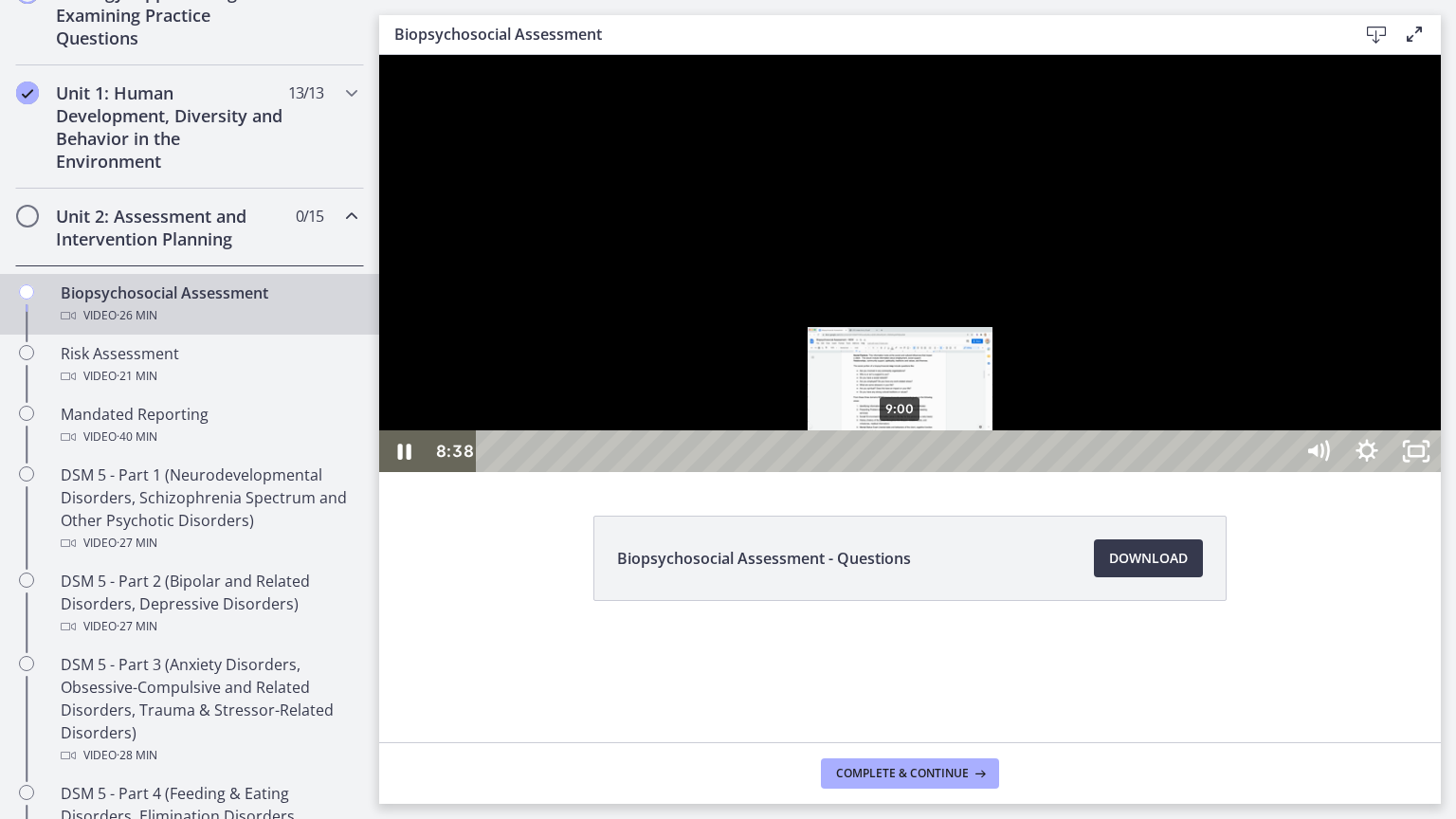 click on "9:00" at bounding box center (887, 451) 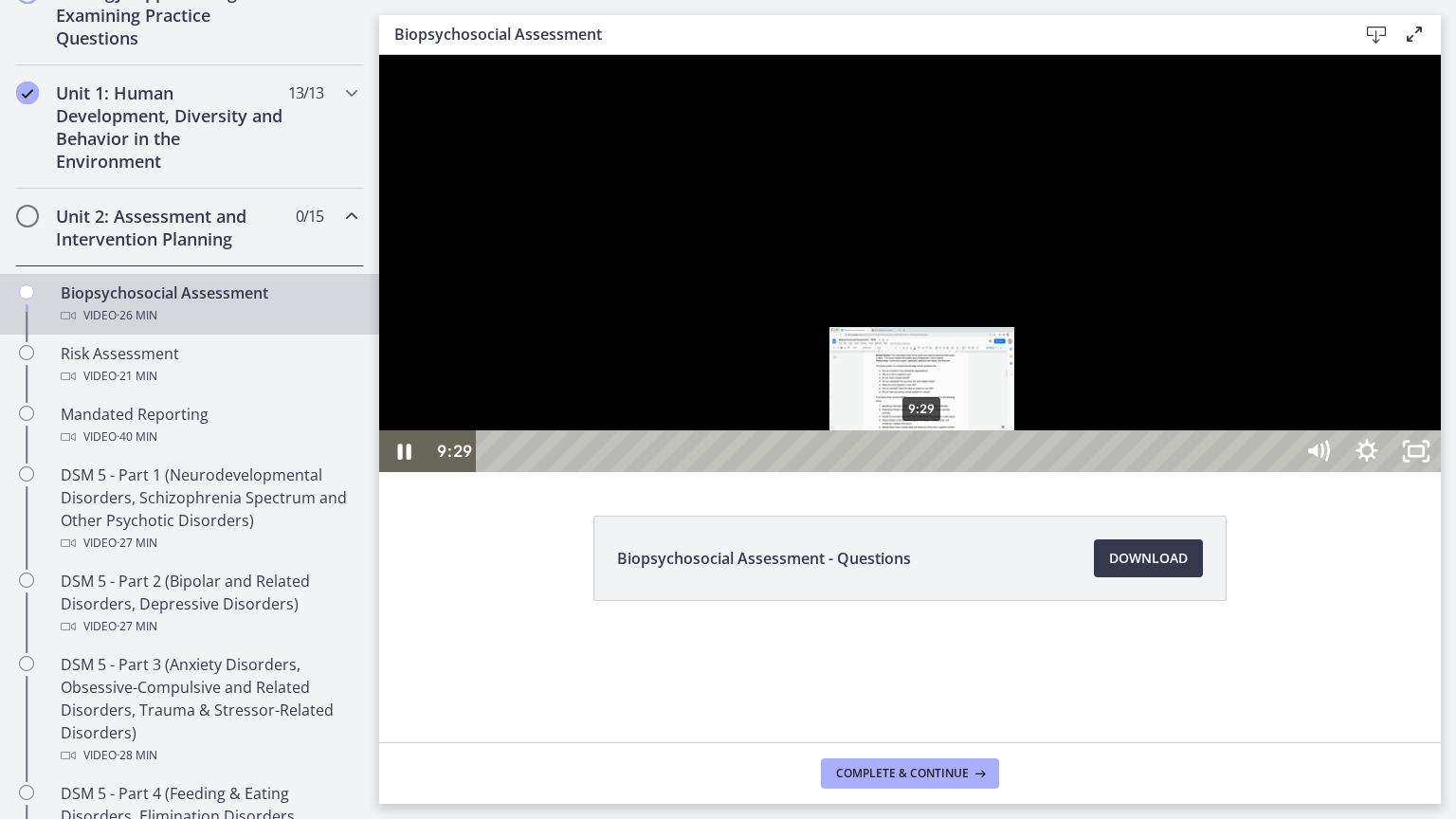 click on "9:29" at bounding box center (887, 451) 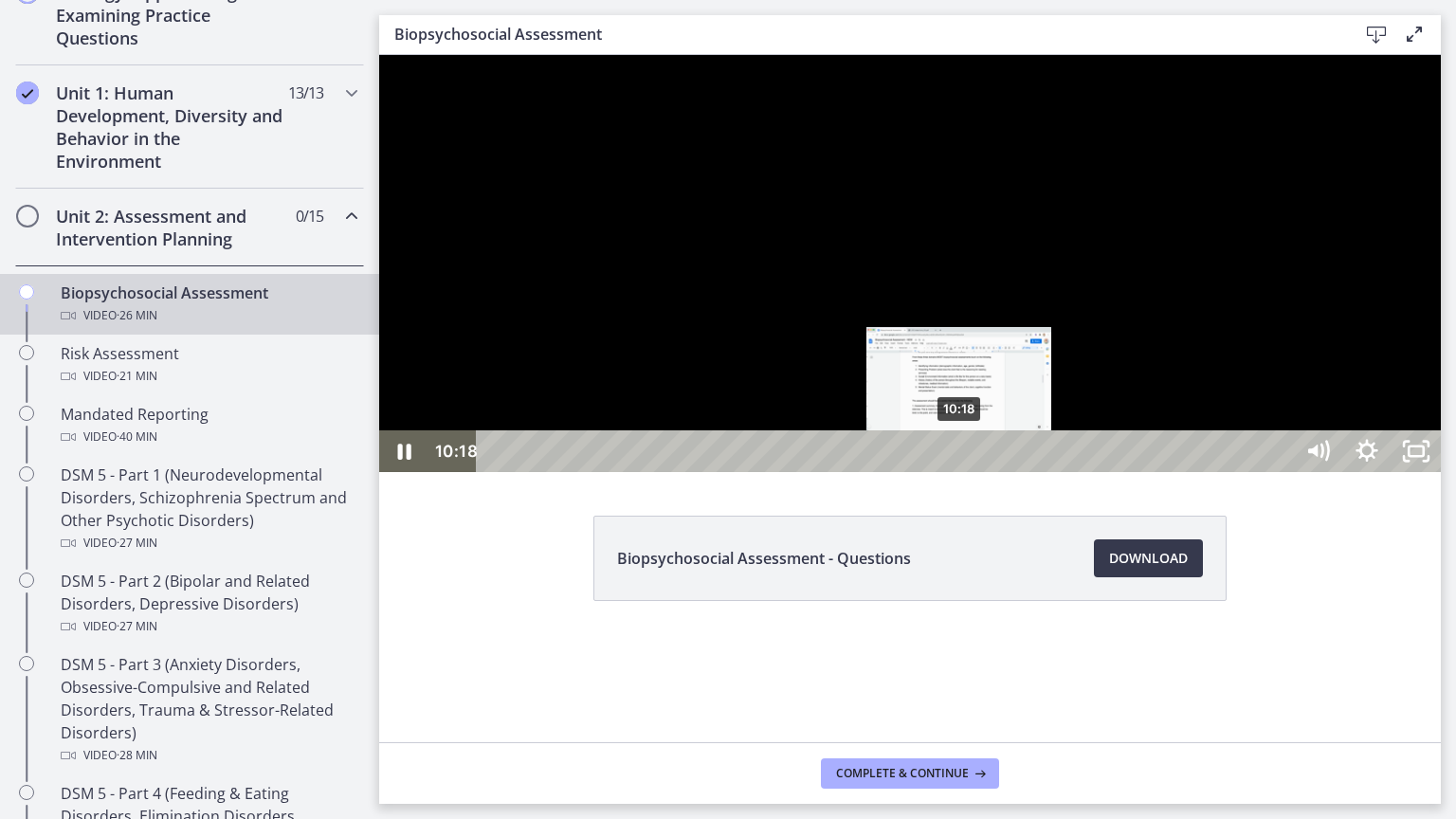 click on "10:18" at bounding box center (887, 451) 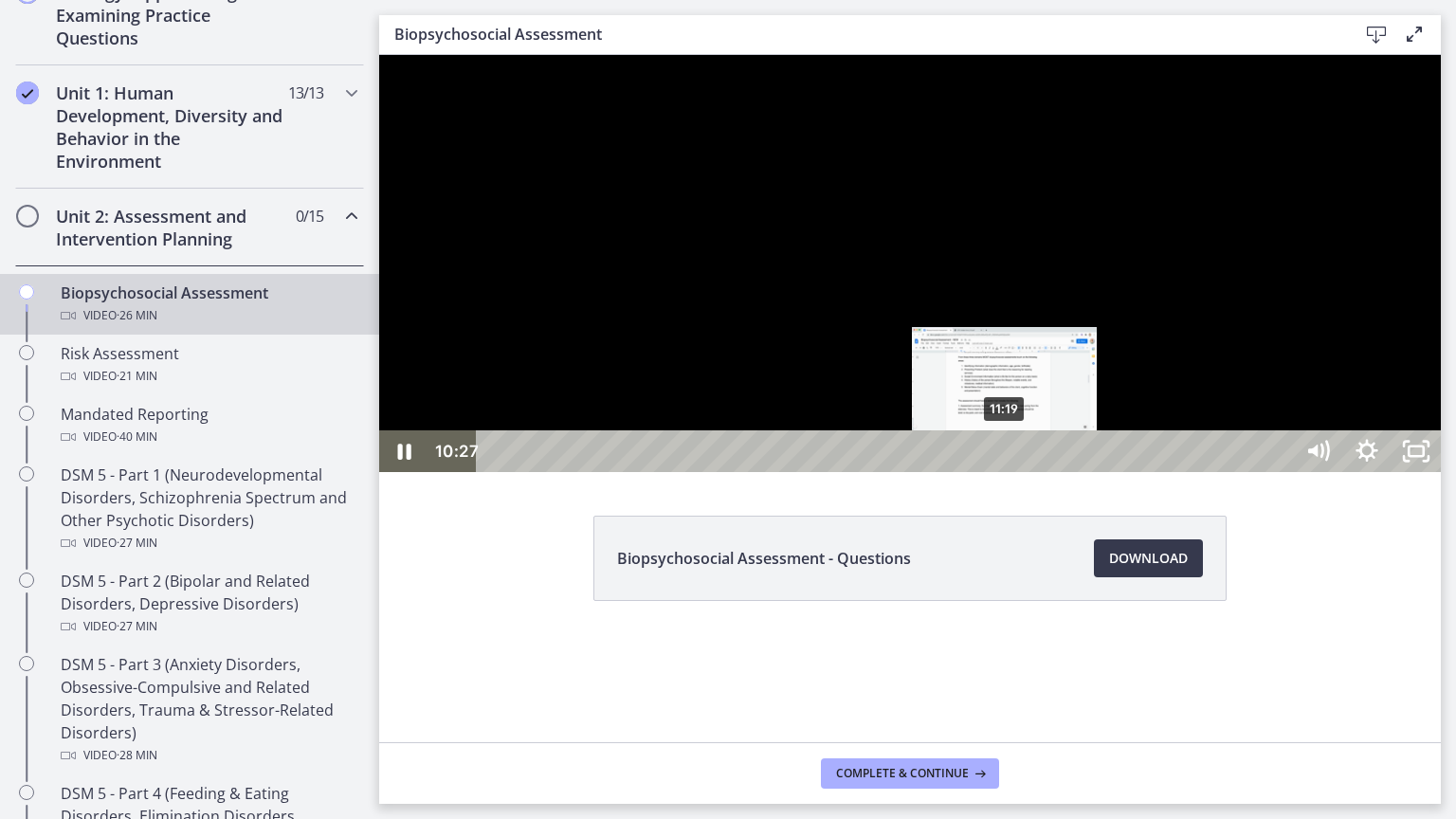 click on "11:19" at bounding box center (887, 451) 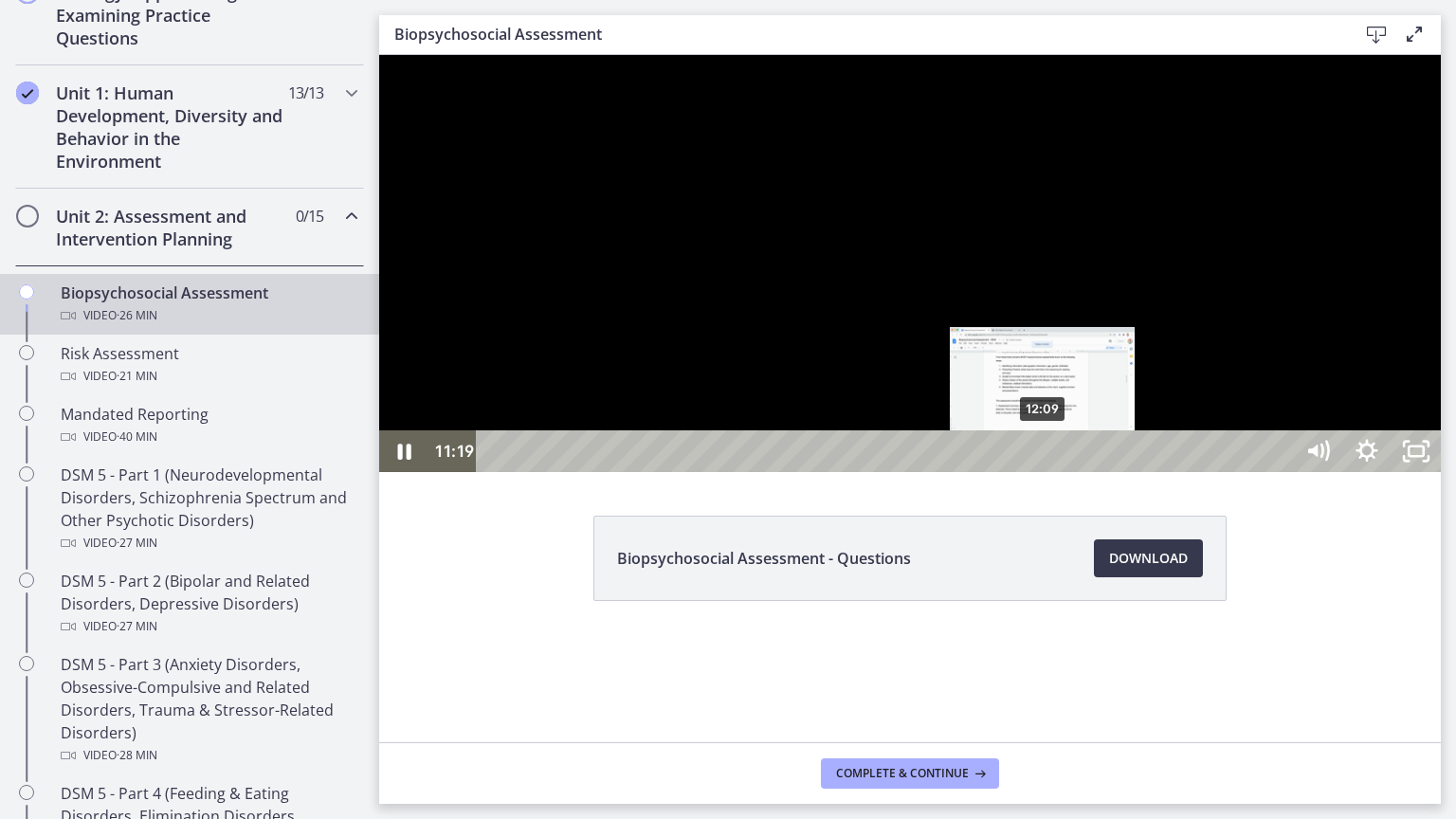 click on "12:09" at bounding box center (887, 451) 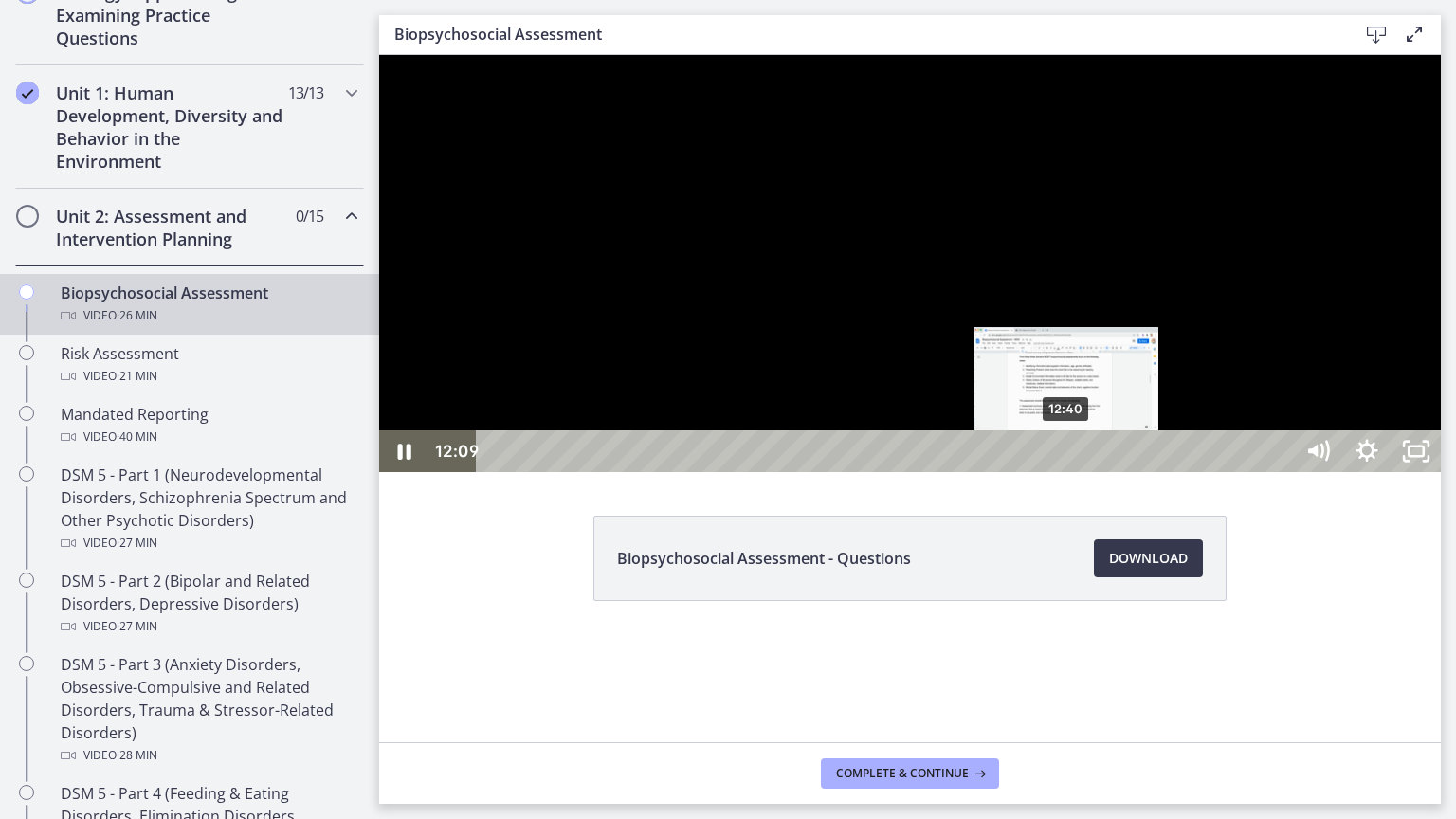 click on "12:40" at bounding box center (887, 451) 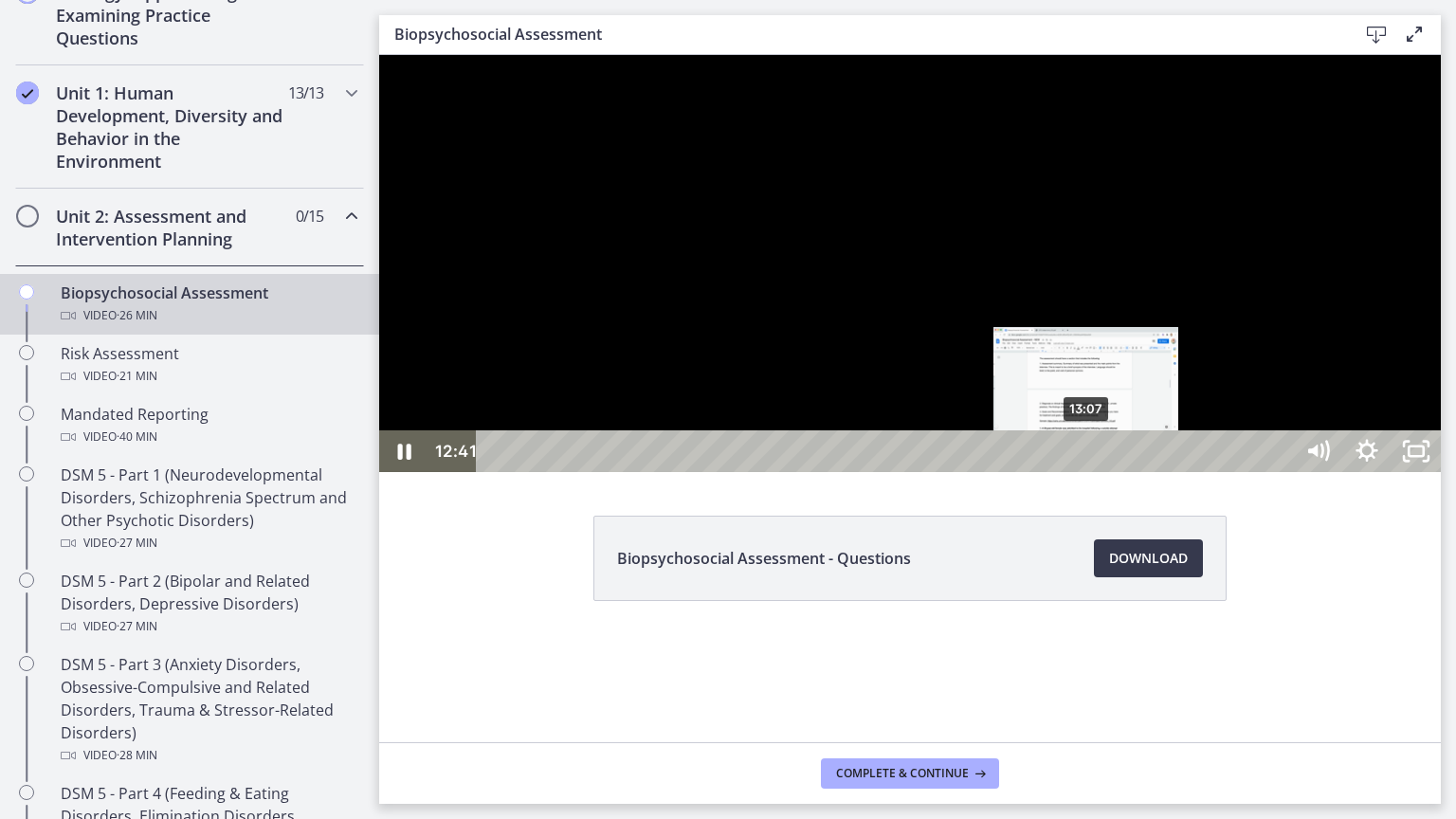 click on "13:07" at bounding box center (887, 451) 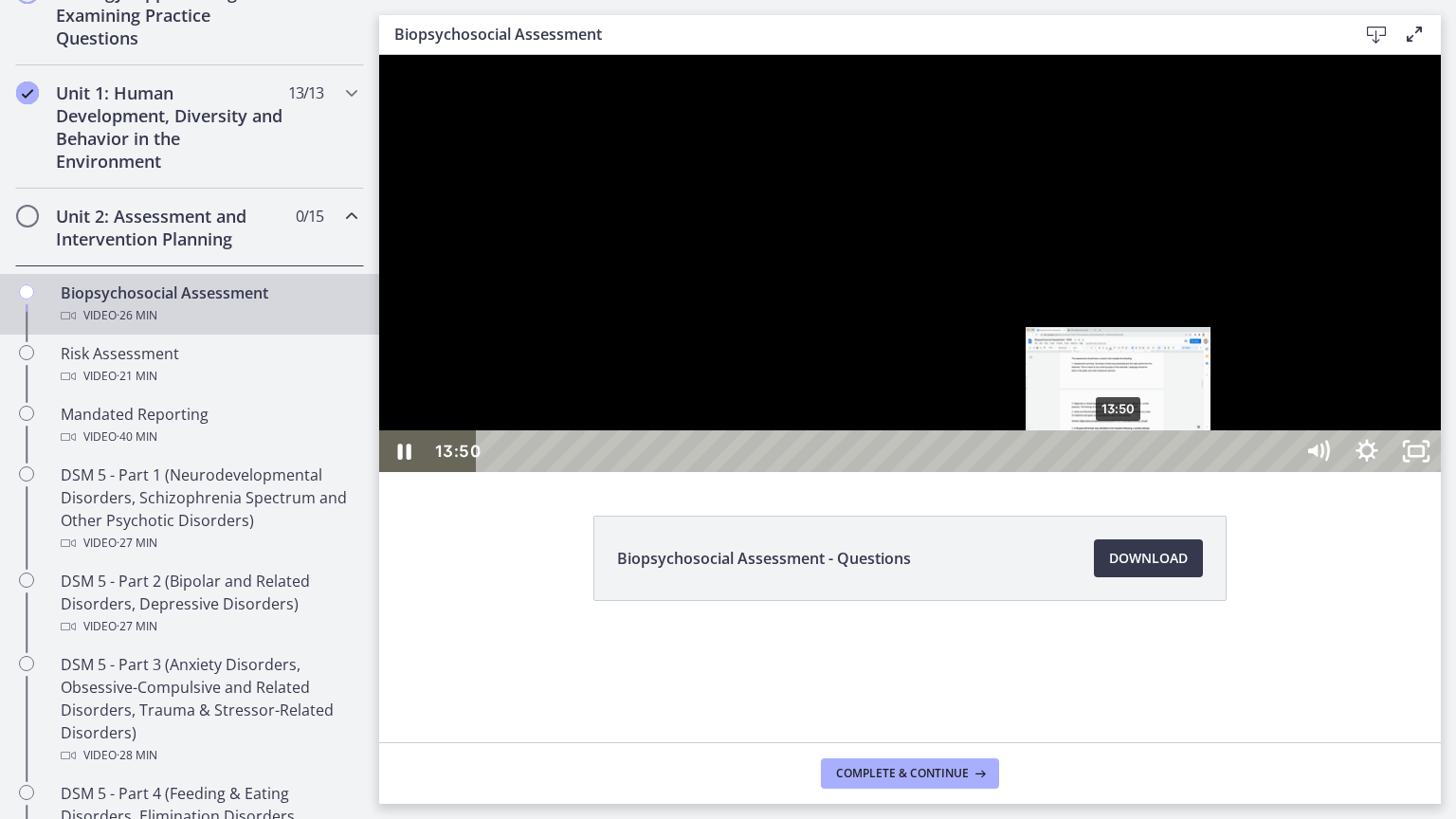 click on "13:50" at bounding box center (887, 451) 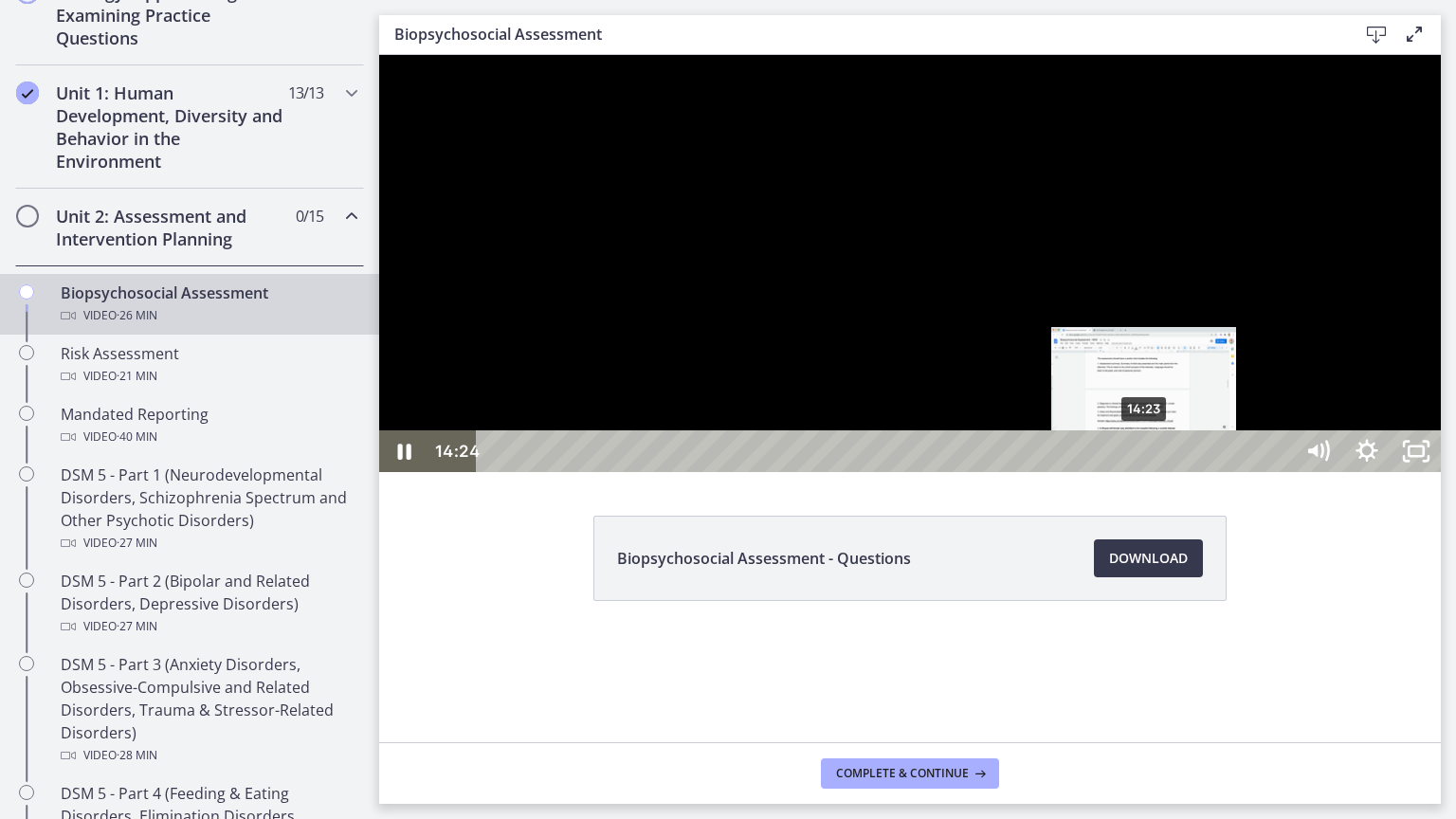 click on "14:23" at bounding box center (887, 451) 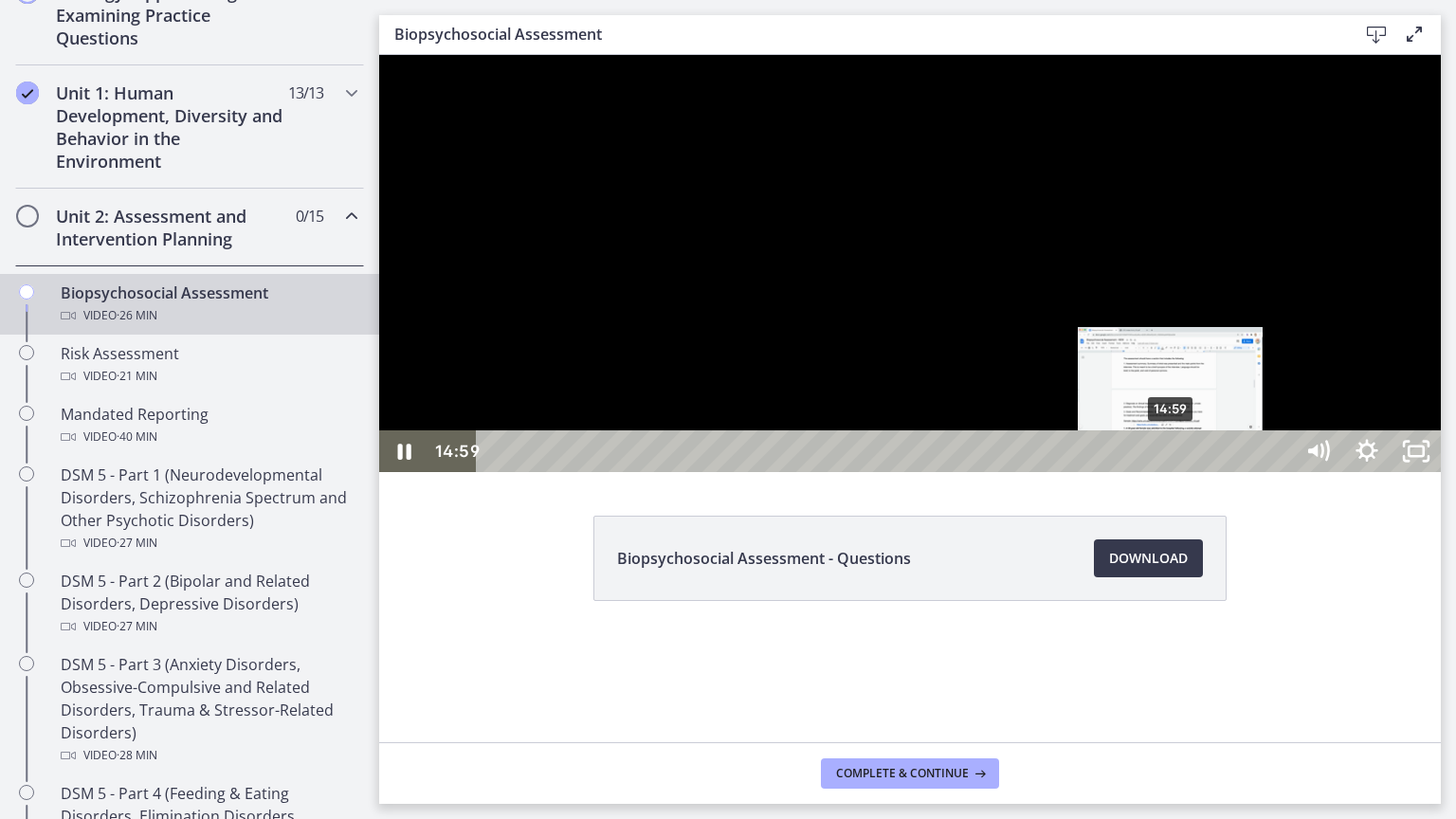 click on "14:59" at bounding box center [887, 451] 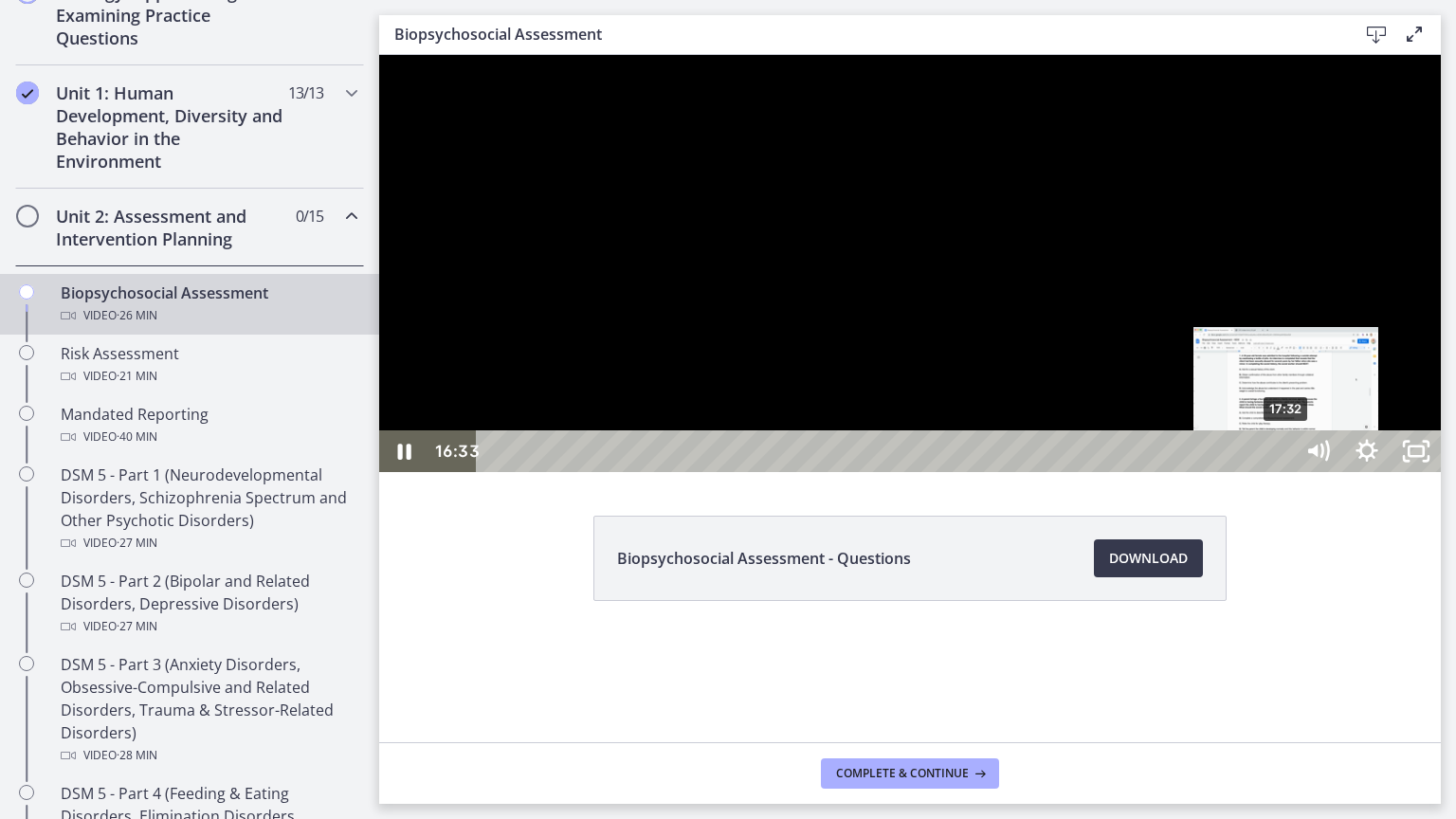 click on "17:32" at bounding box center [887, 451] 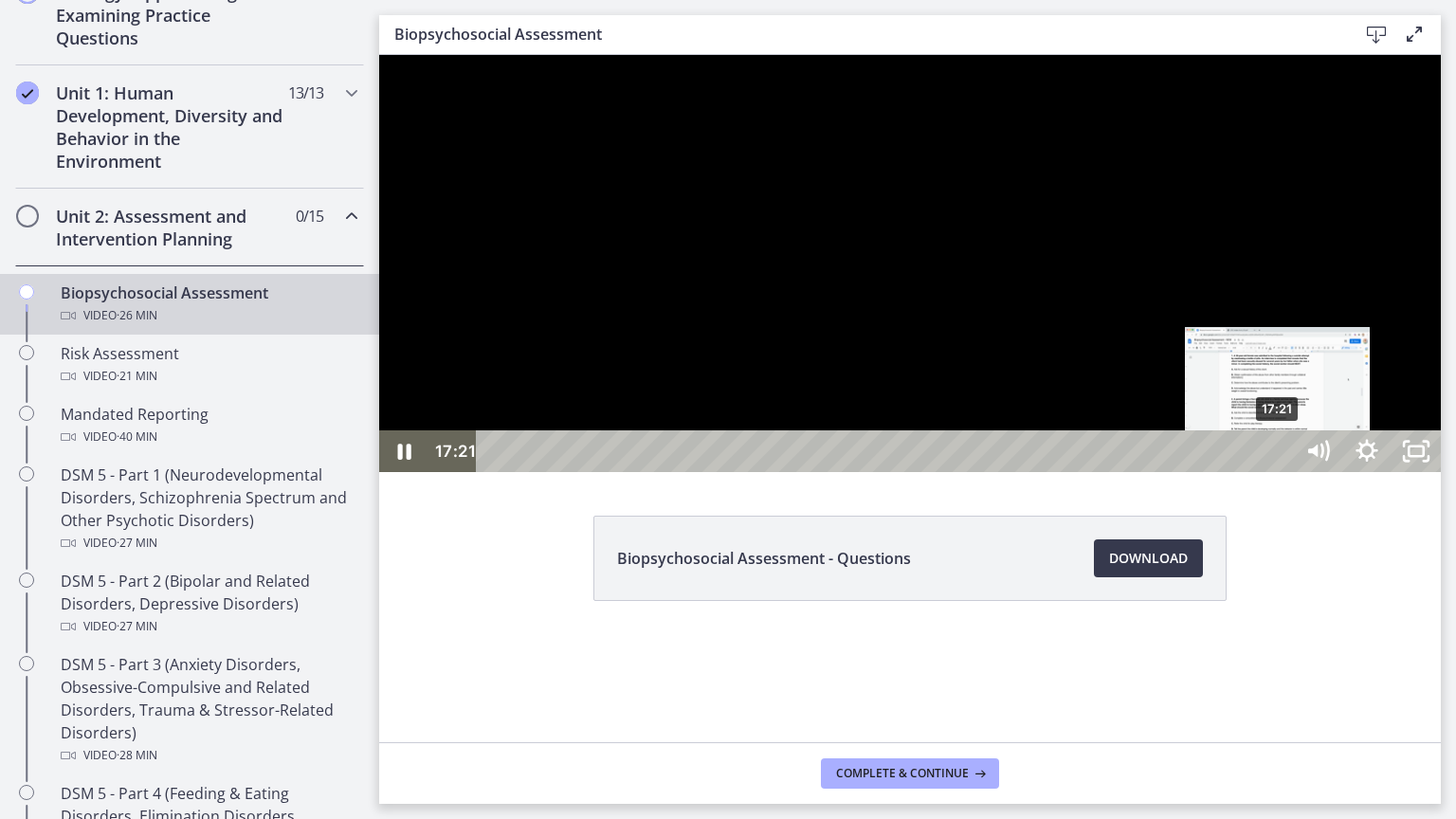 click on "17:21" at bounding box center (887, 451) 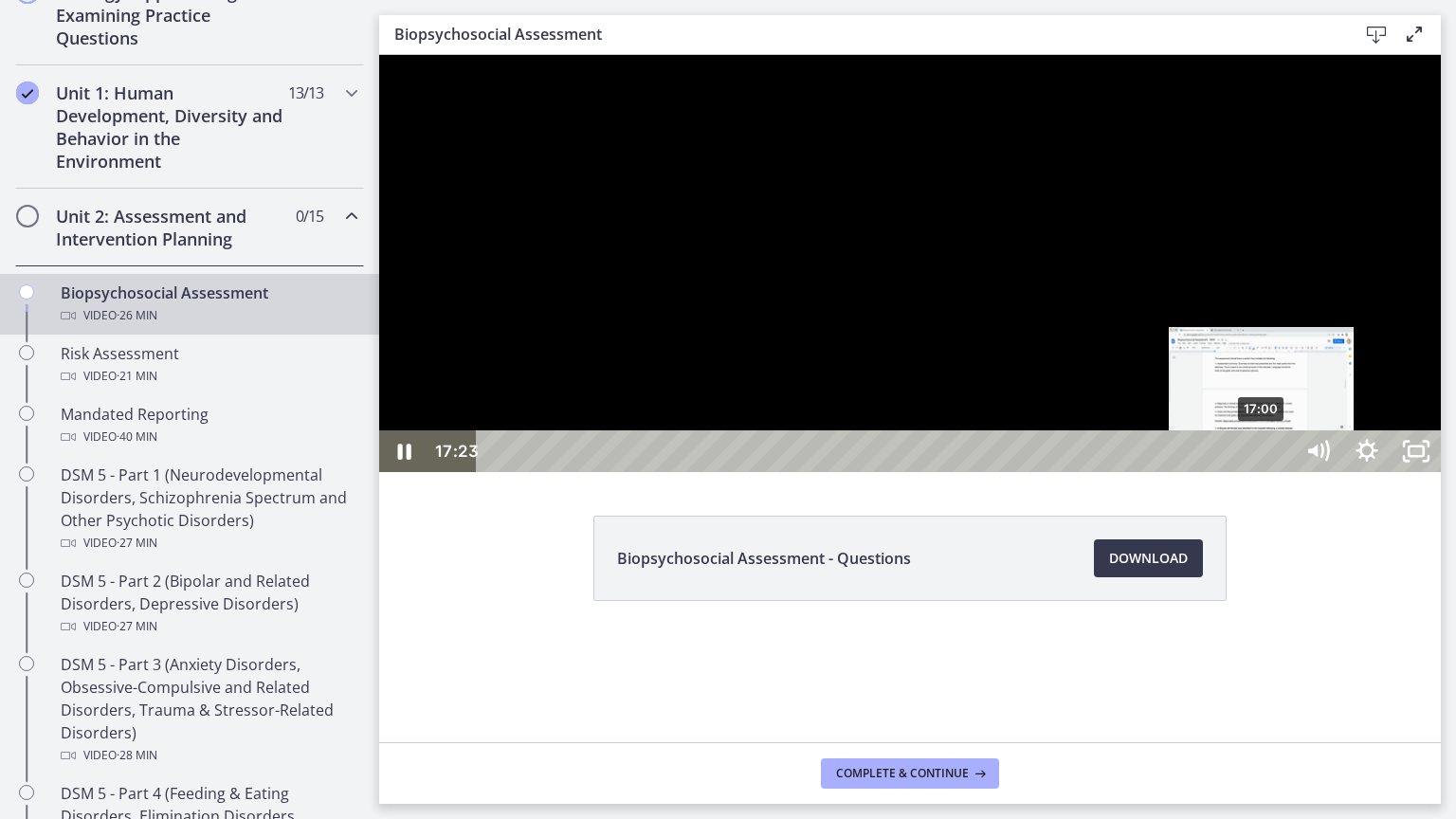 click on "17:00" at bounding box center [887, 451] 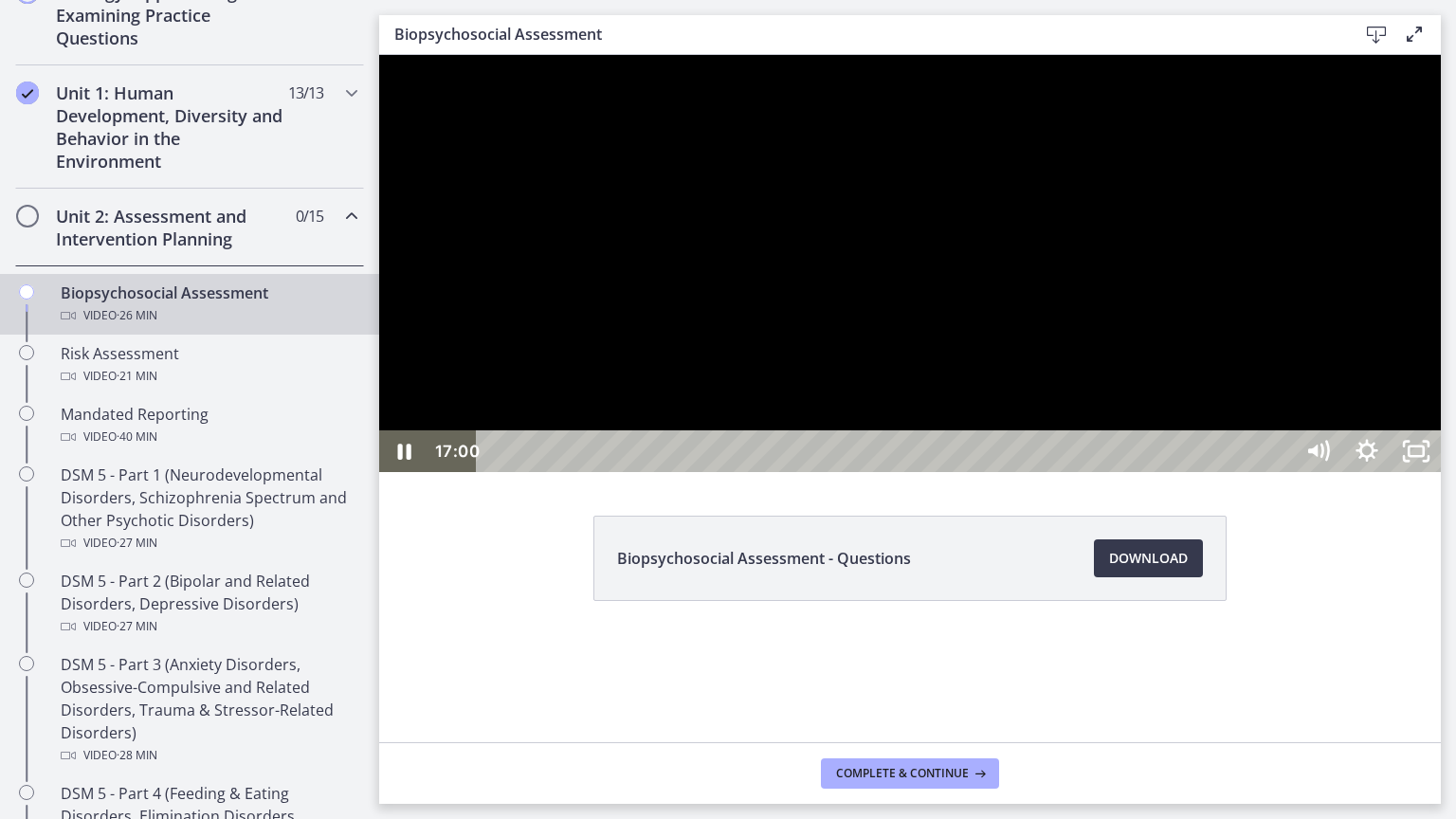 click at bounding box center [910, 264] 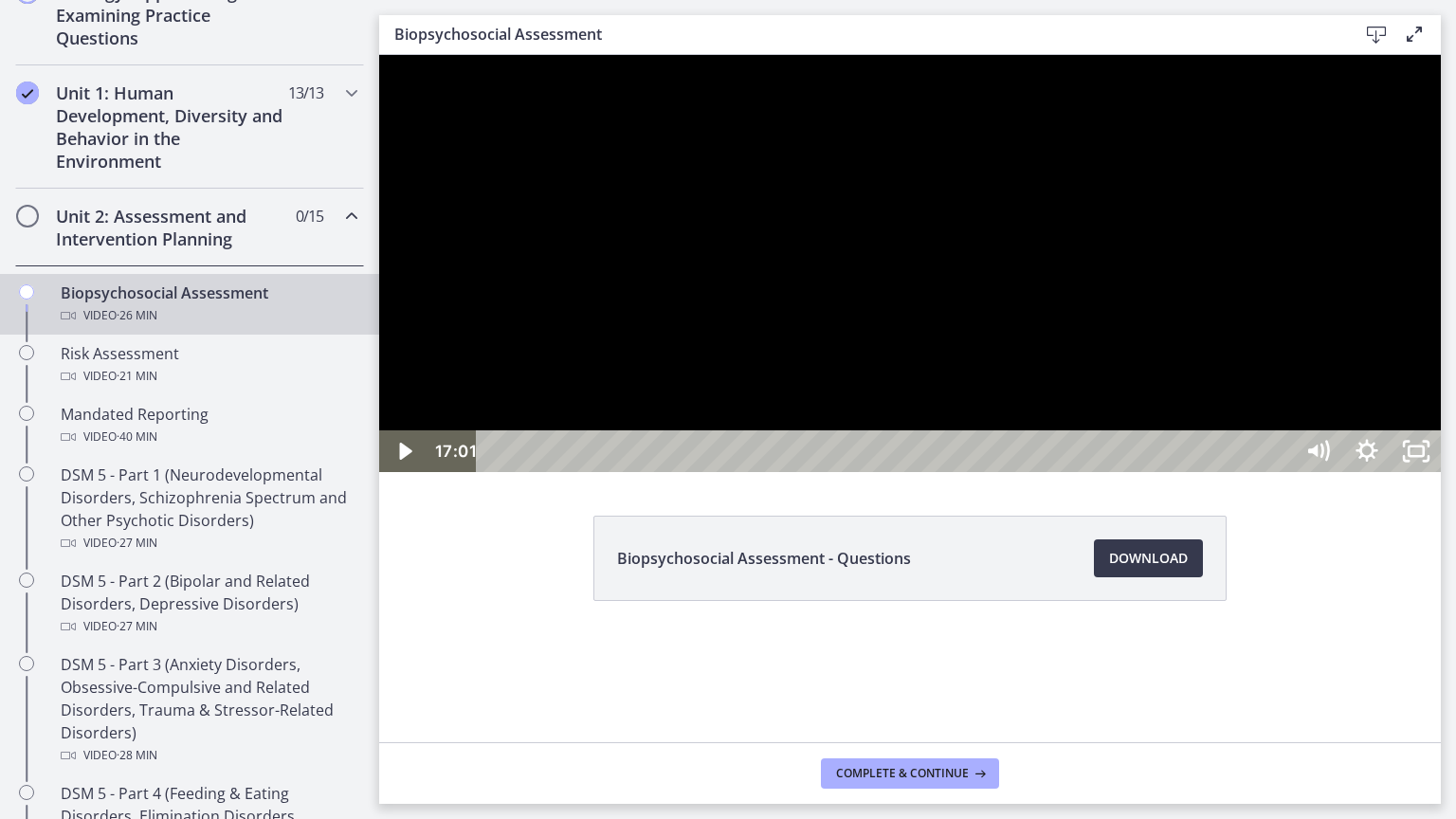 click at bounding box center (910, 264) 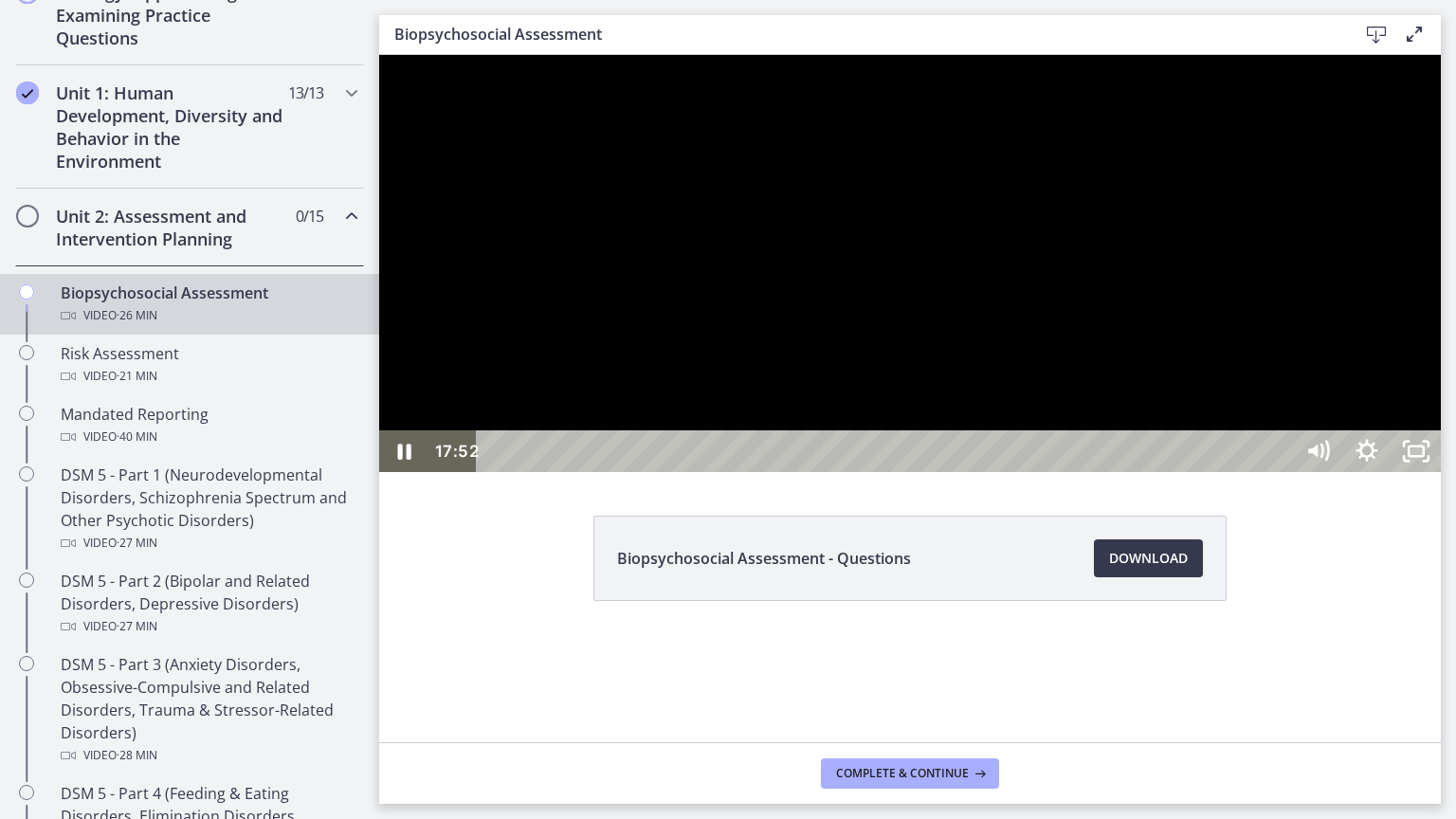 click at bounding box center (910, 264) 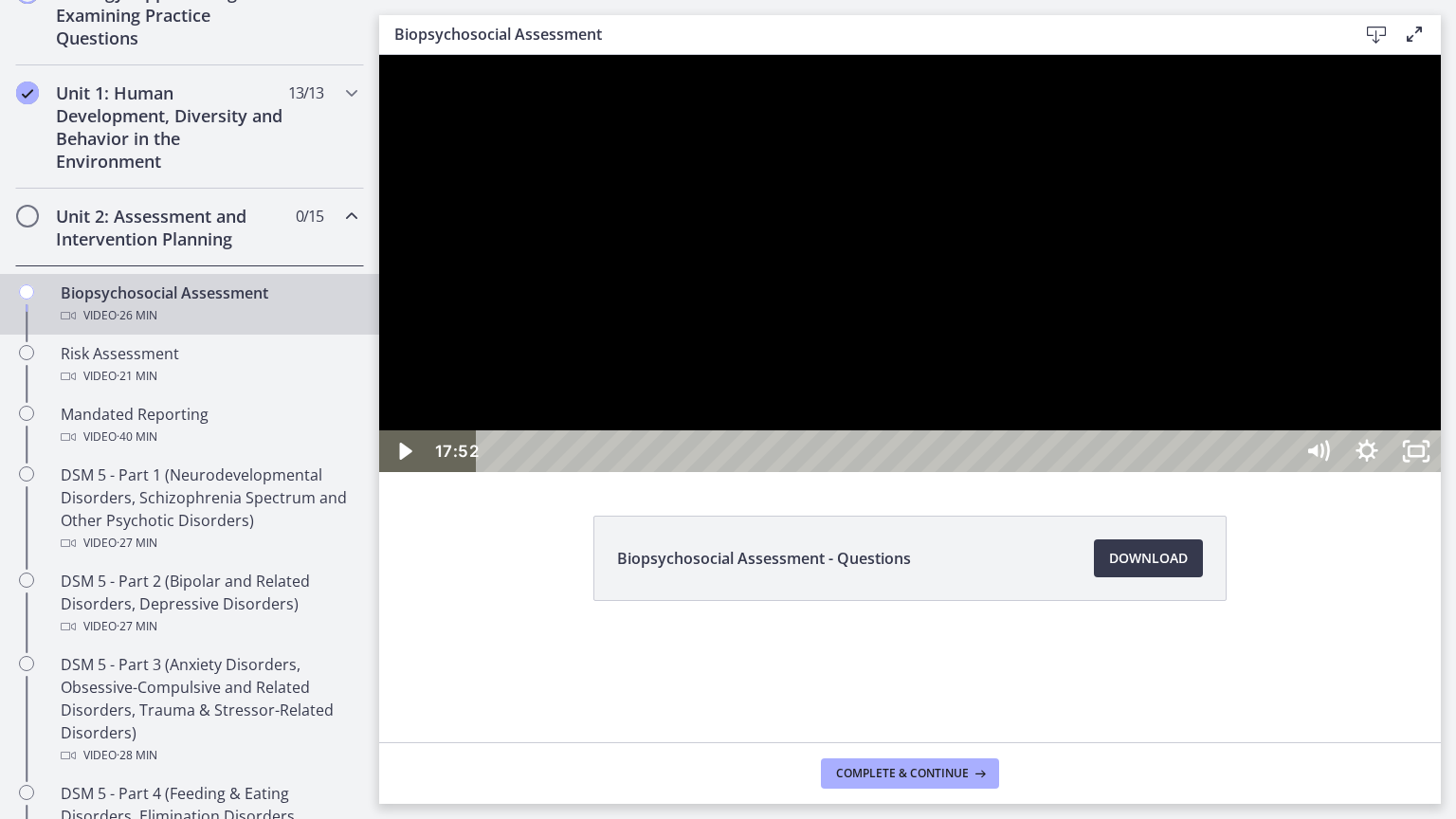 click at bounding box center (910, 264) 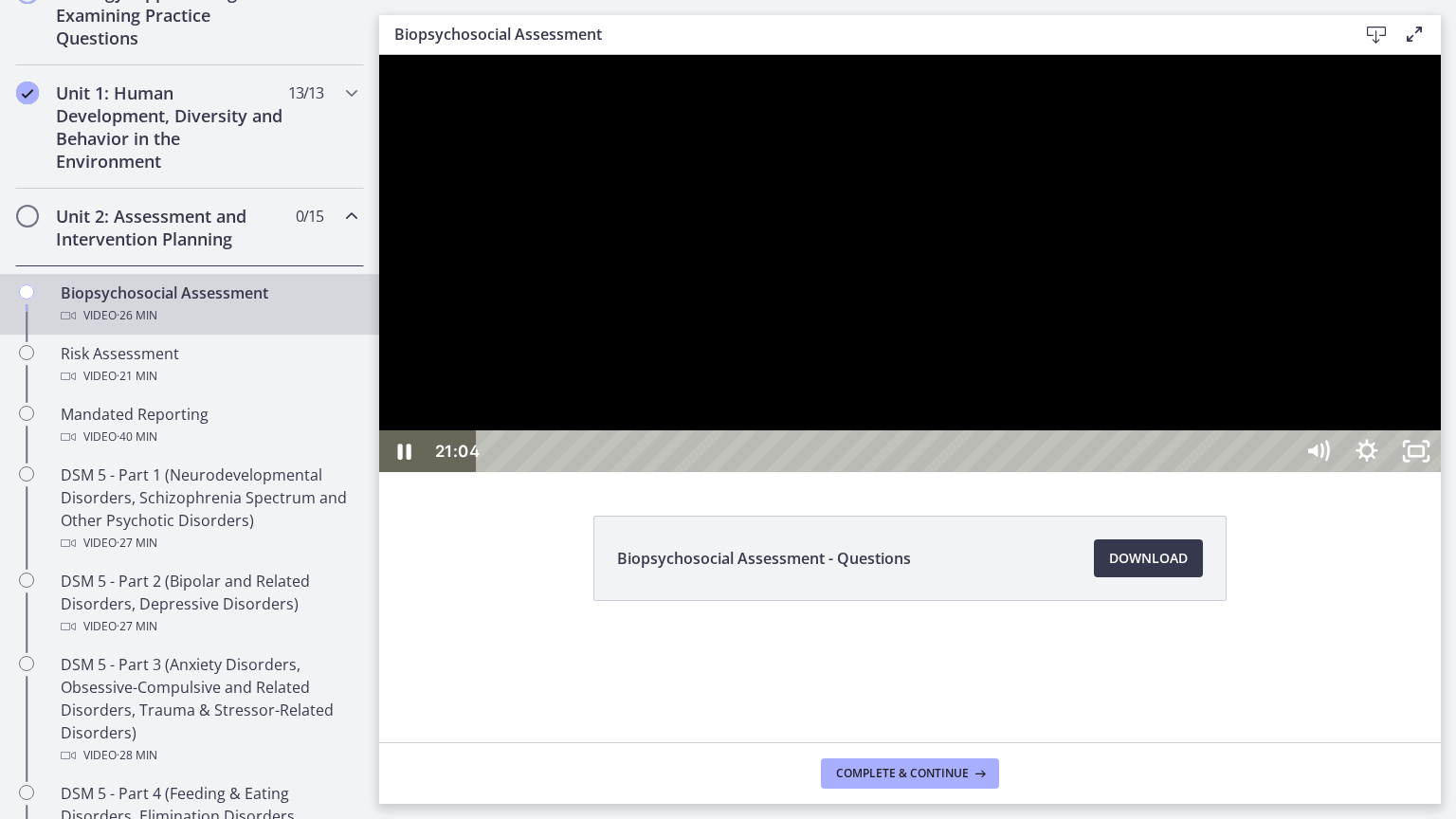 click at bounding box center (910, 264) 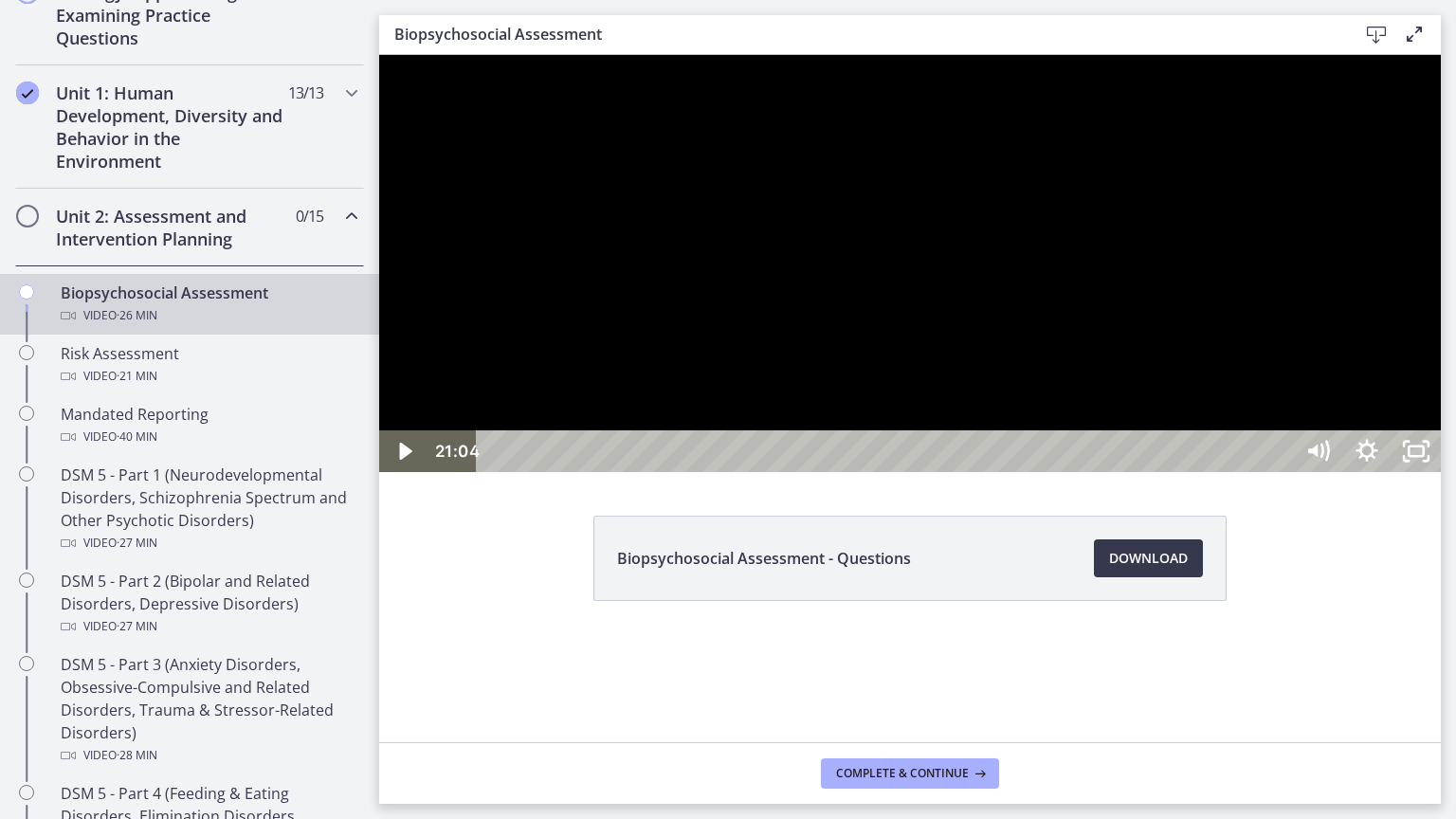 click at bounding box center (910, 264) 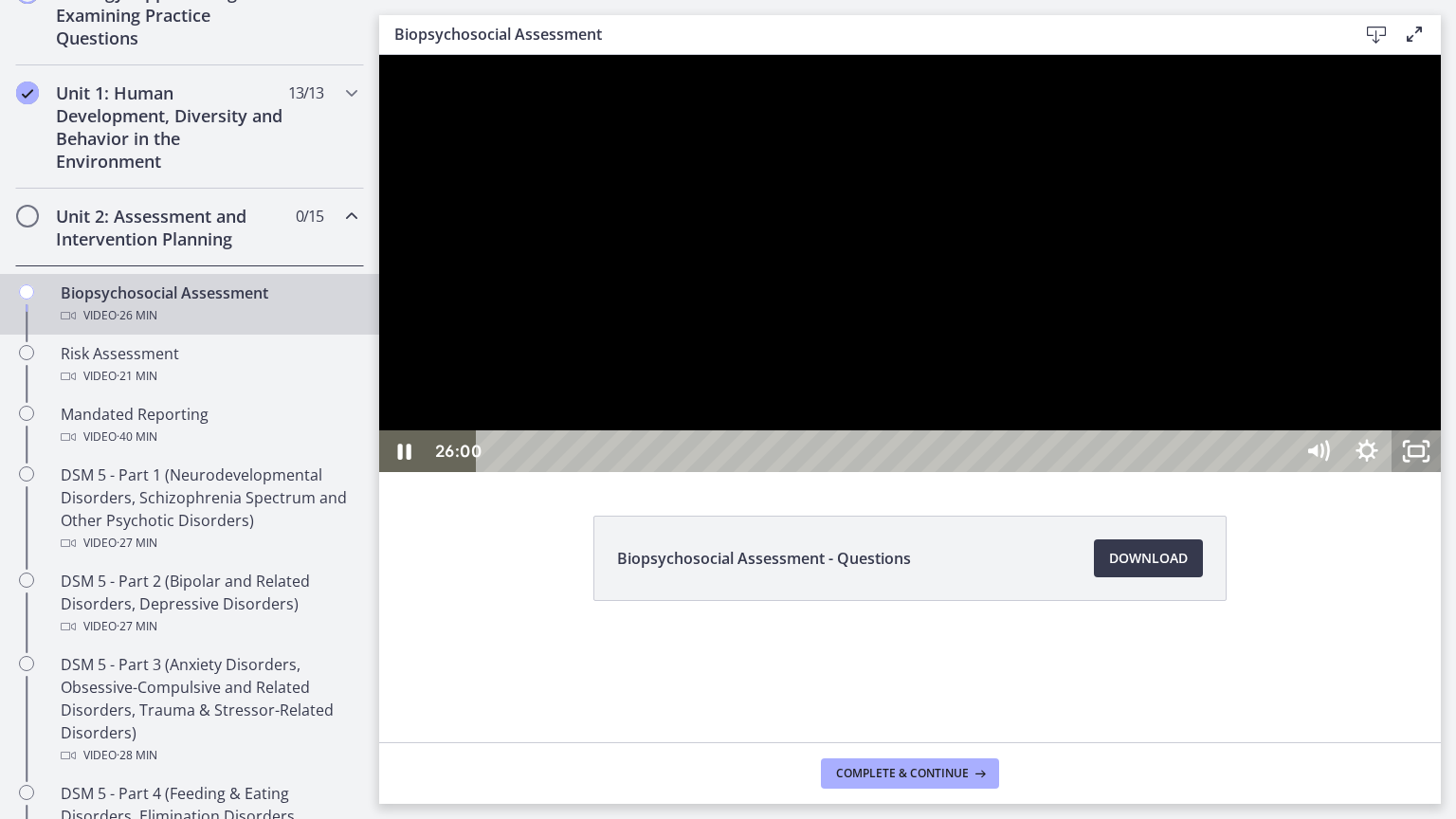 click 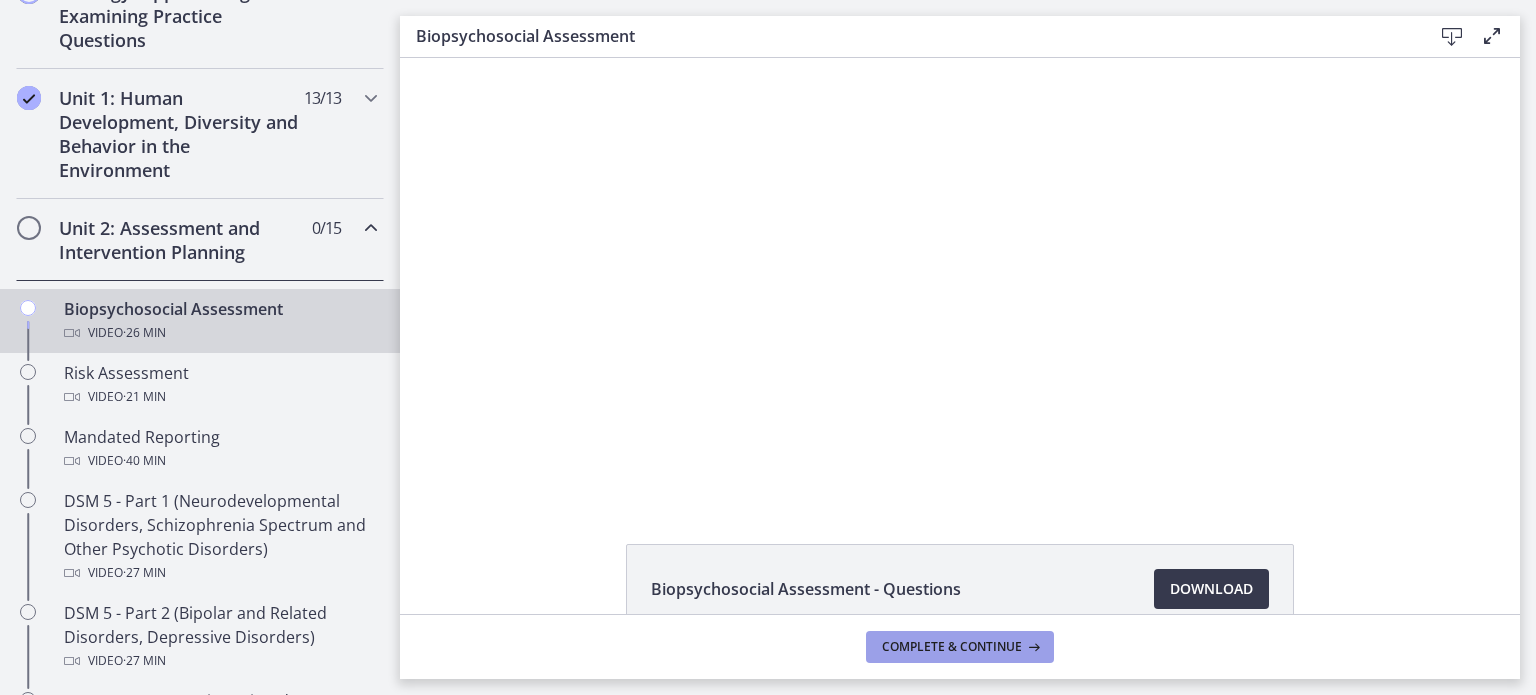 click on "Complete & continue" at bounding box center [960, 647] 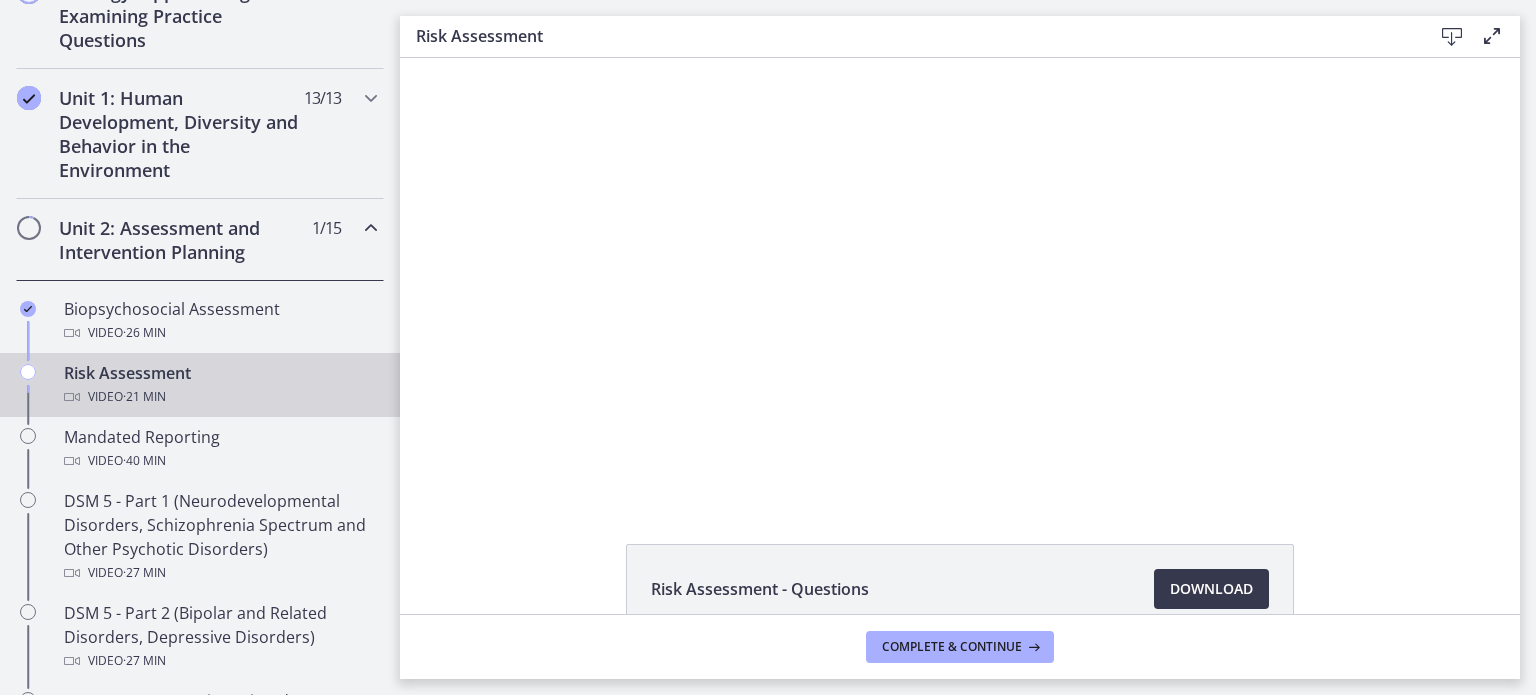 scroll, scrollTop: 0, scrollLeft: 0, axis: both 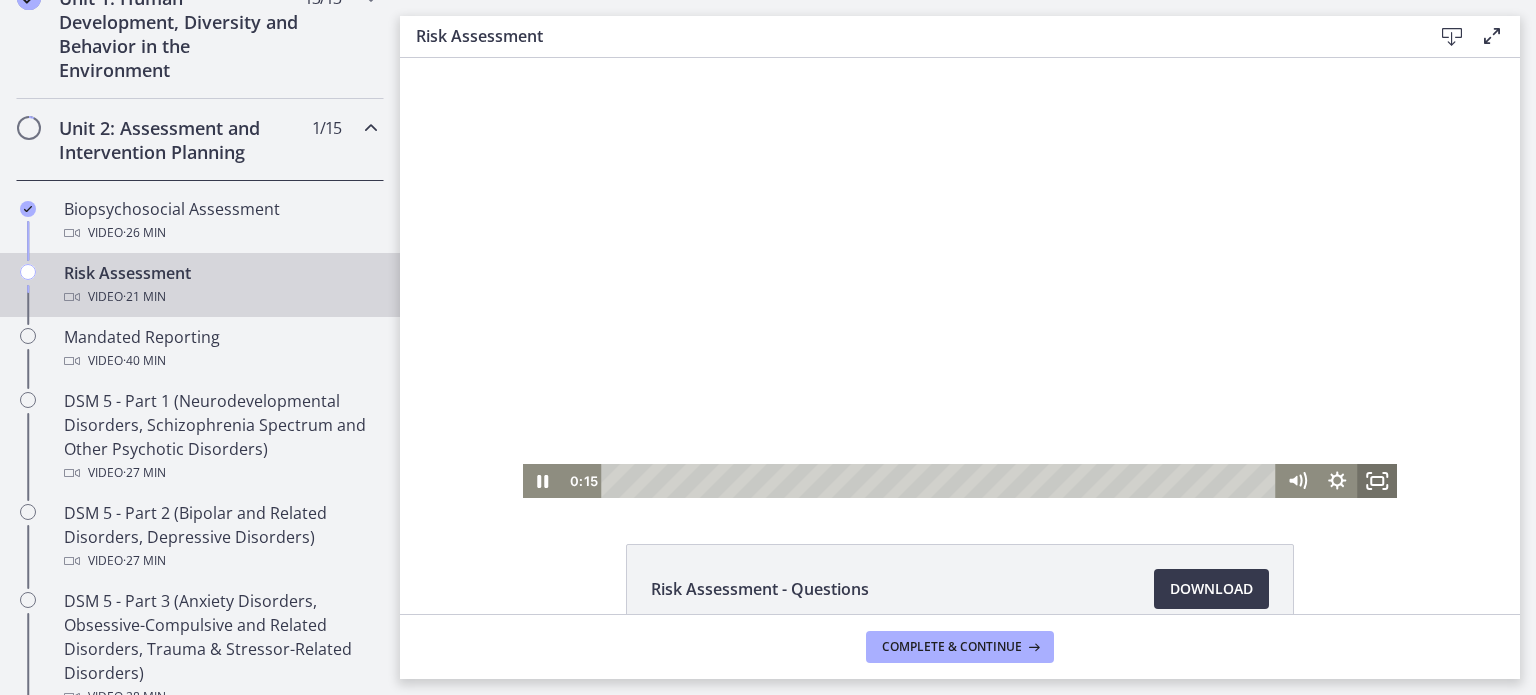 click 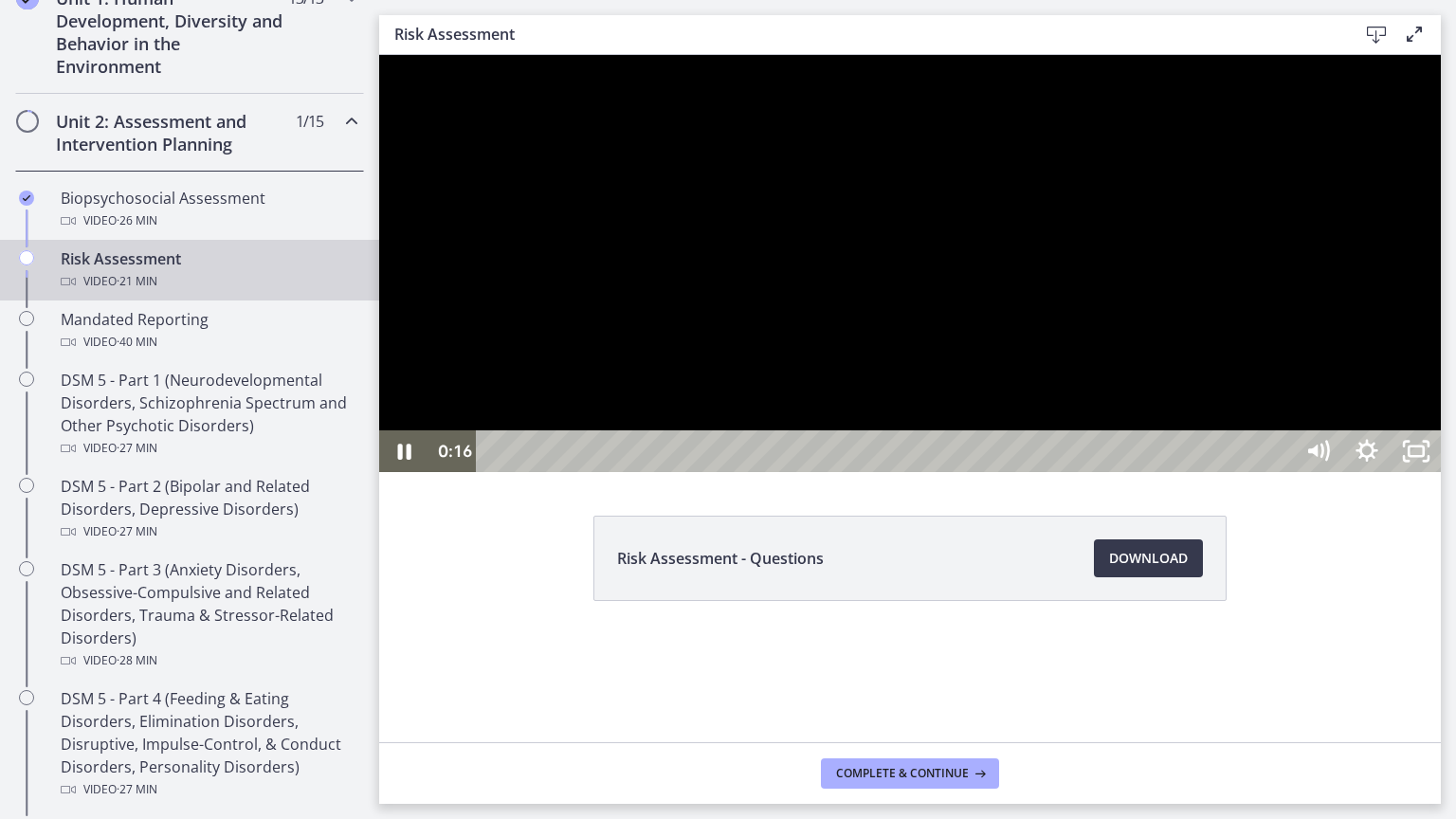 click at bounding box center [910, 264] 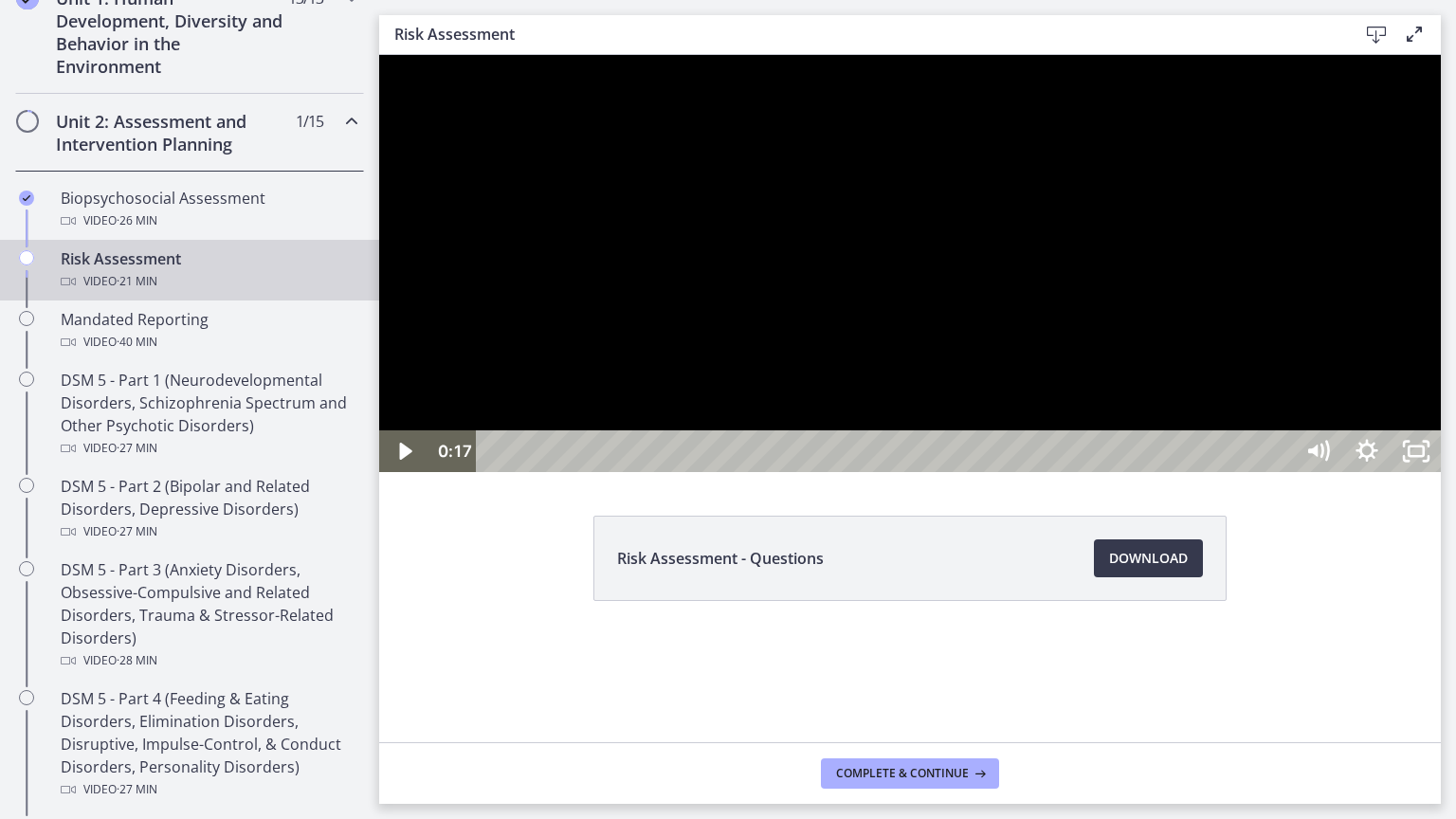 click at bounding box center [910, 264] 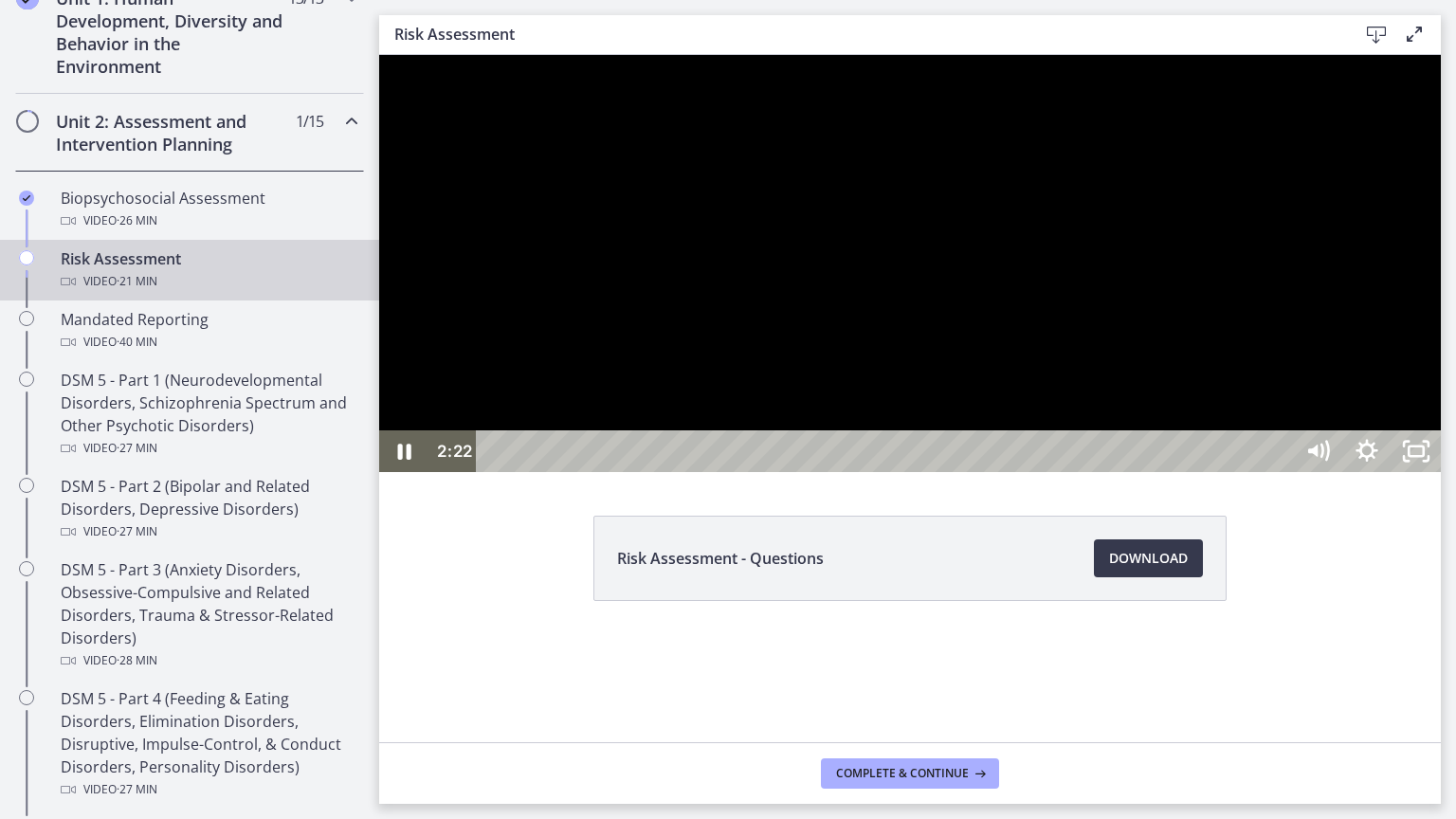 click at bounding box center [910, 264] 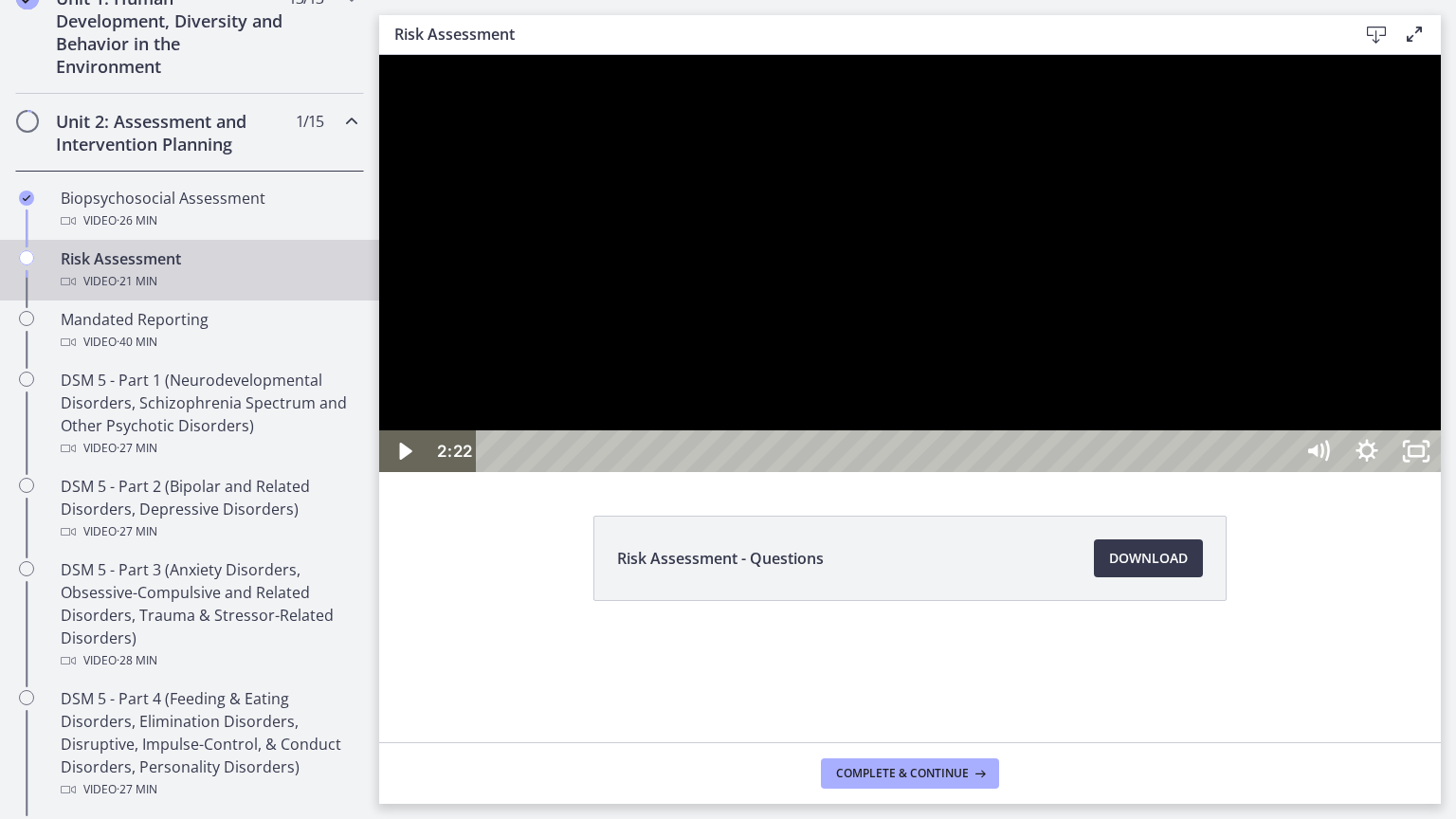 click at bounding box center (910, 264) 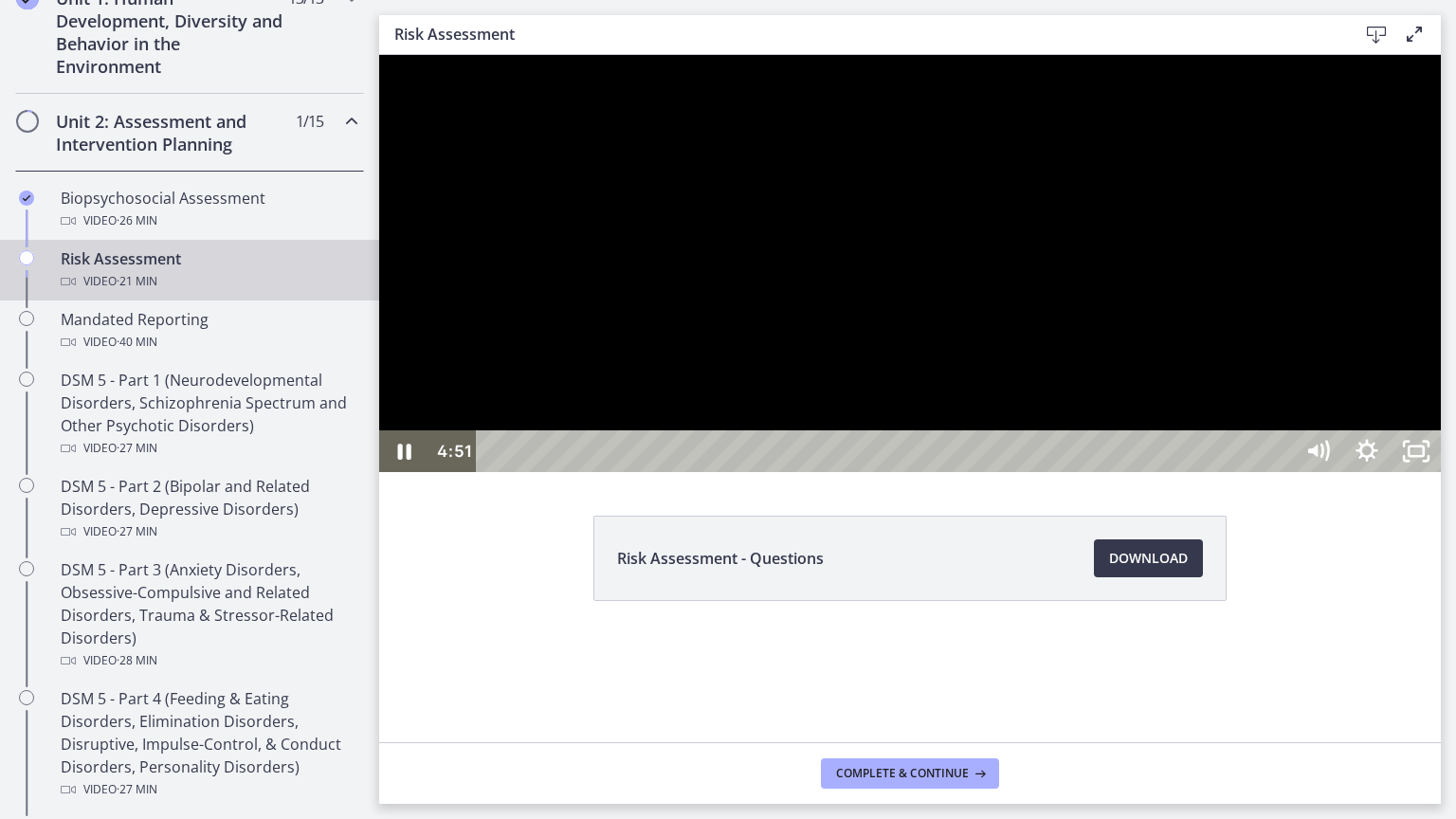 click at bounding box center (910, 264) 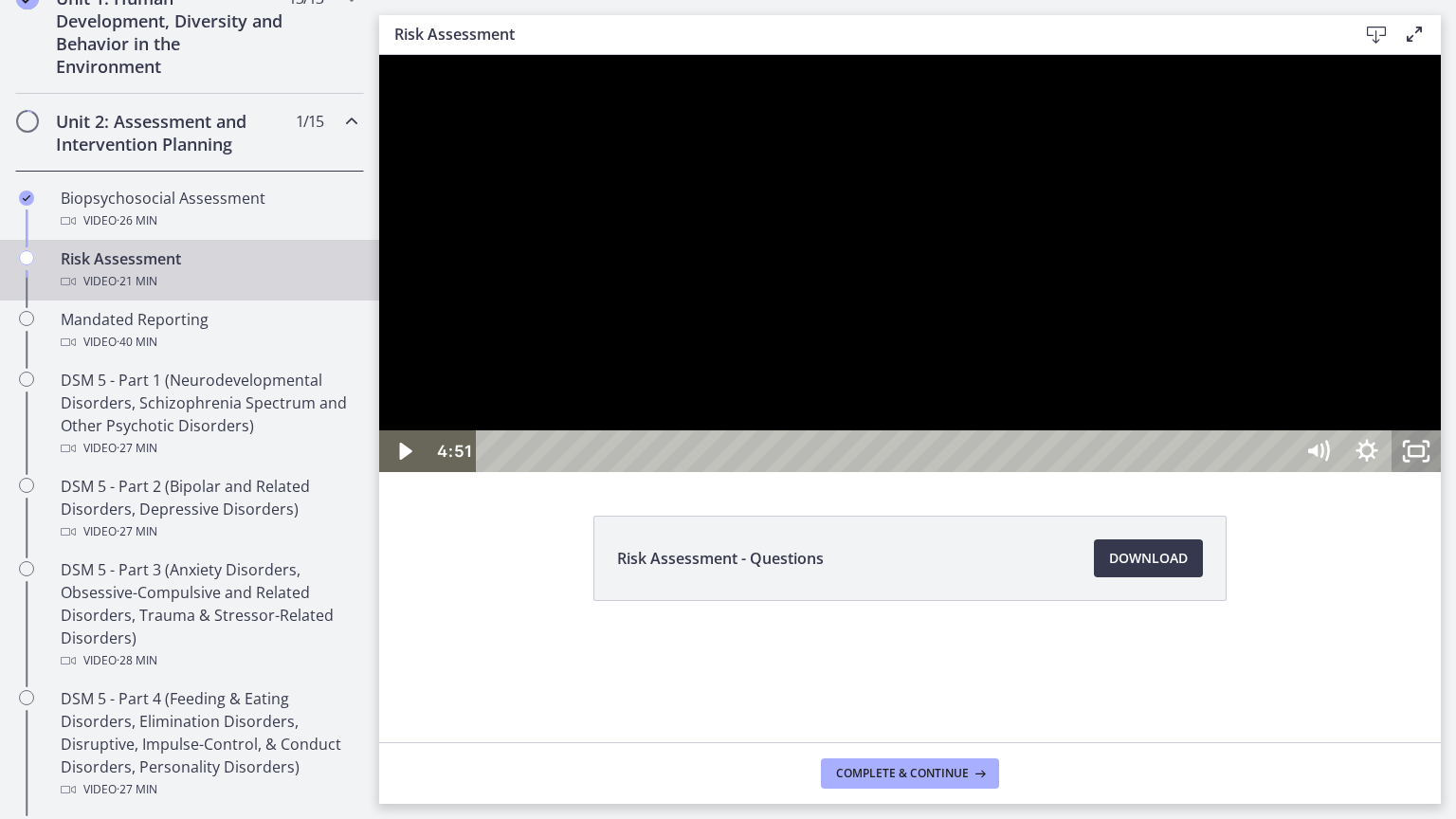 click 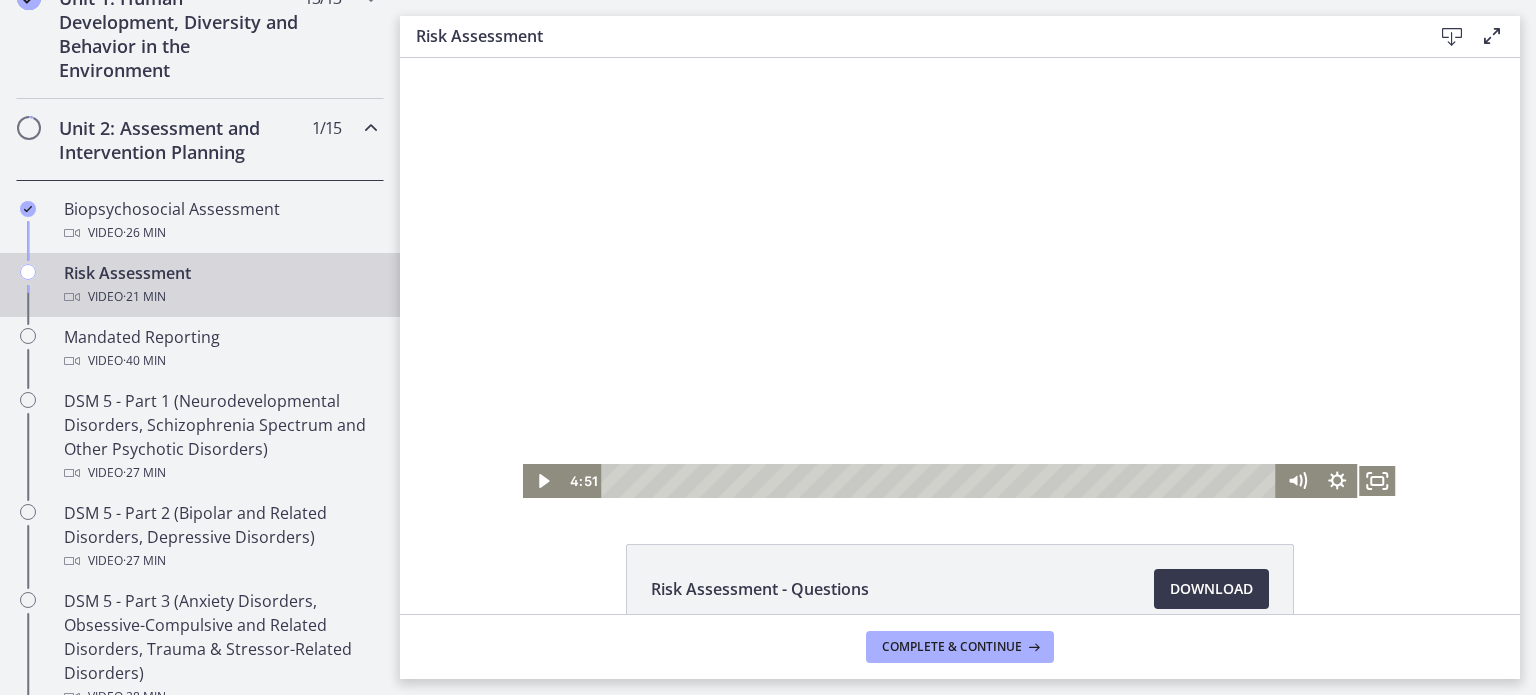 click at bounding box center [960, 278] 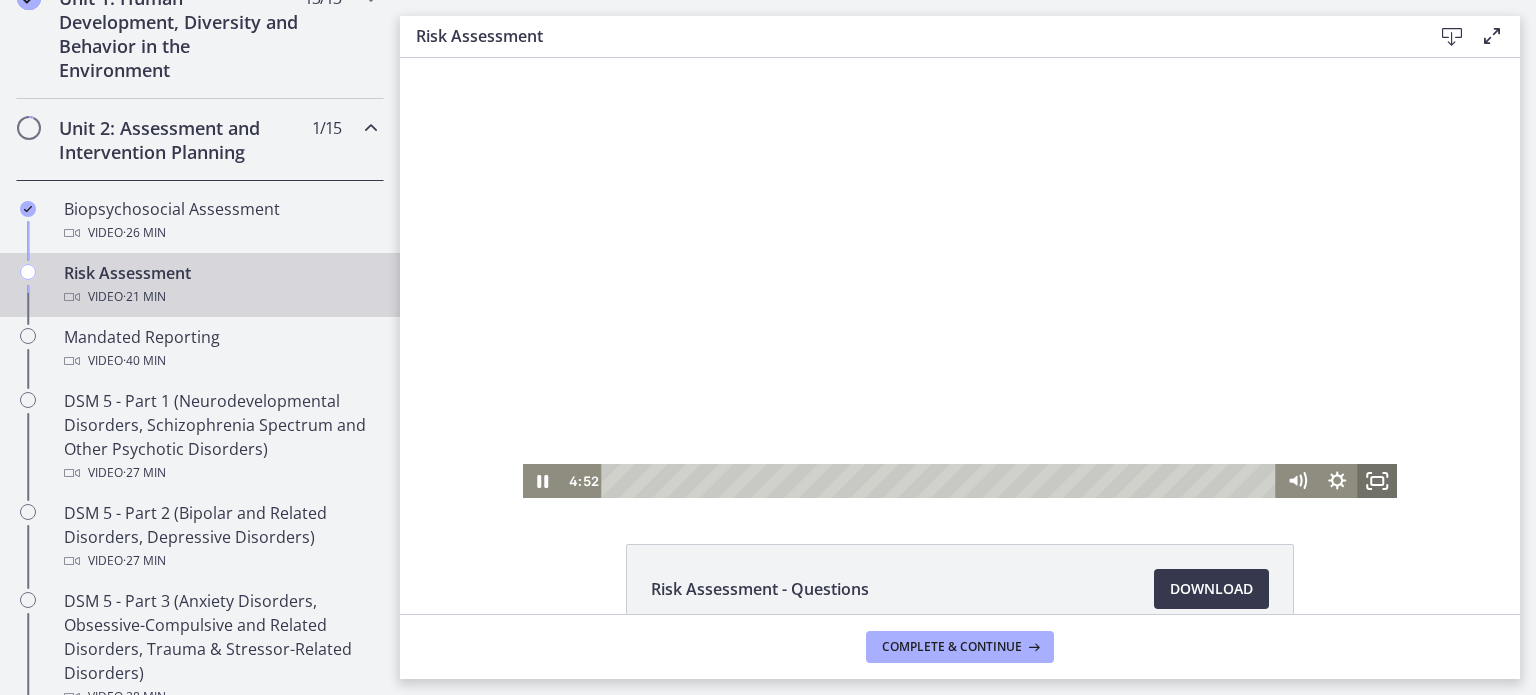 click 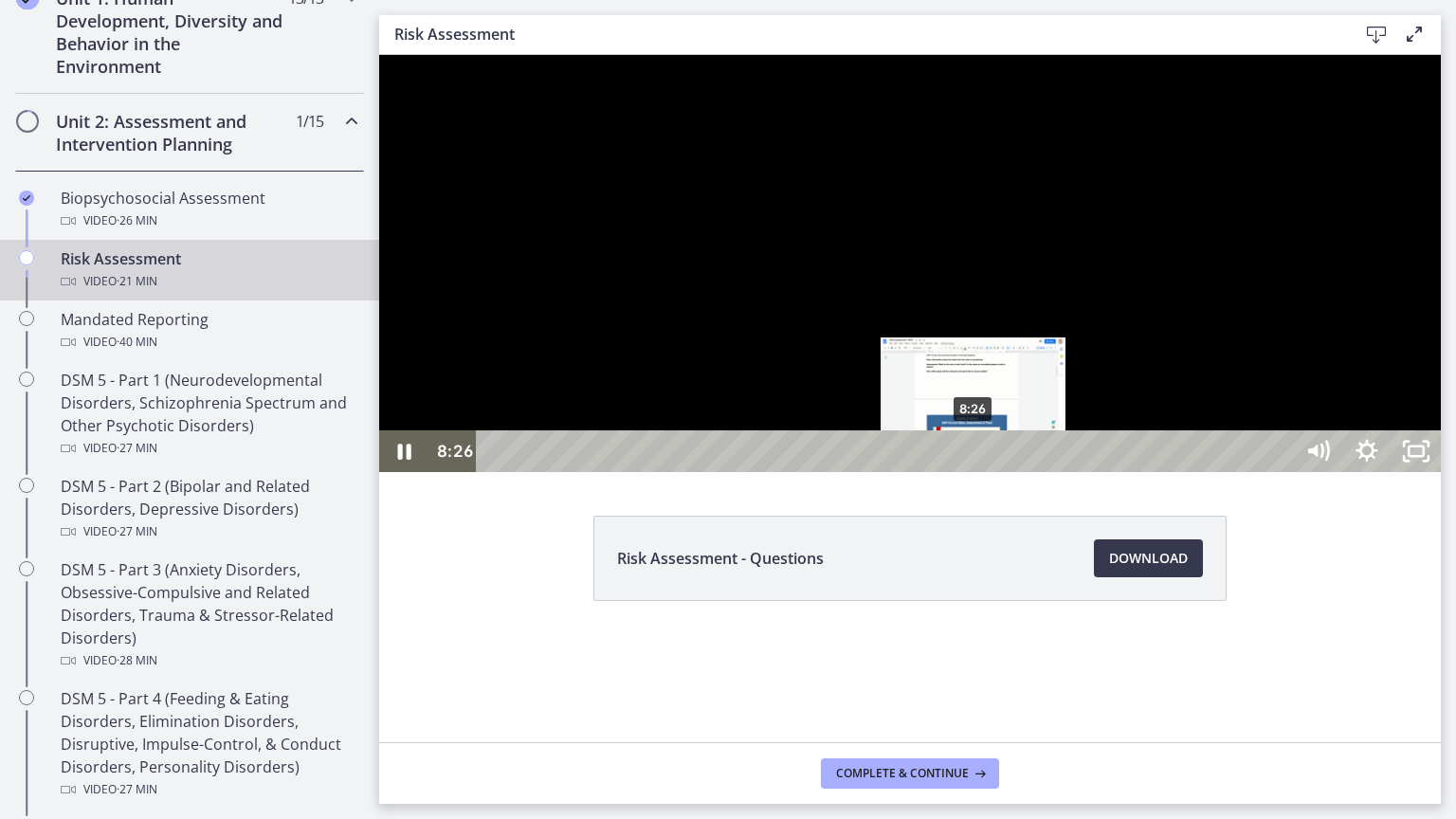 click on "8:26" at bounding box center (887, 451) 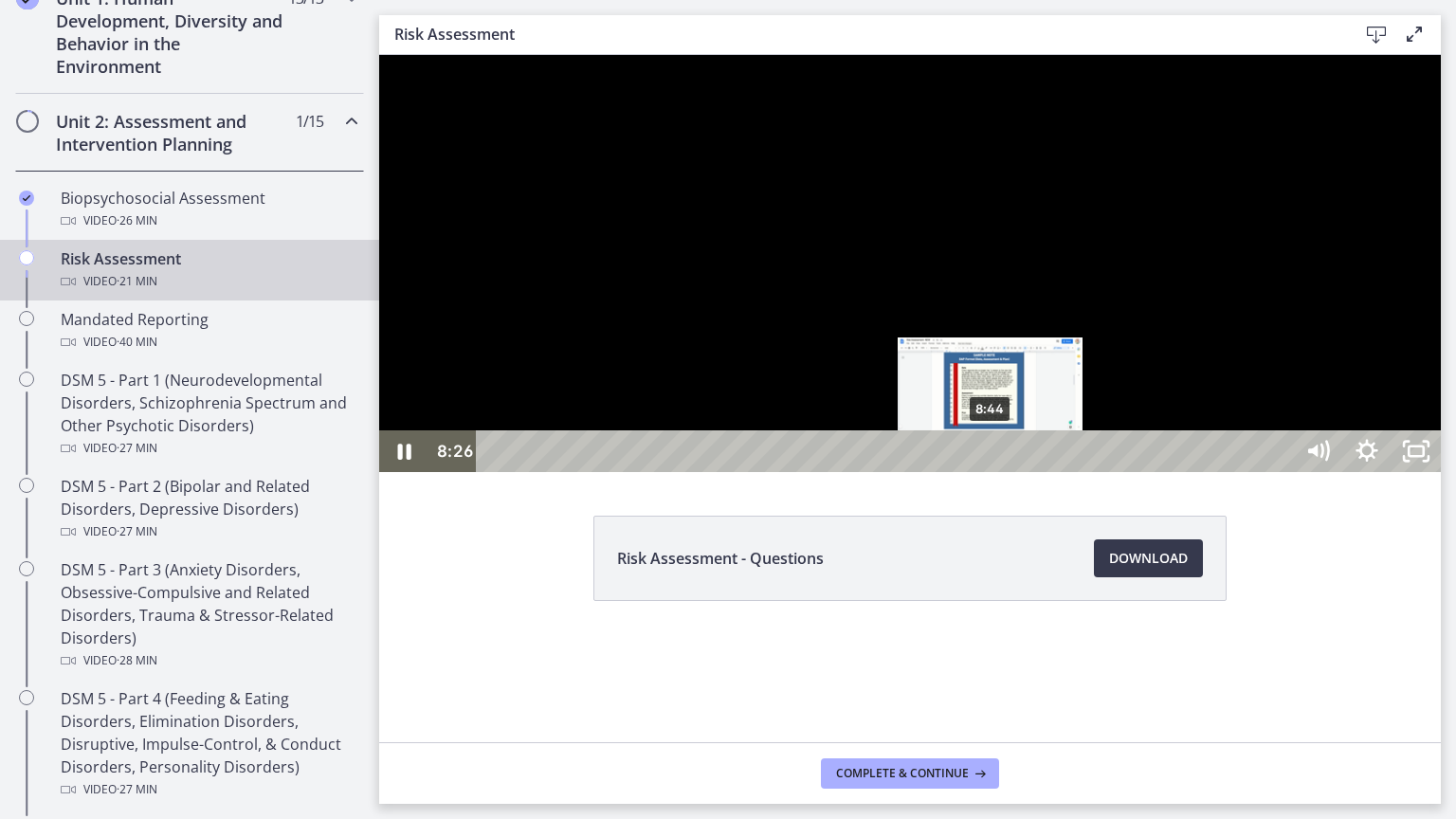 click on "8:44" at bounding box center [887, 451] 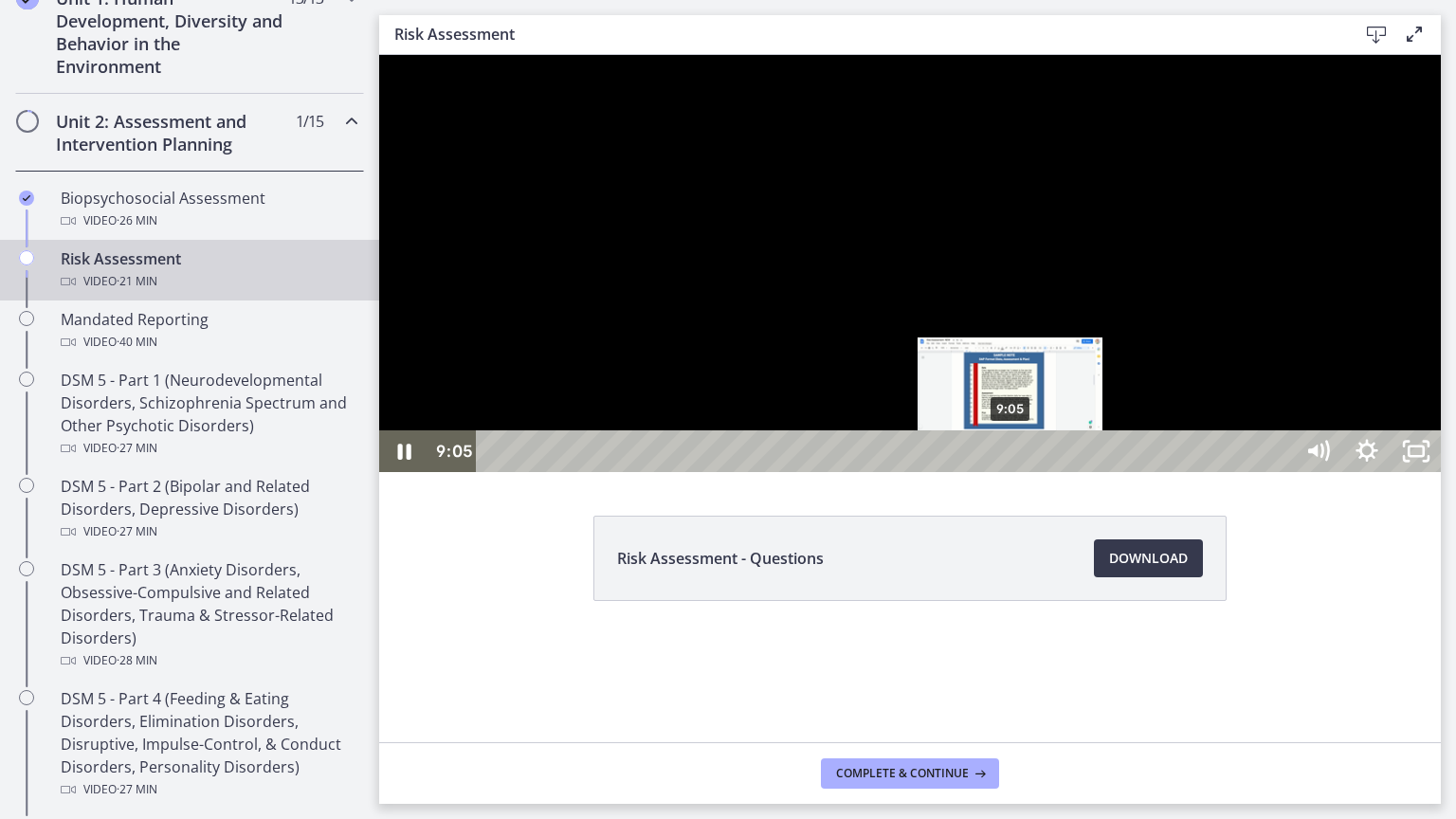 click on "9:05" at bounding box center [887, 451] 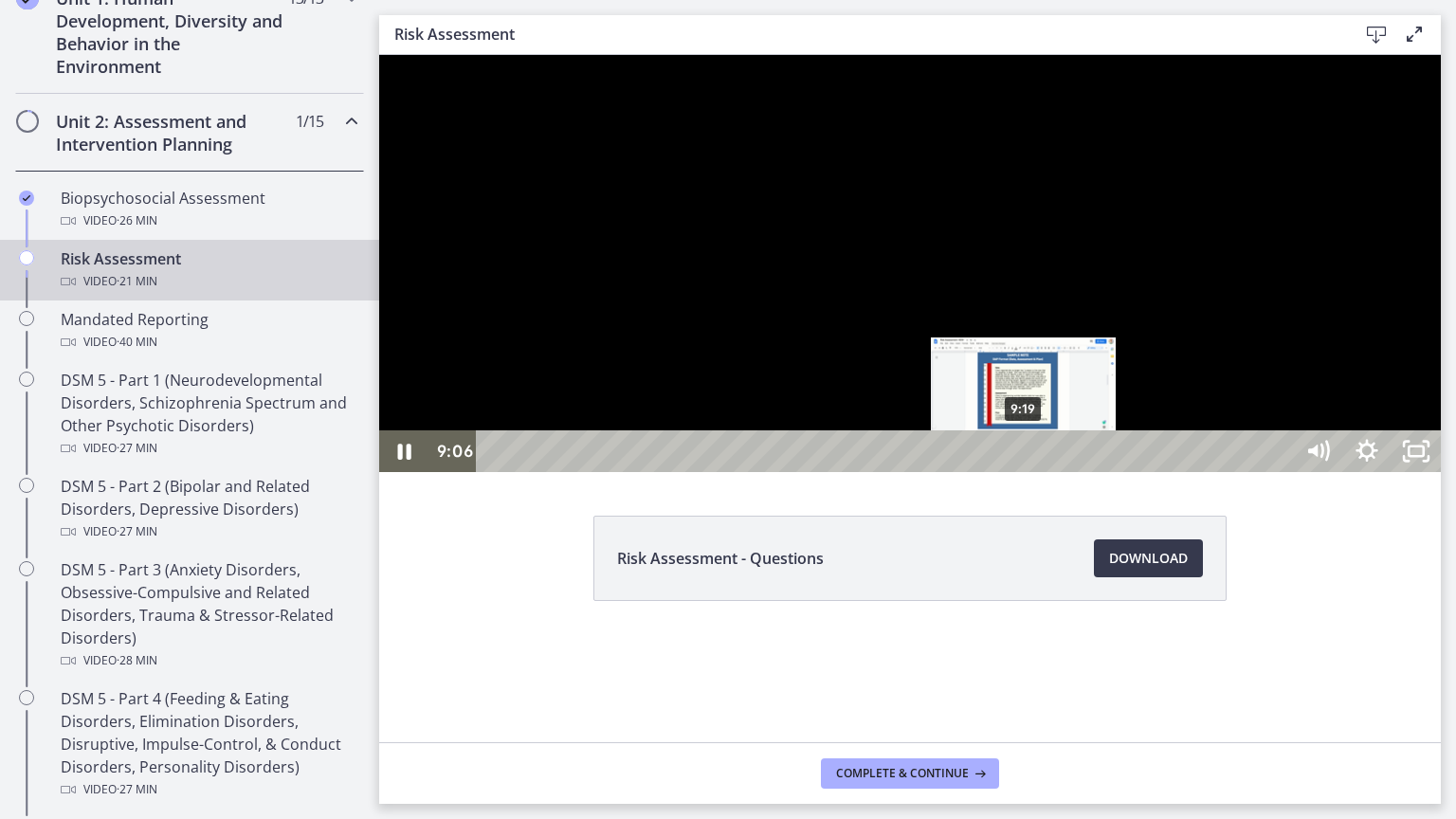 click on "9:19" at bounding box center (887, 451) 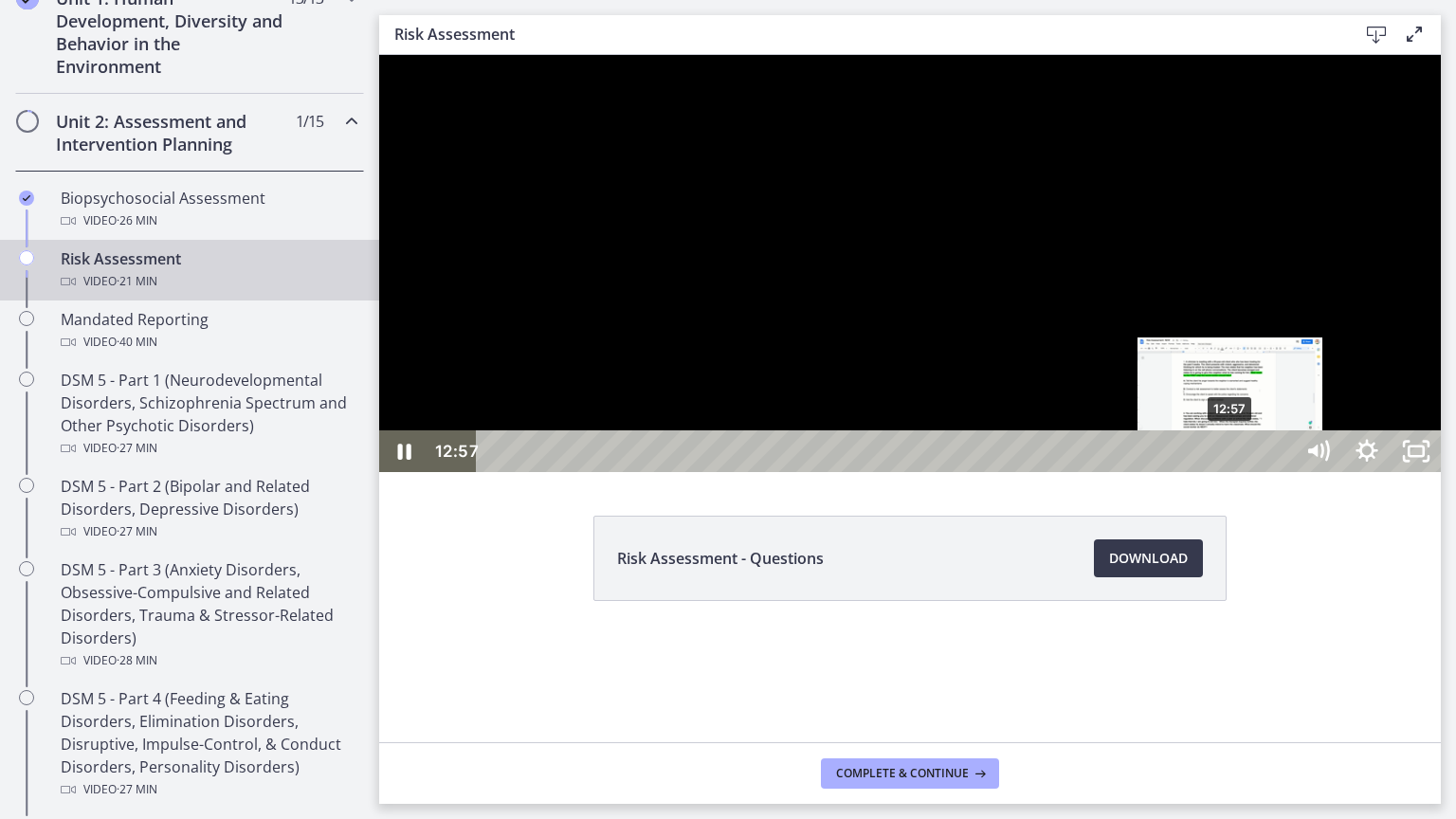 click at bounding box center [1229, 451] 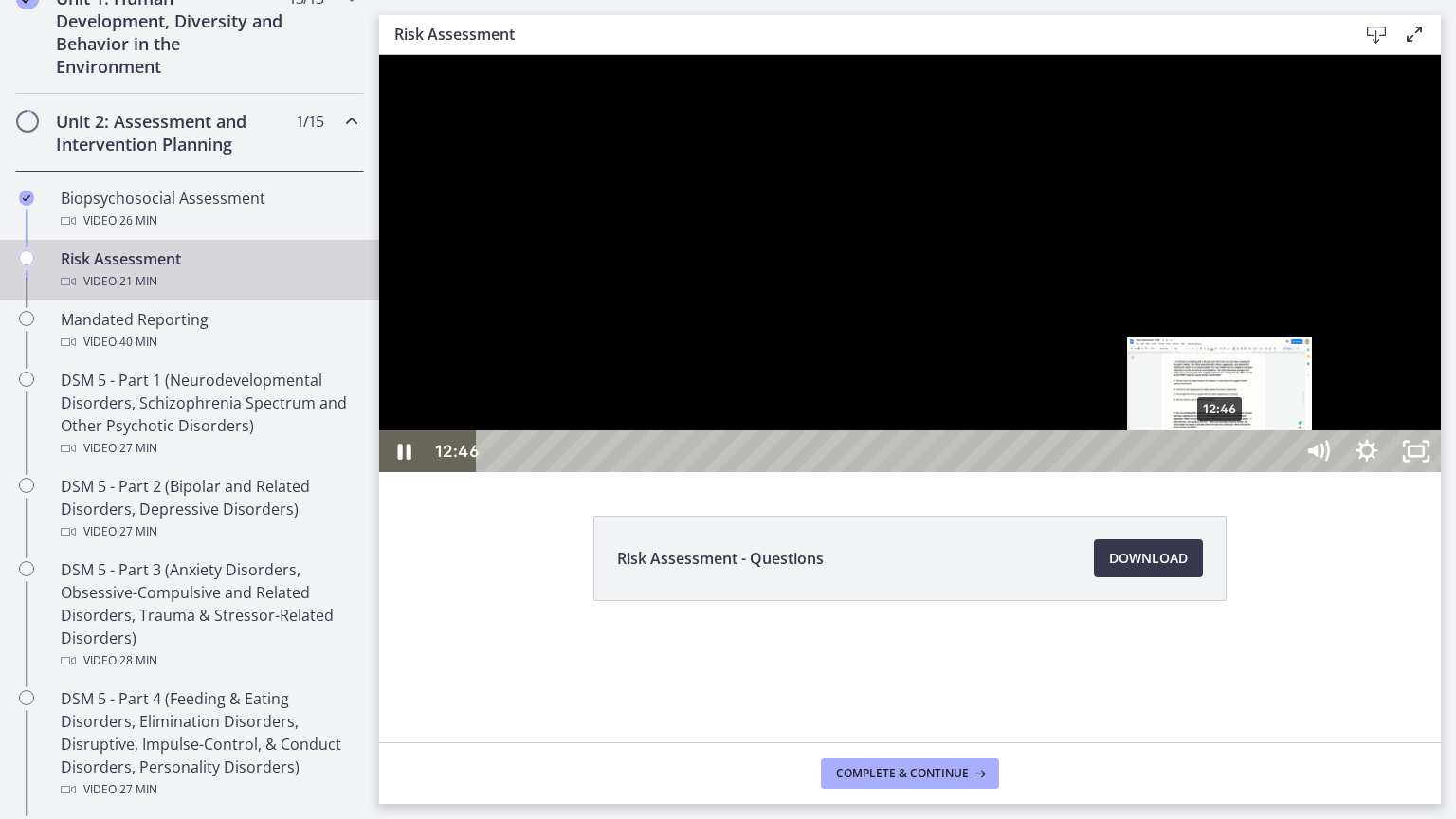 click on "12:46" at bounding box center (887, 451) 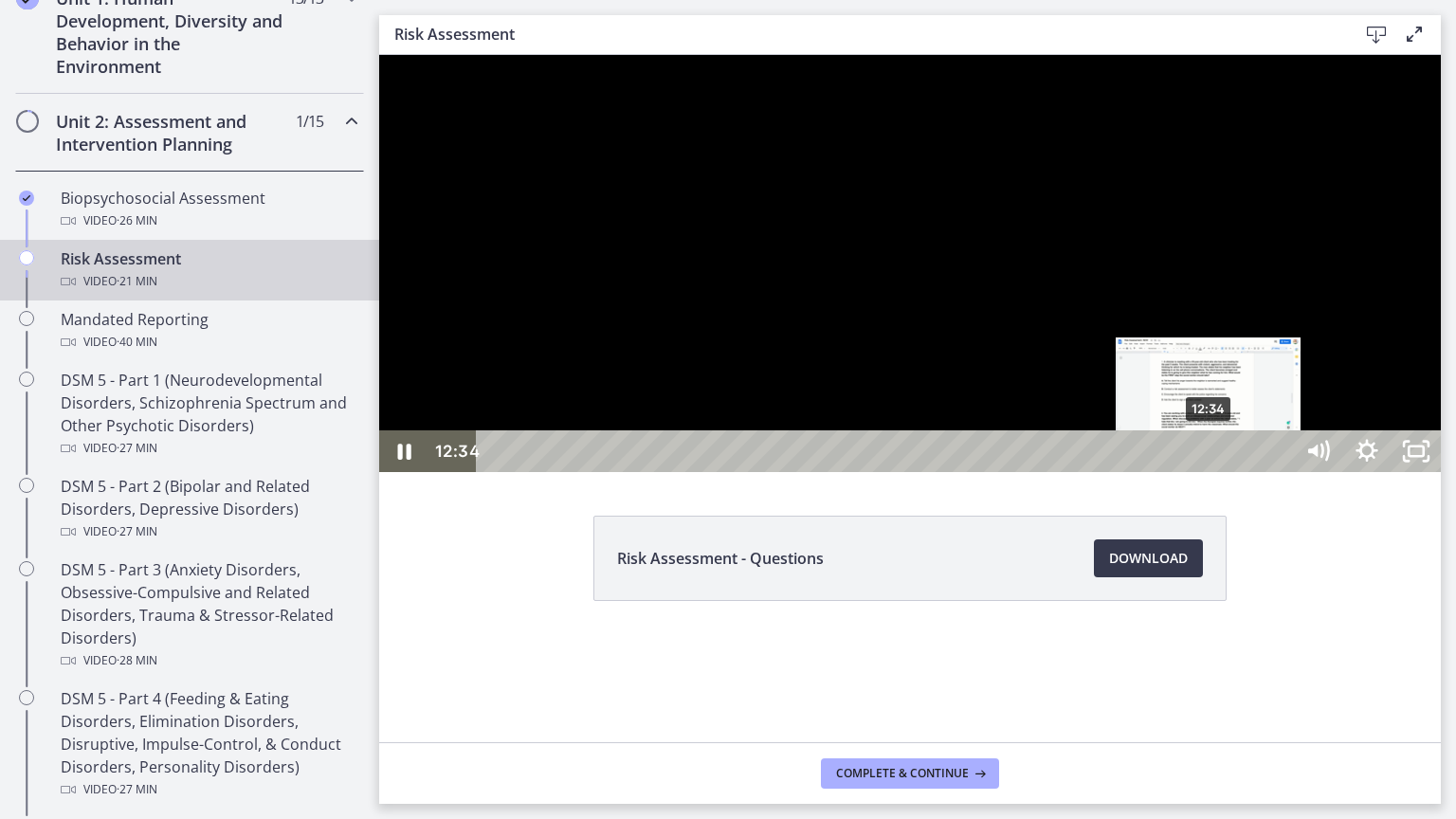 click on "12:34" at bounding box center (887, 451) 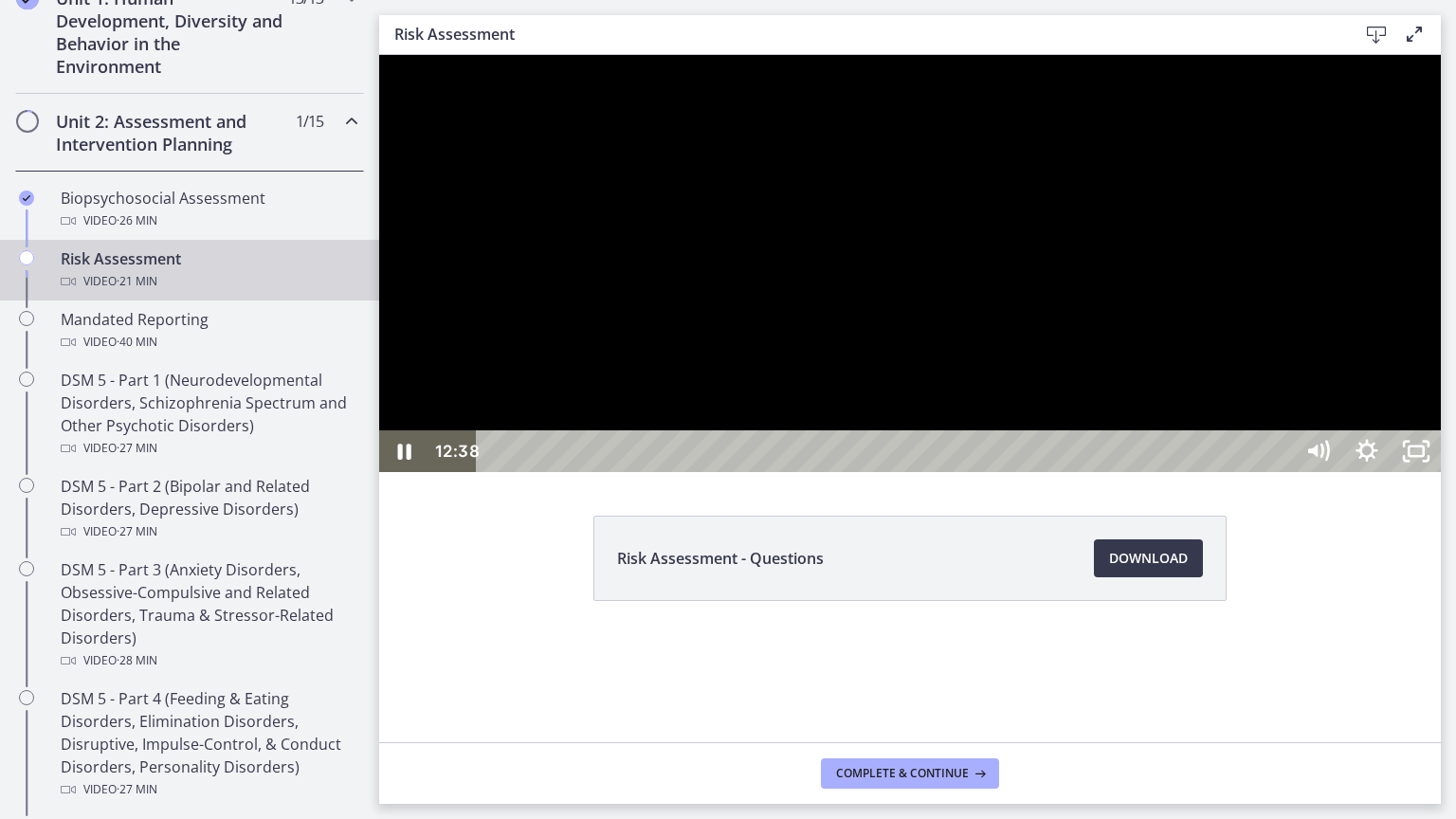 click at bounding box center [910, 264] 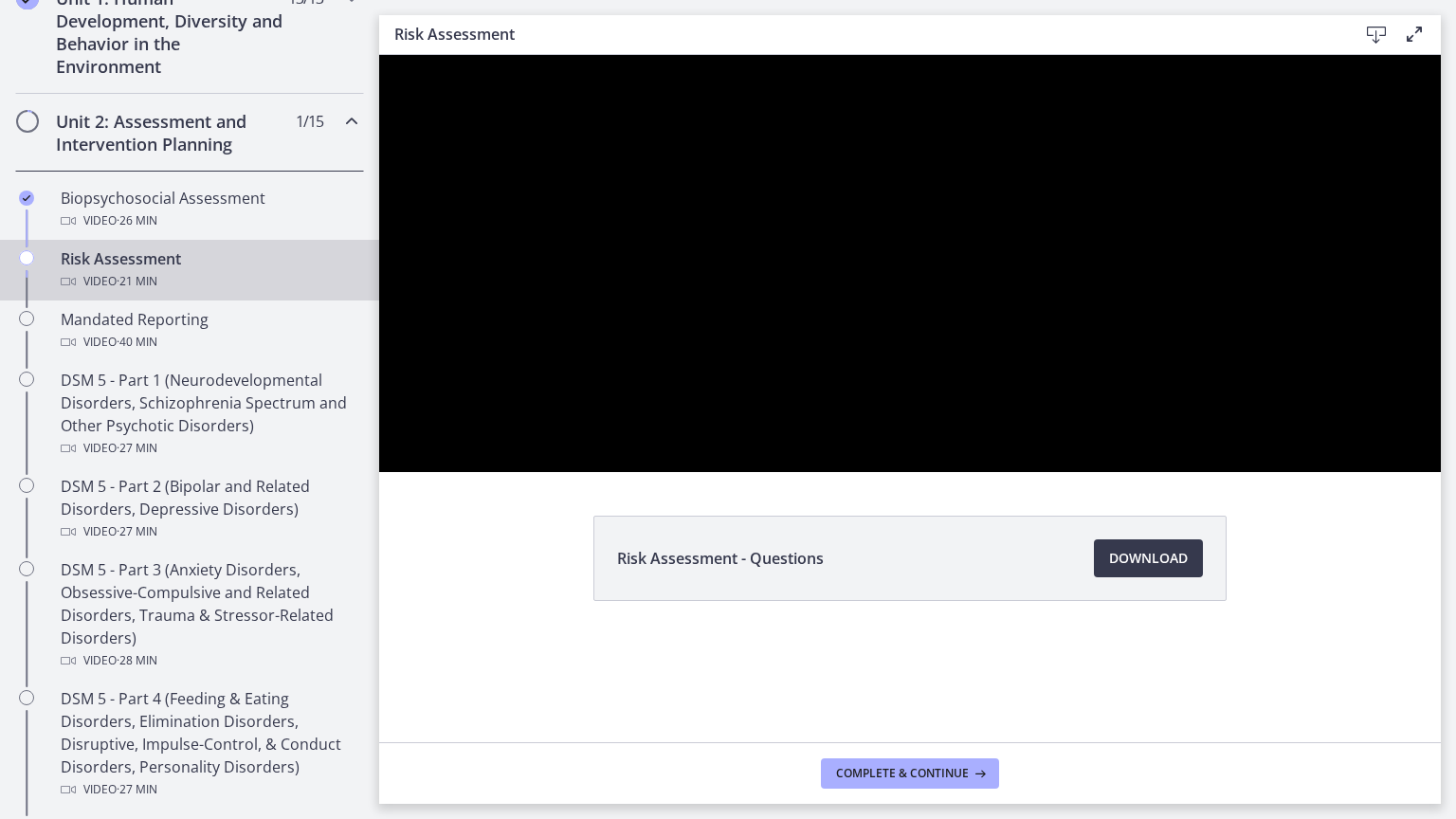 type 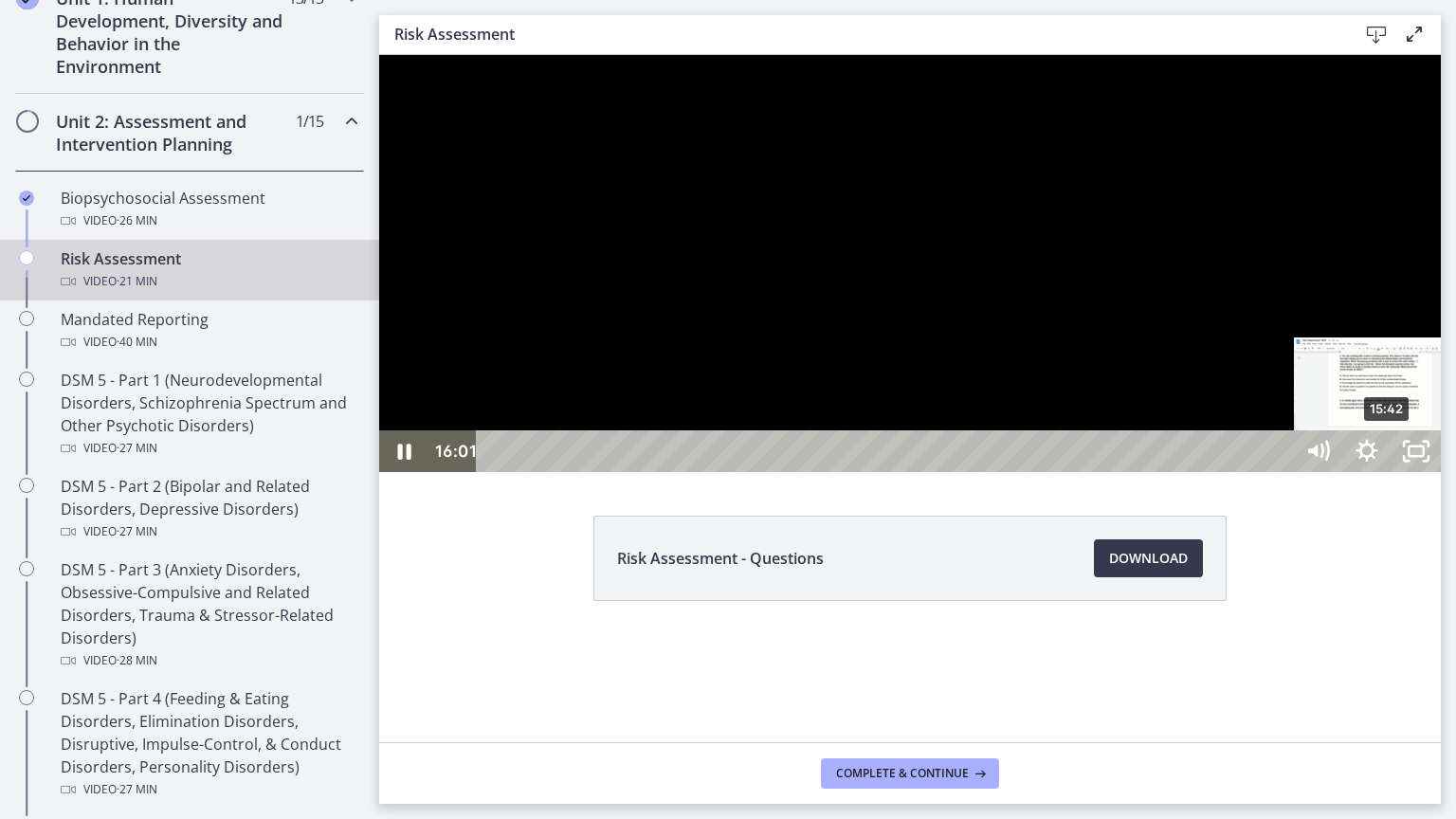 click on "15:42" at bounding box center [887, 451] 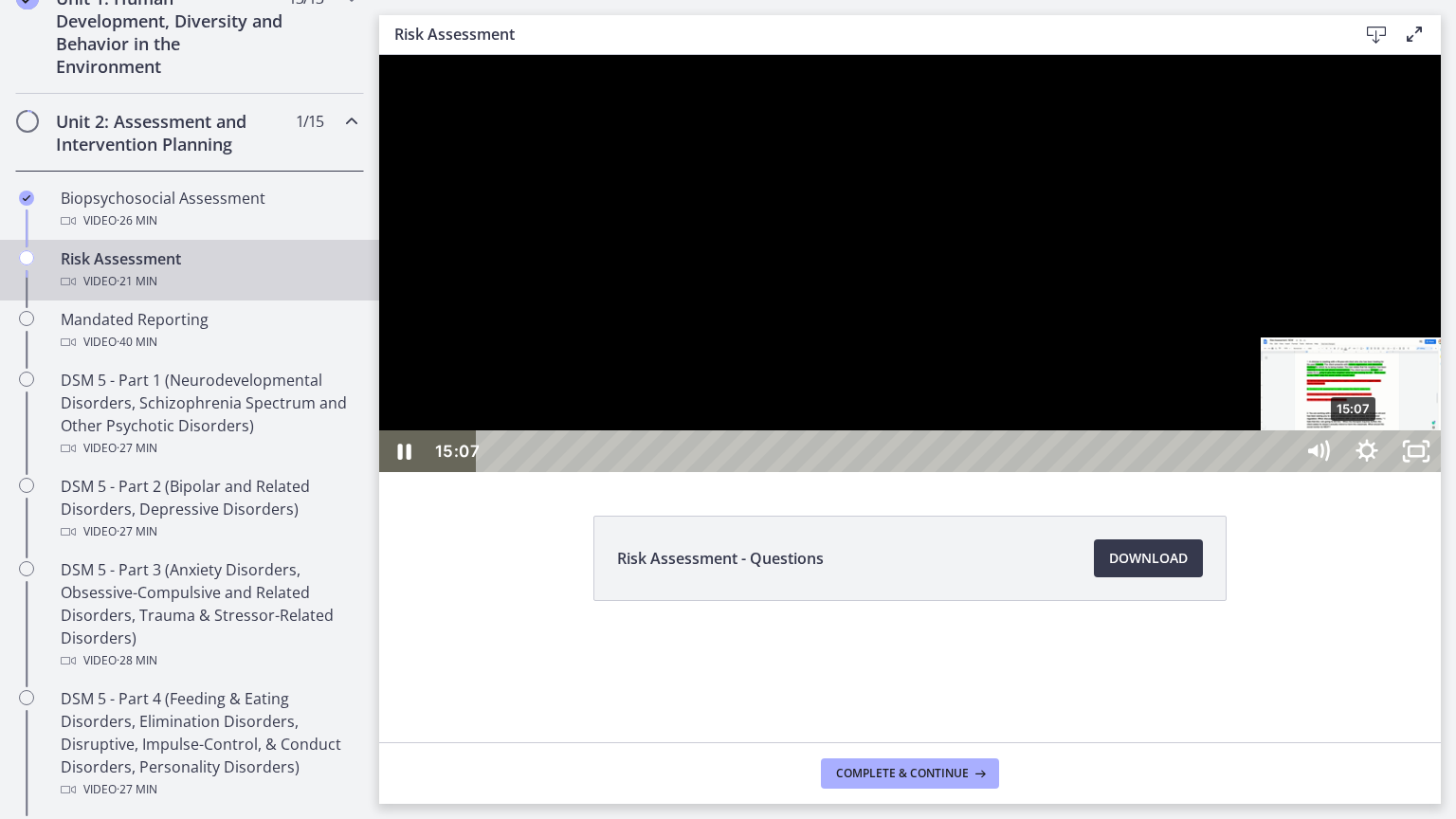click on "15:07" at bounding box center [887, 451] 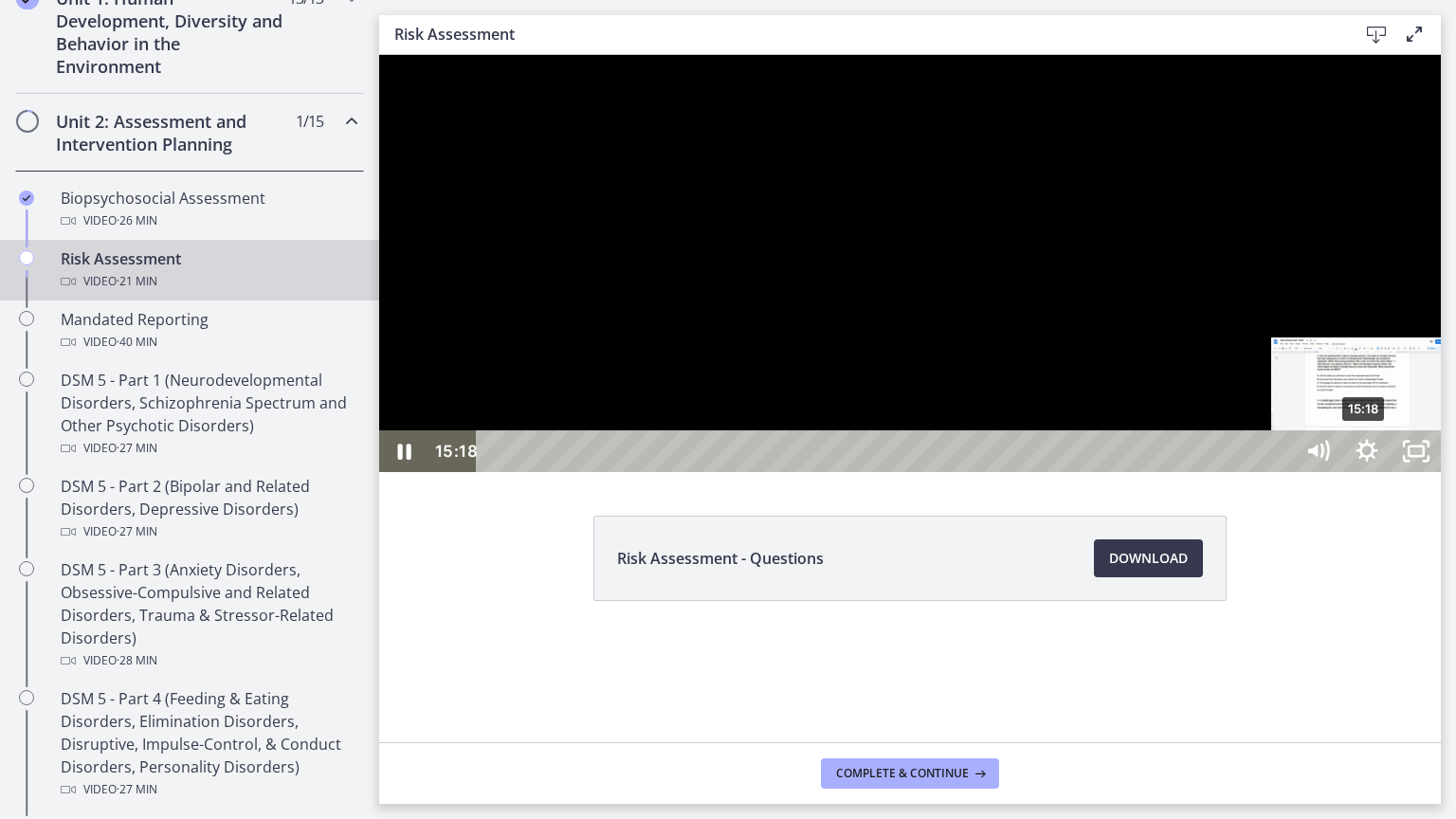click on "15:18" at bounding box center (887, 451) 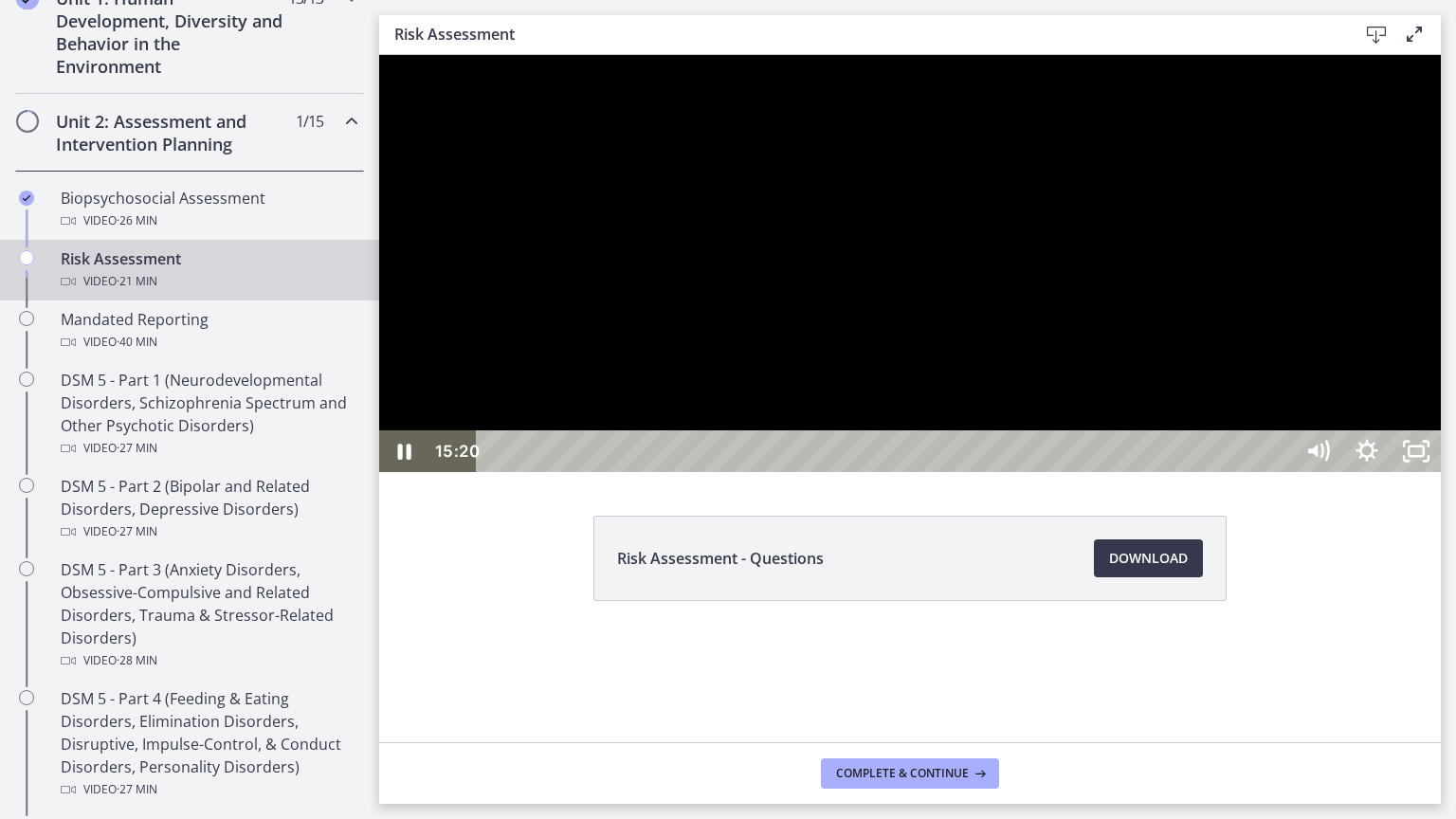 click at bounding box center (910, 264) 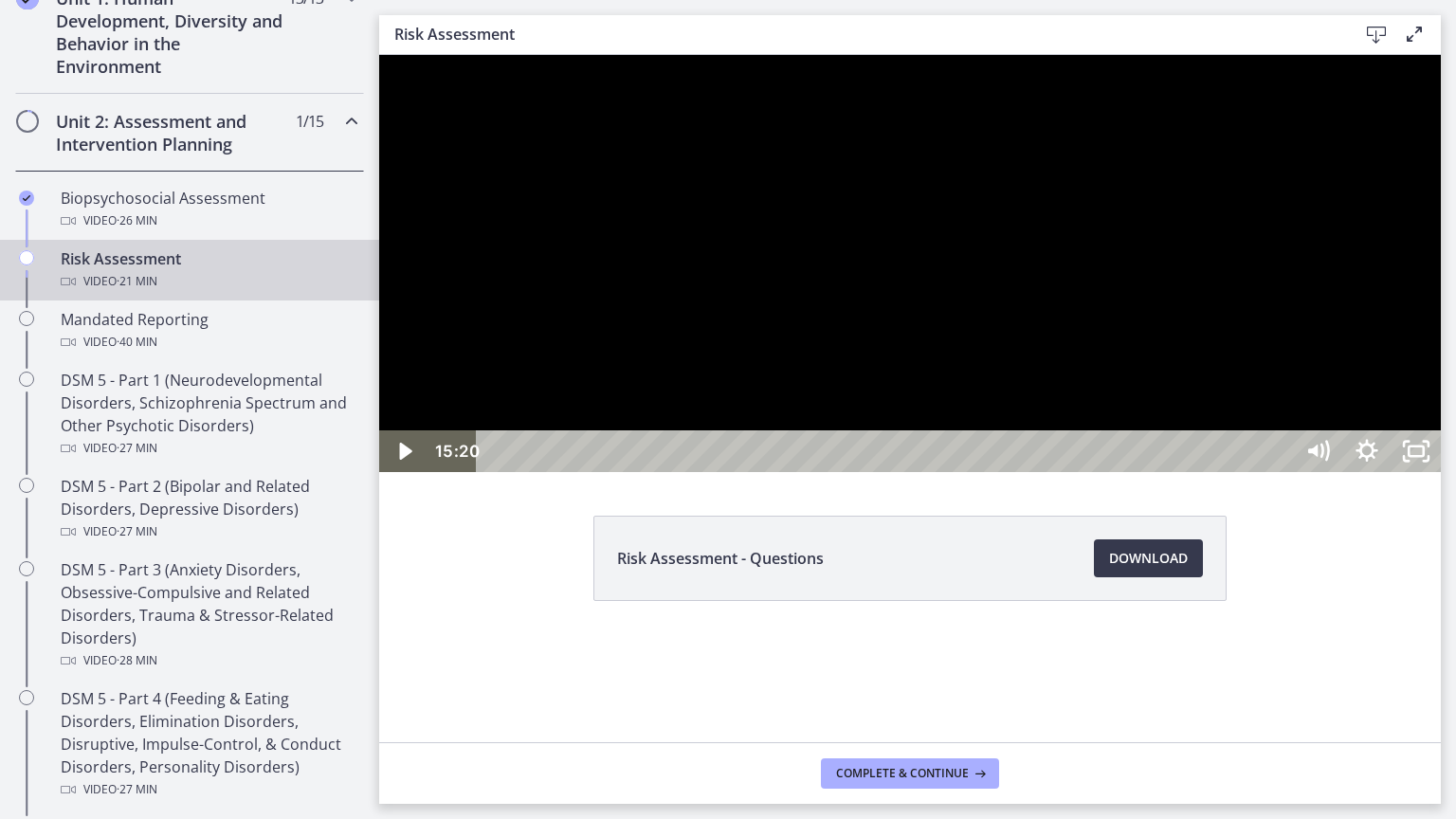 click at bounding box center (910, 264) 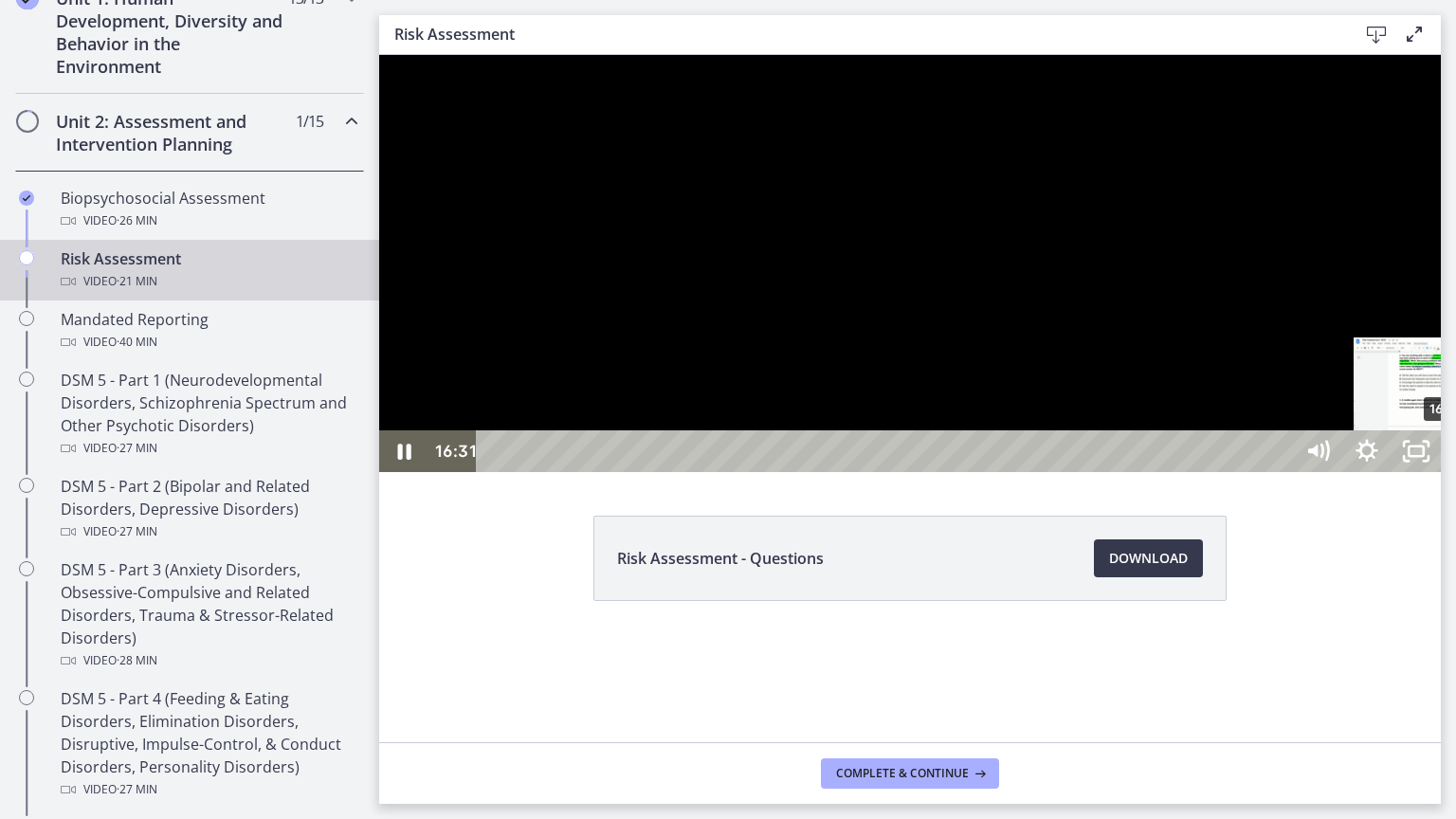 click on "16:45" at bounding box center (887, 451) 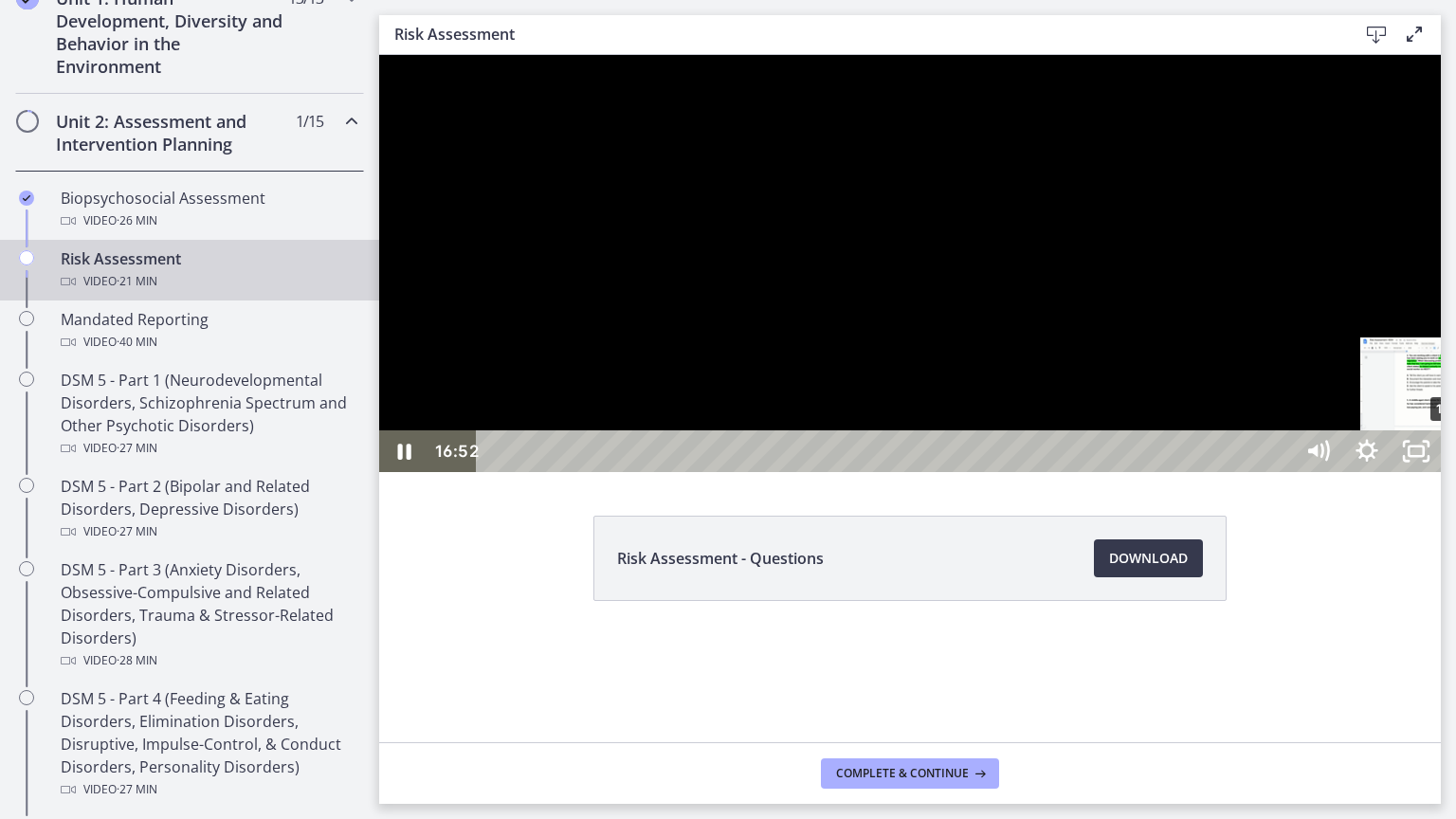 click on "16:52" at bounding box center [887, 451] 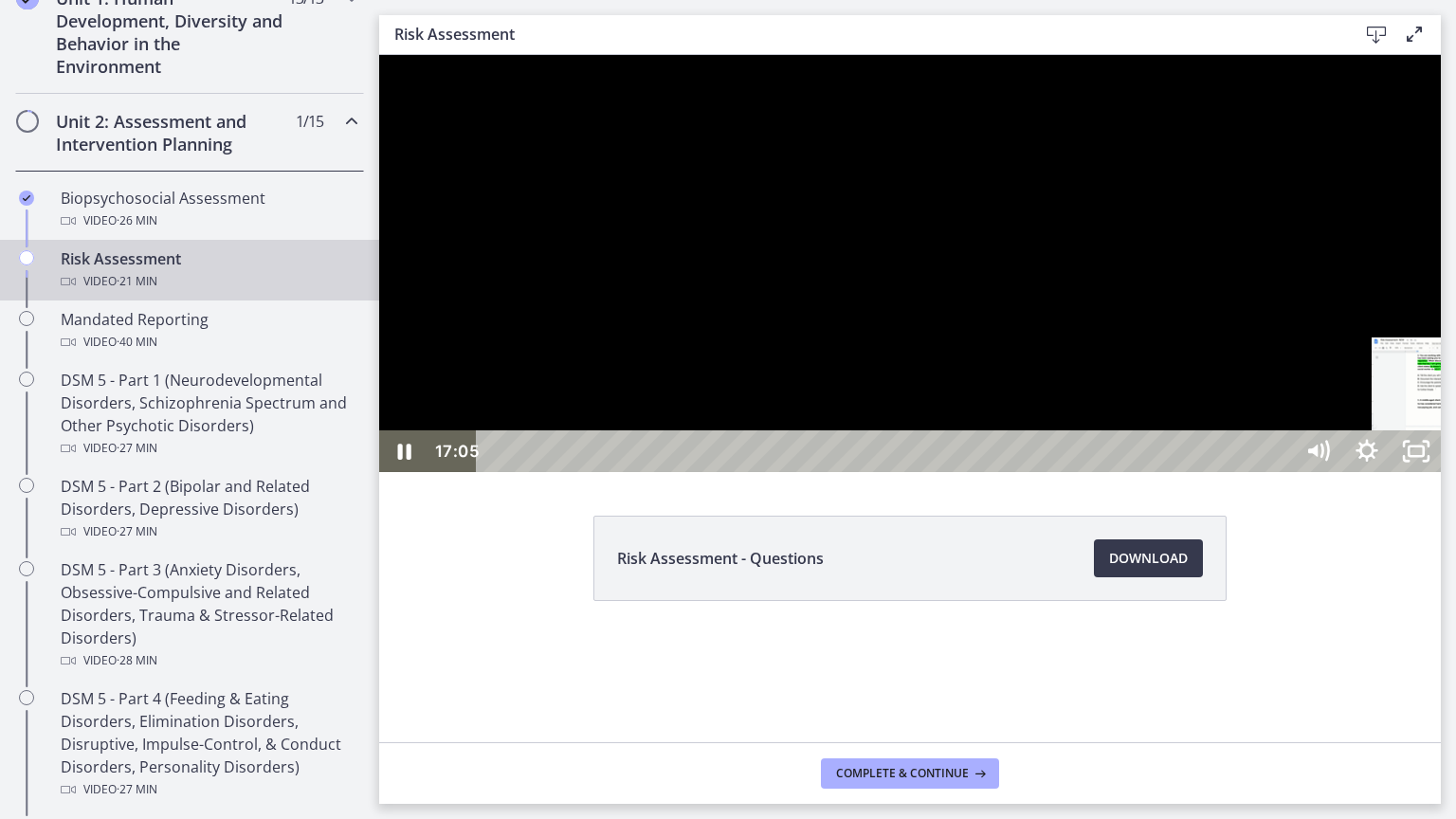 click on "17:05" at bounding box center [887, 451] 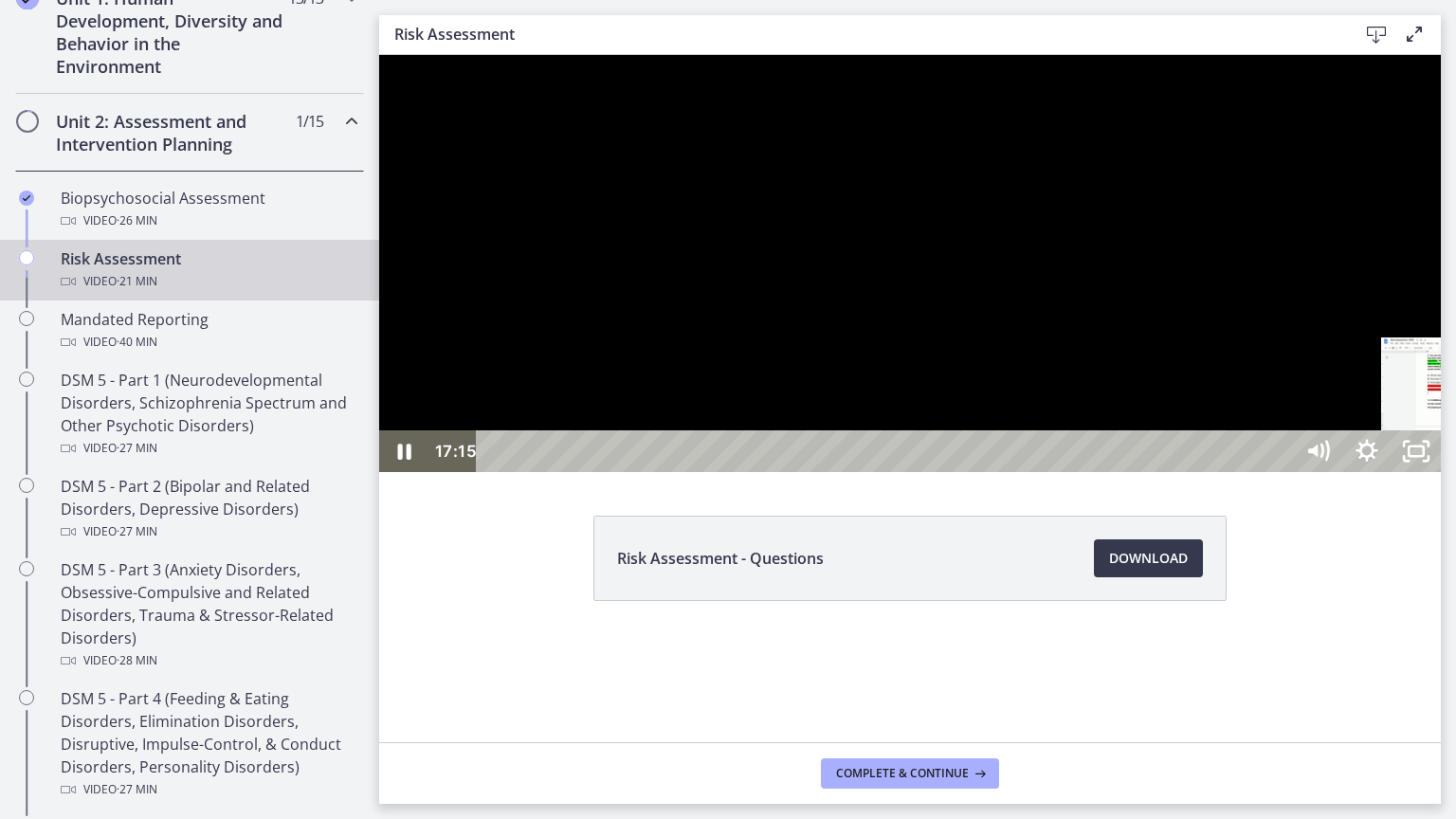 click on "17:15" at bounding box center (887, 451) 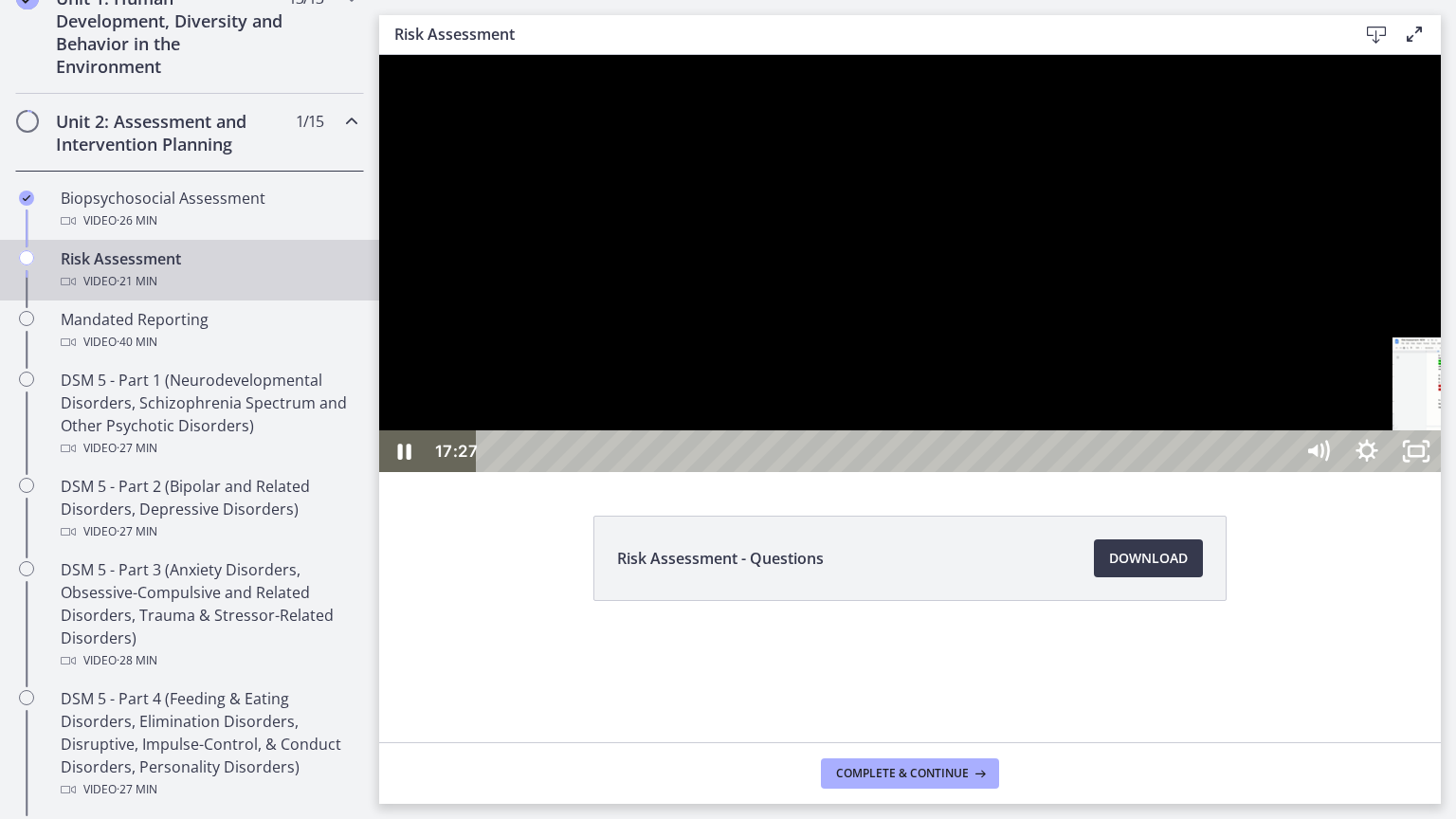 click on "17:27" at bounding box center (887, 451) 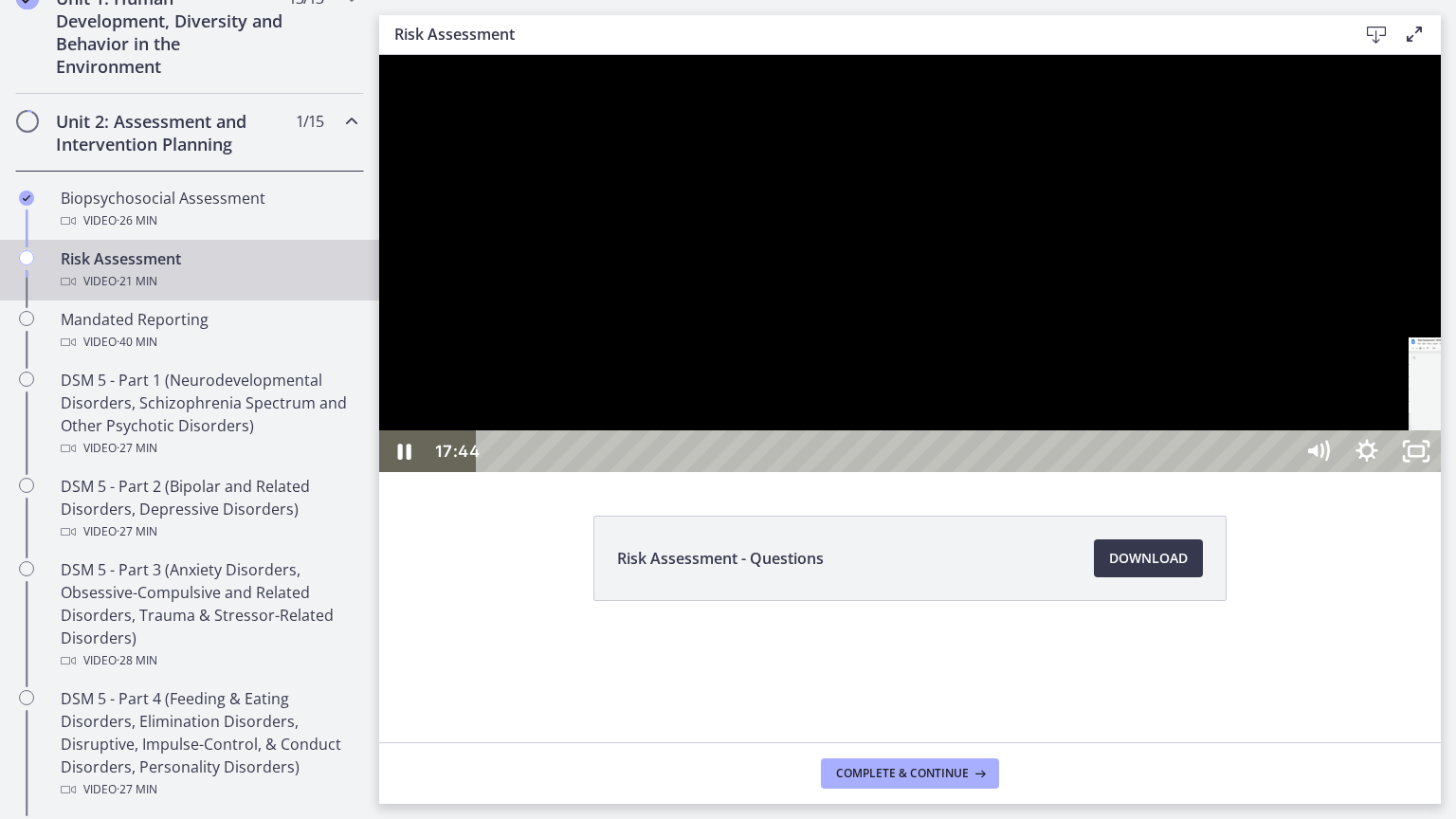 click on "17:44" at bounding box center [887, 451] 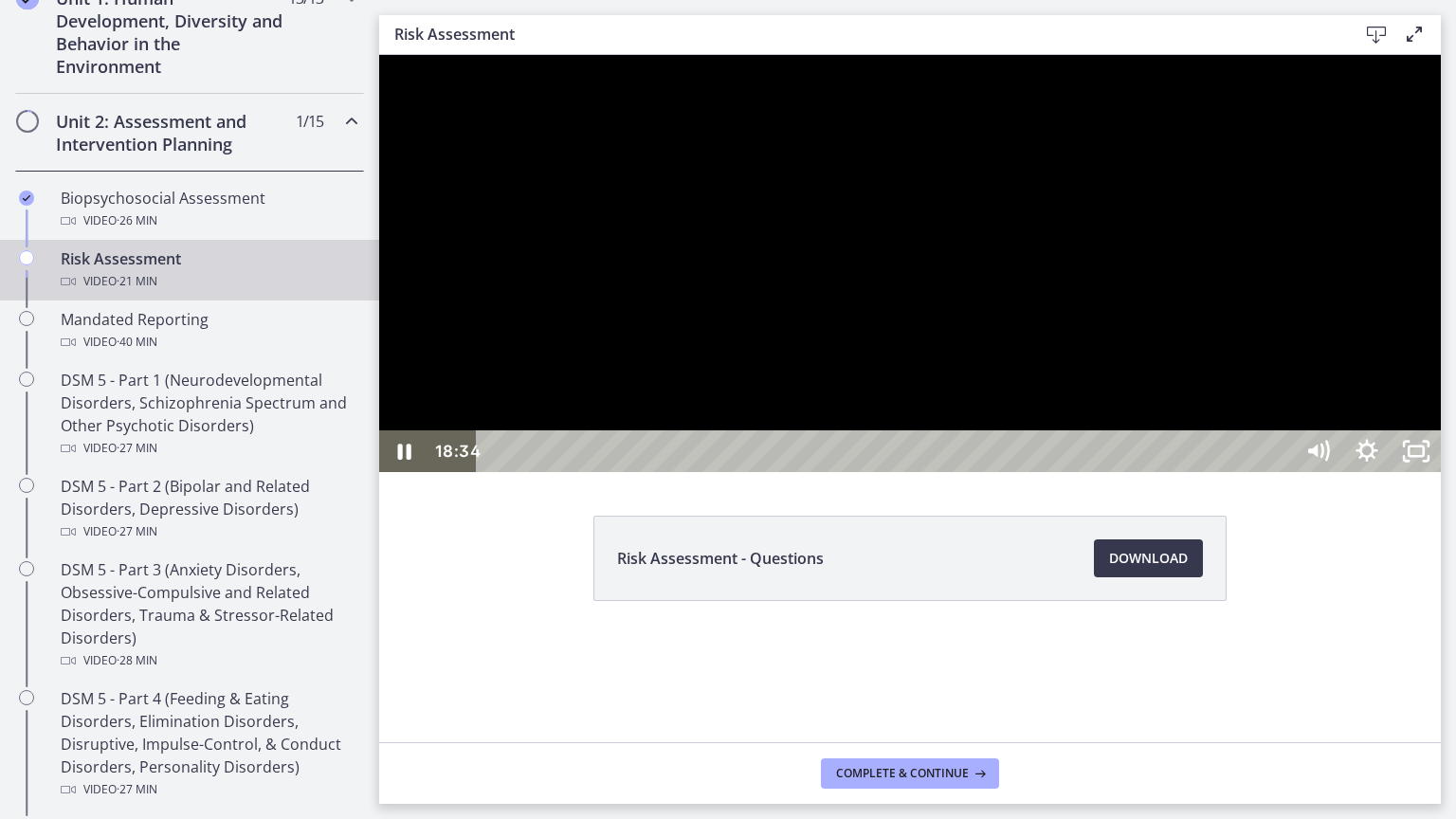 click at bounding box center (910, 264) 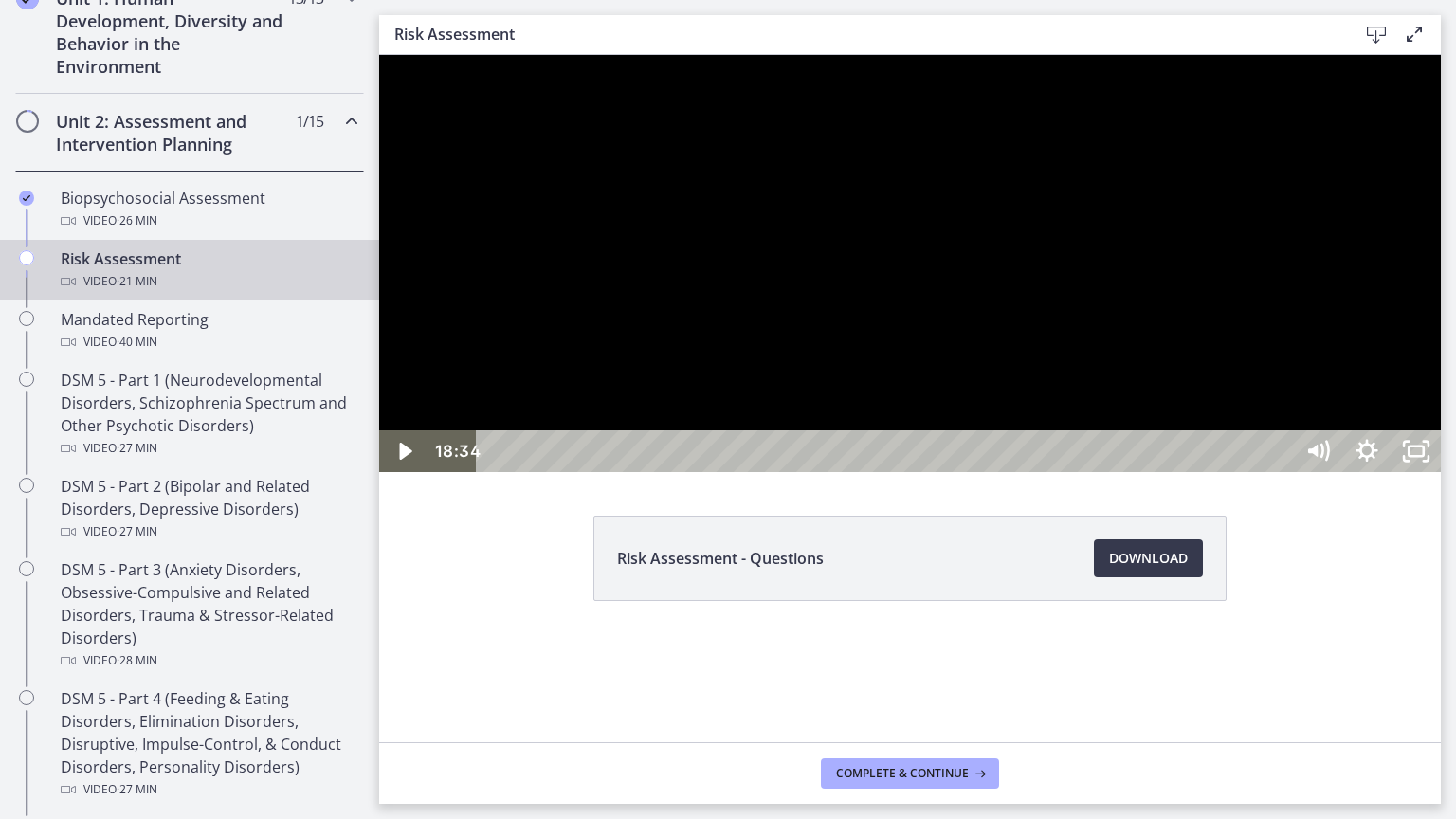 click at bounding box center [910, 264] 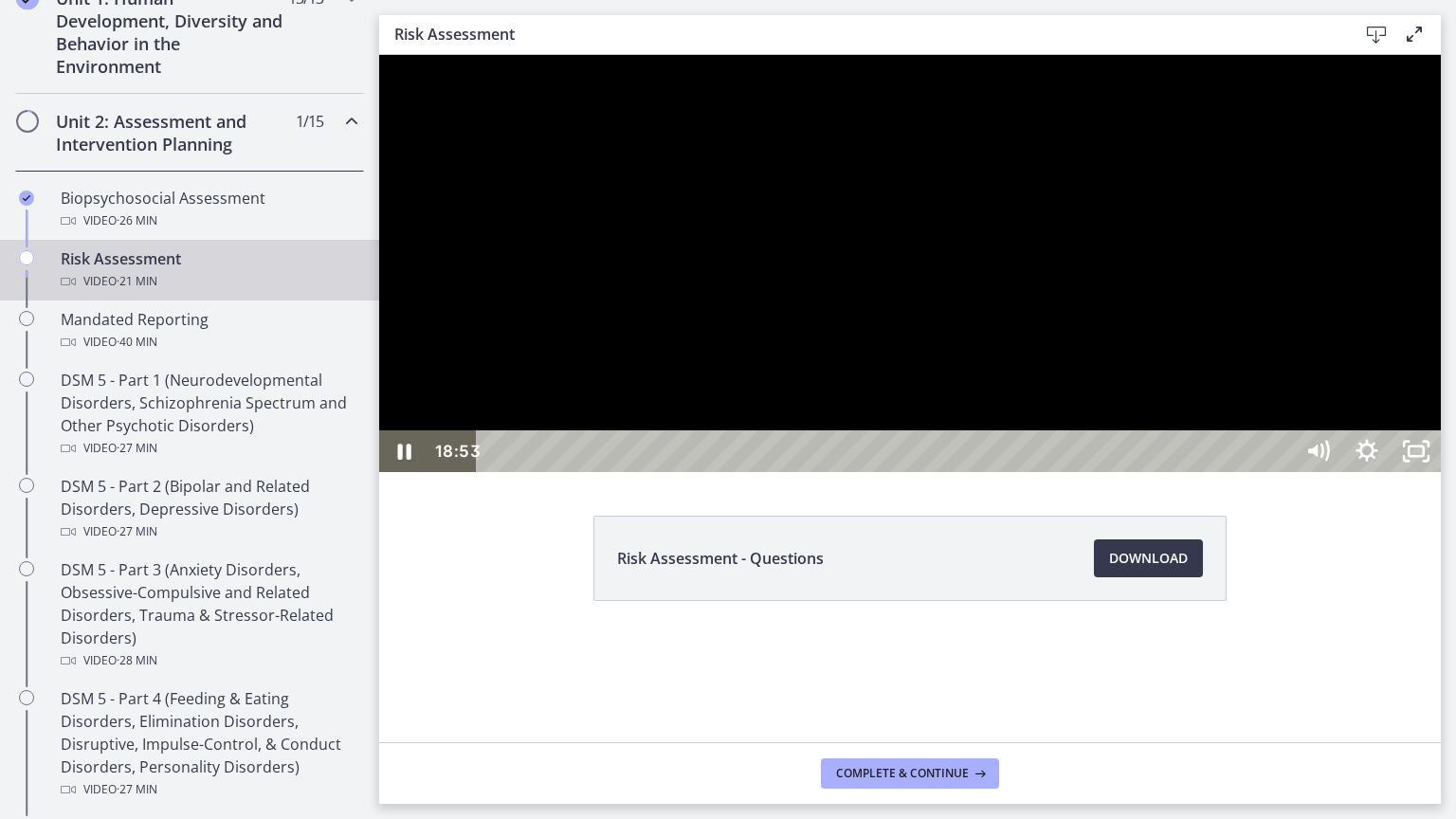 click at bounding box center (910, 264) 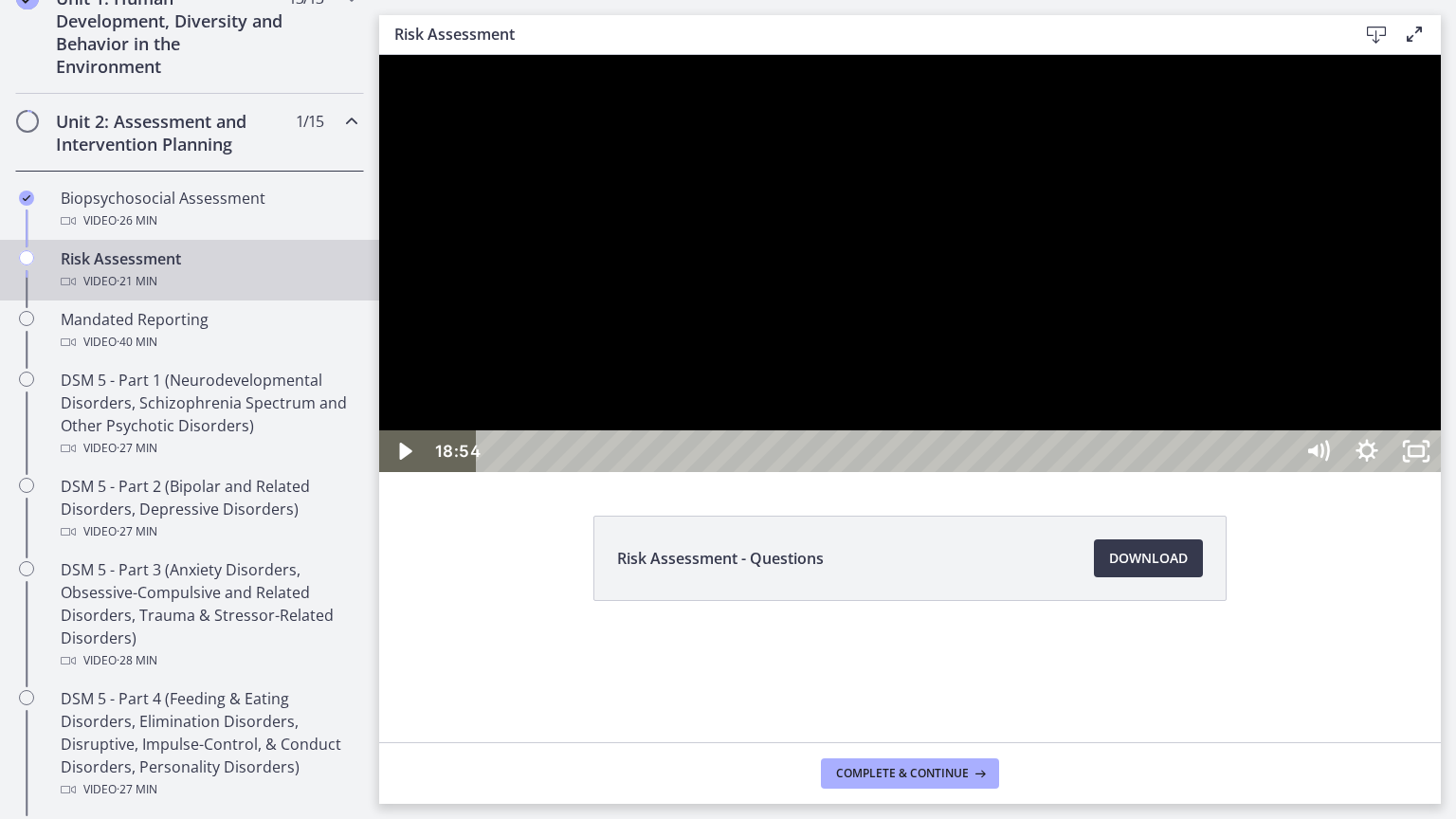 click at bounding box center [910, 264] 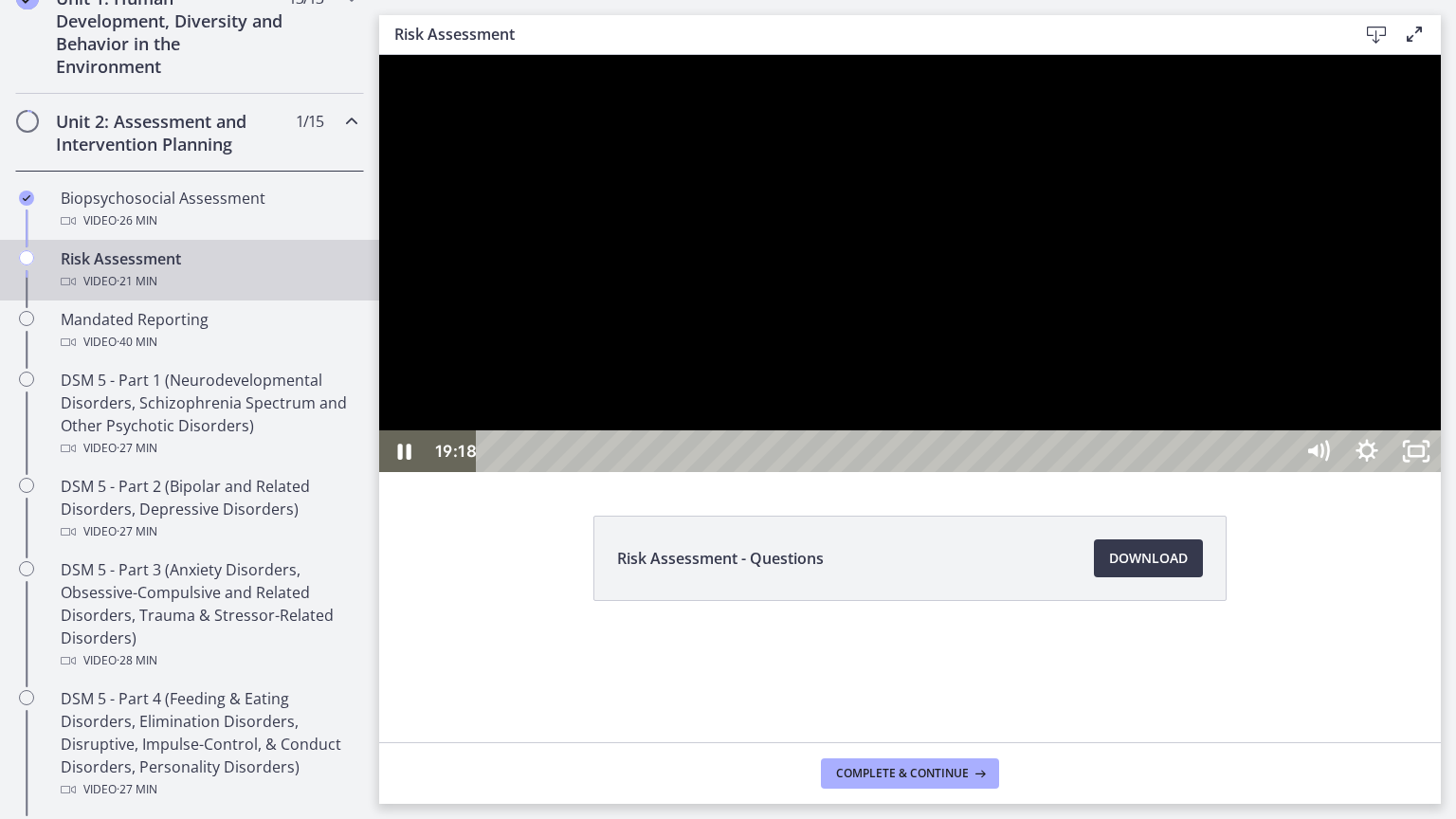 click on "19:18" at bounding box center [887, 451] 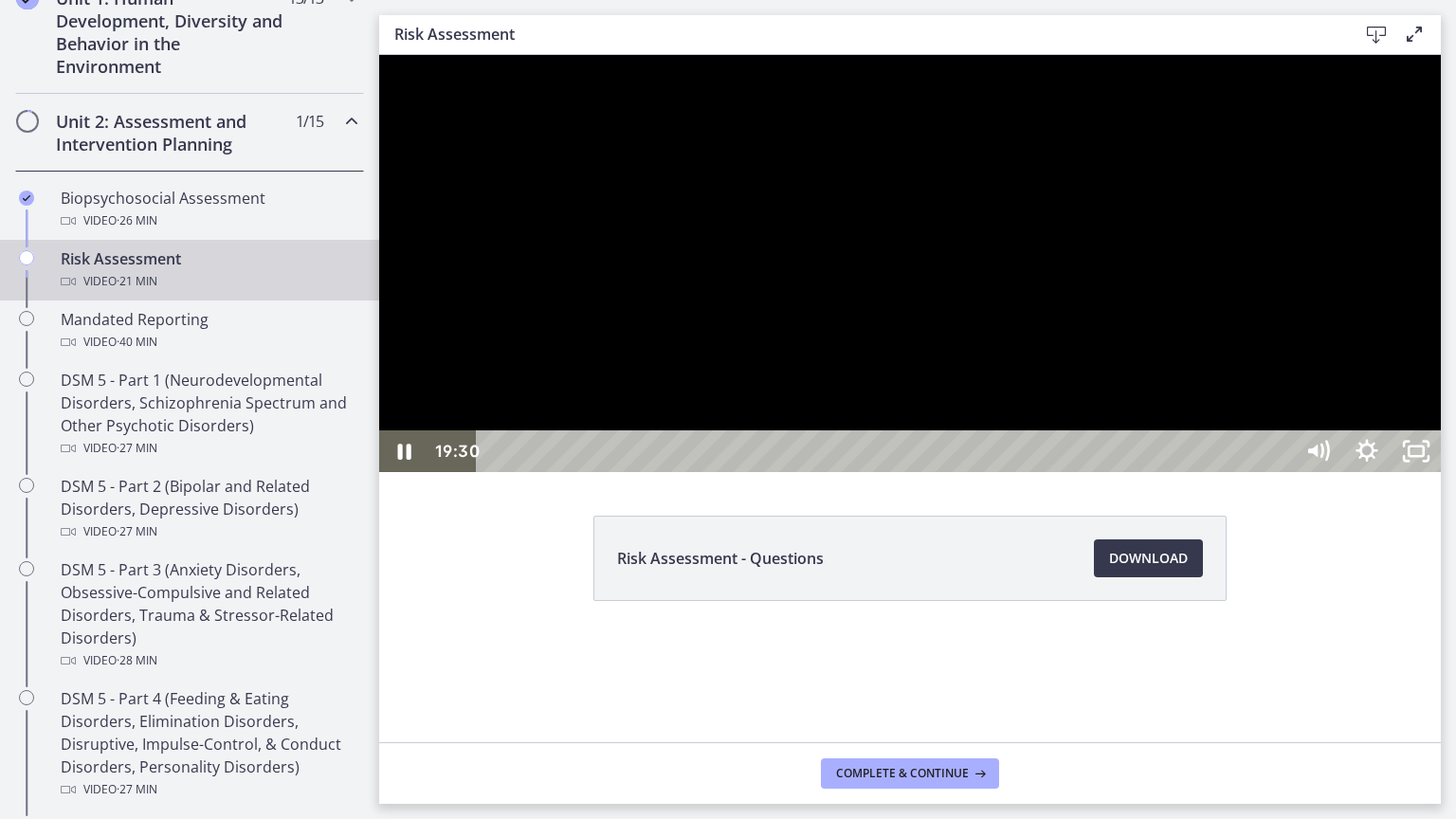click on "19:30" at bounding box center (887, 451) 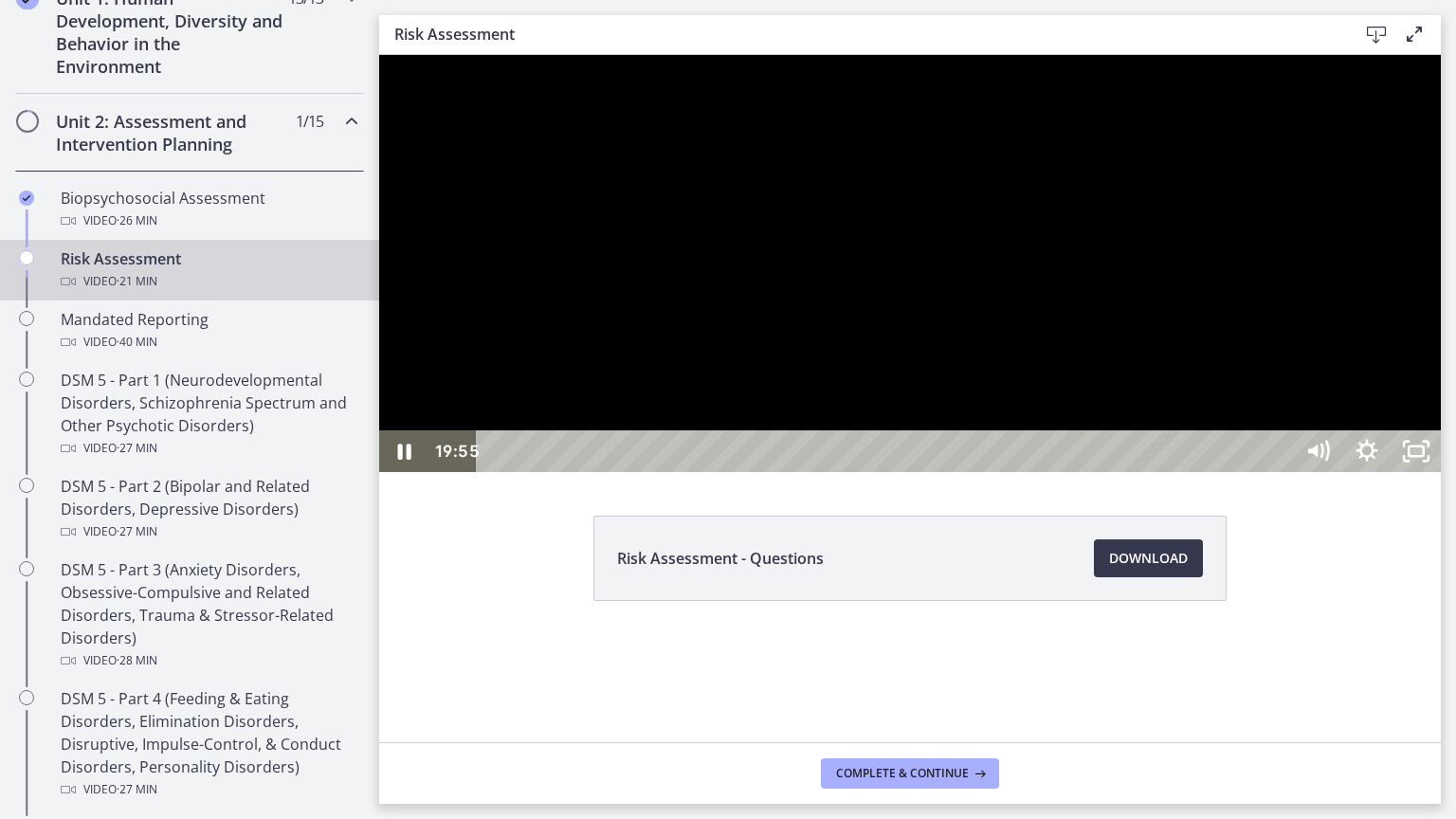 click on "19:55" at bounding box center (887, 451) 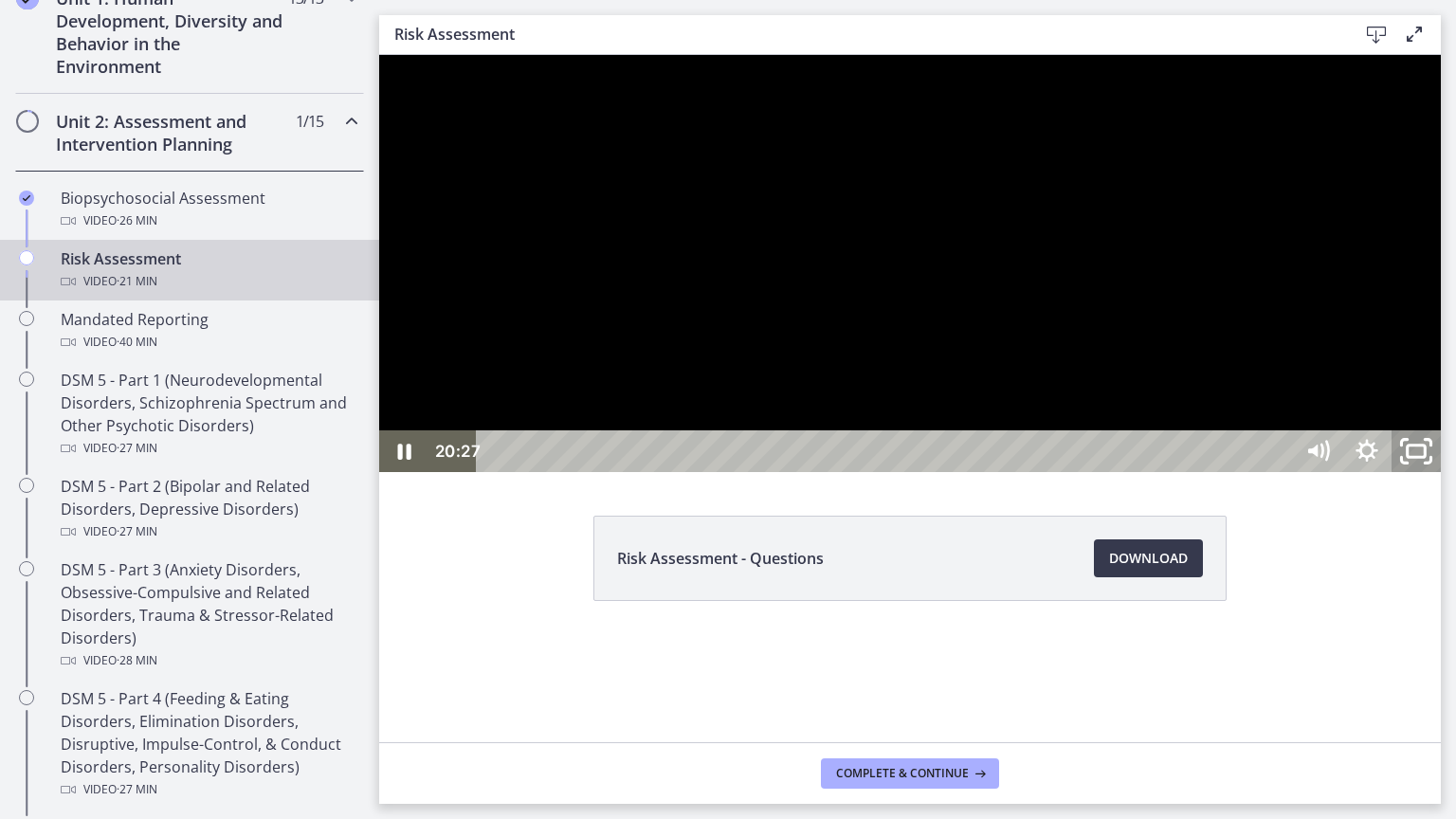 click 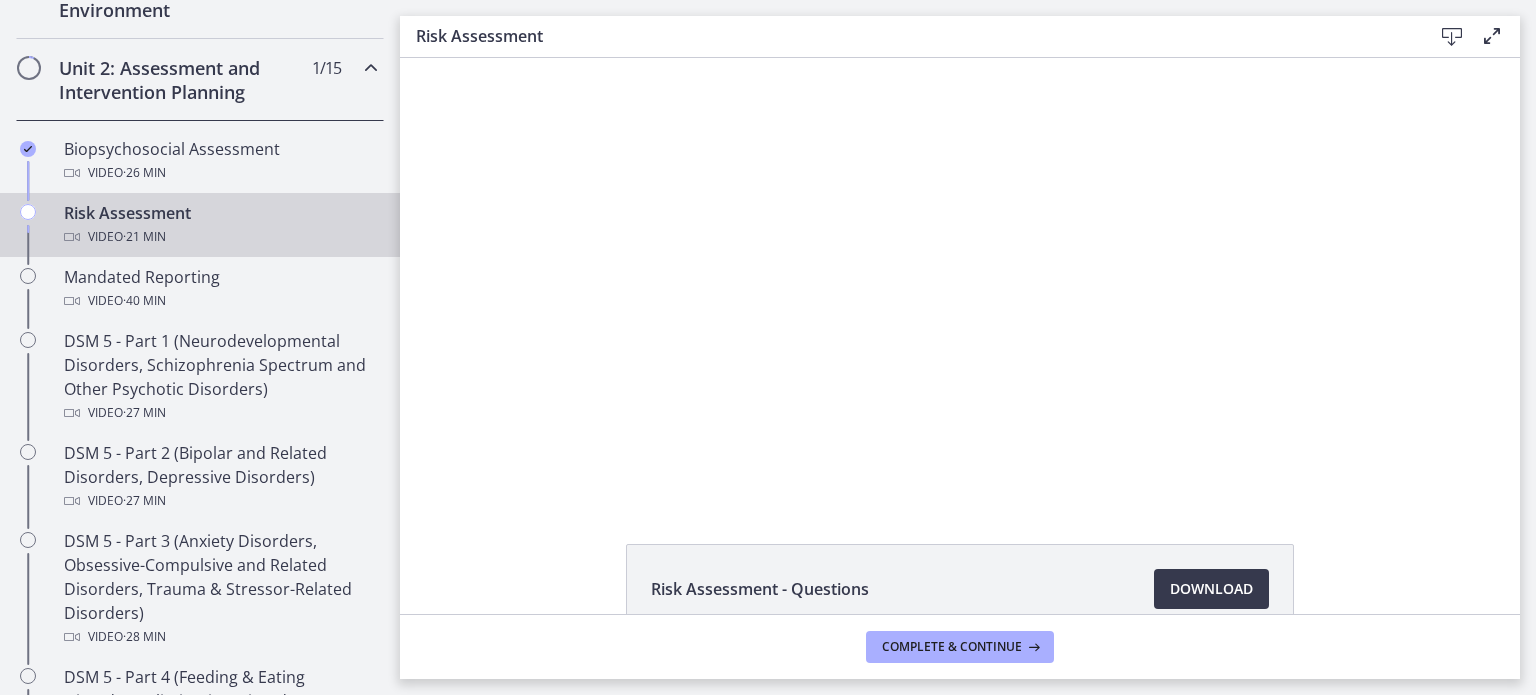 scroll, scrollTop: 600, scrollLeft: 0, axis: vertical 